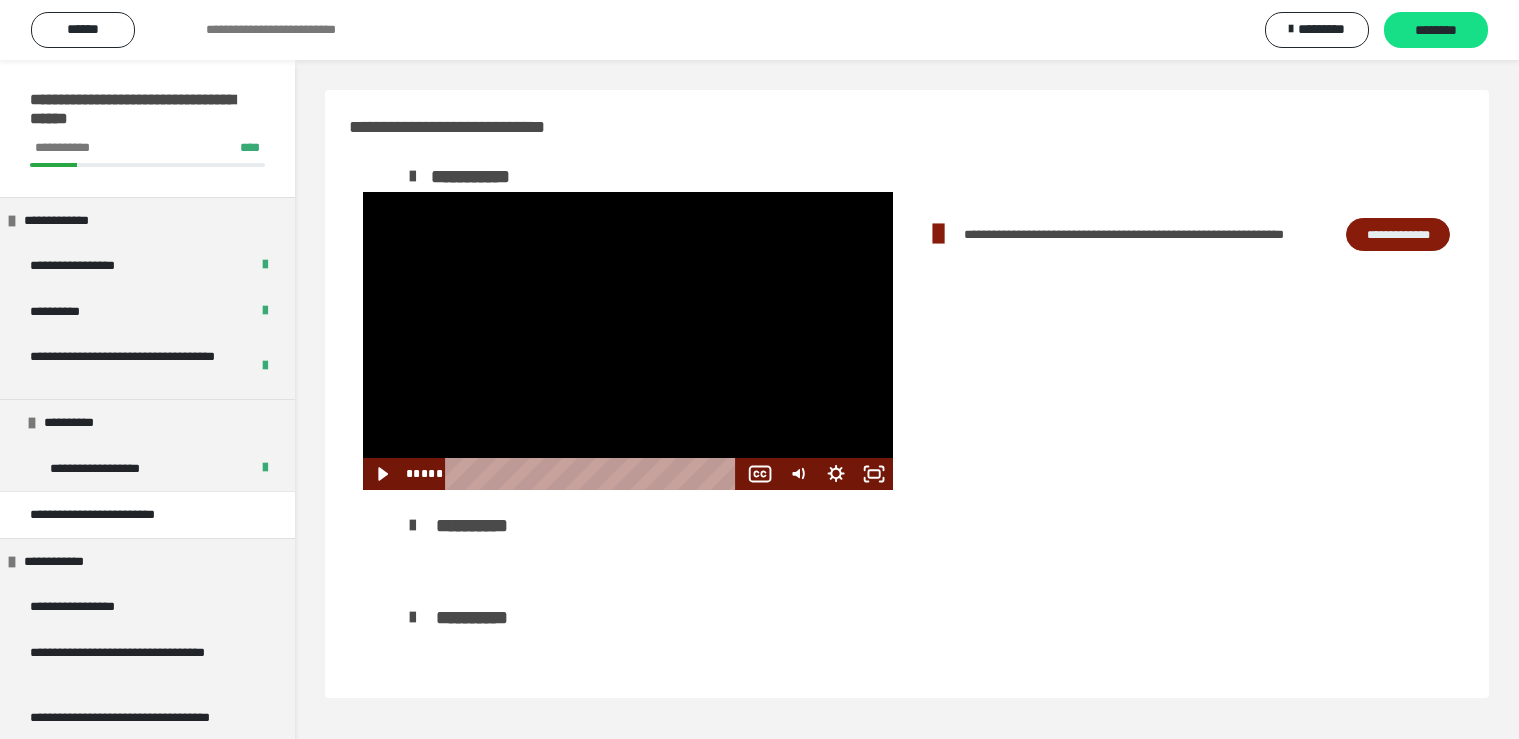 scroll, scrollTop: 0, scrollLeft: 0, axis: both 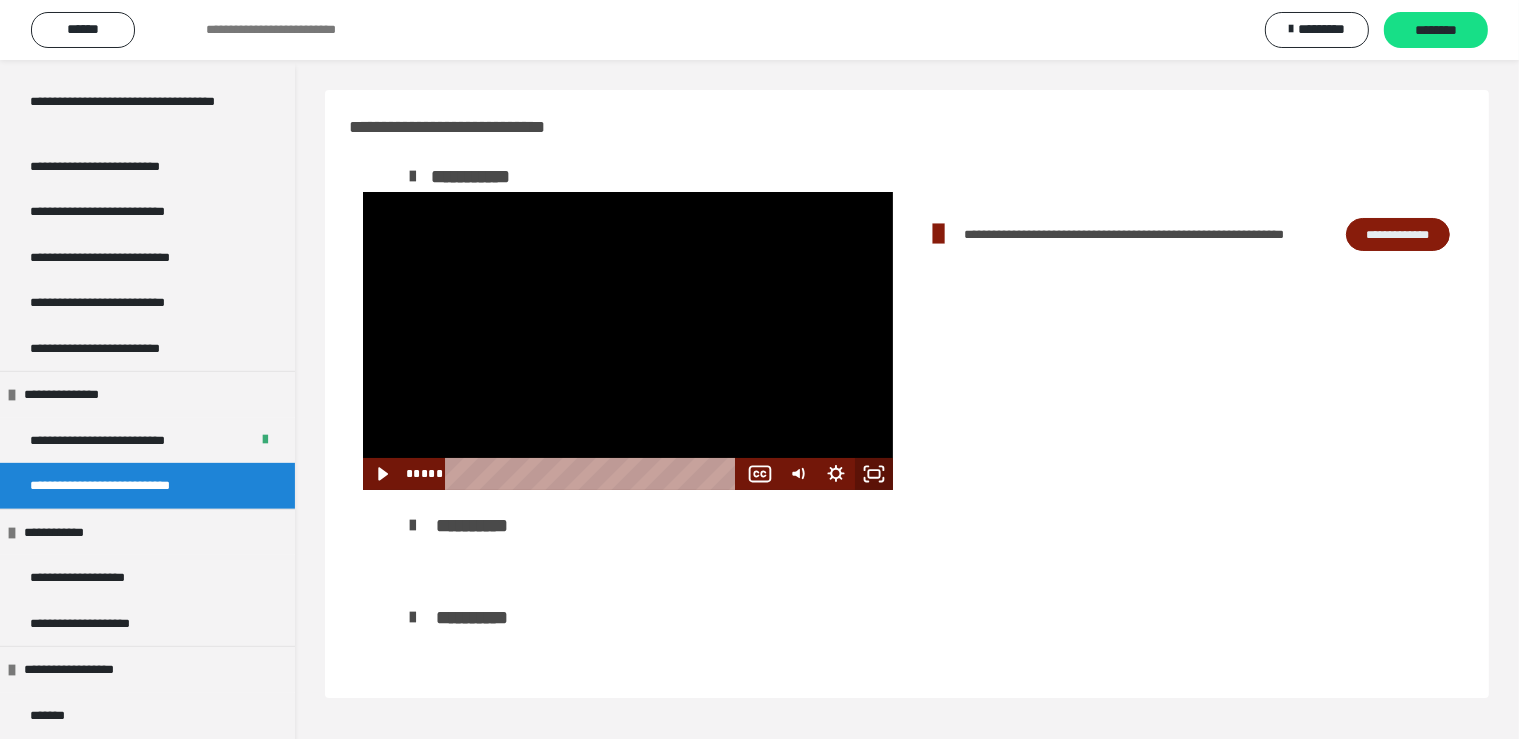click 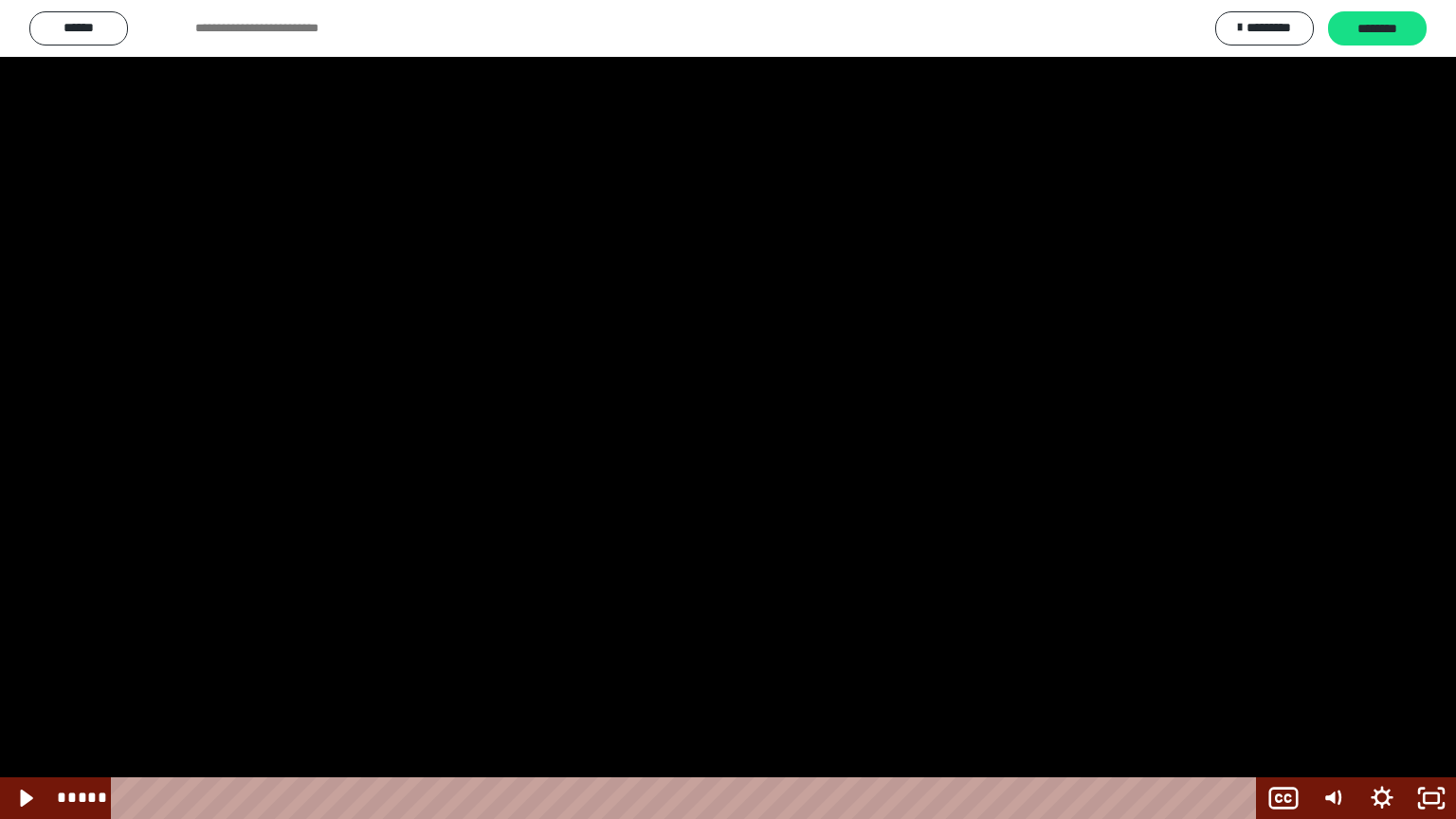 click at bounding box center (728, 410) 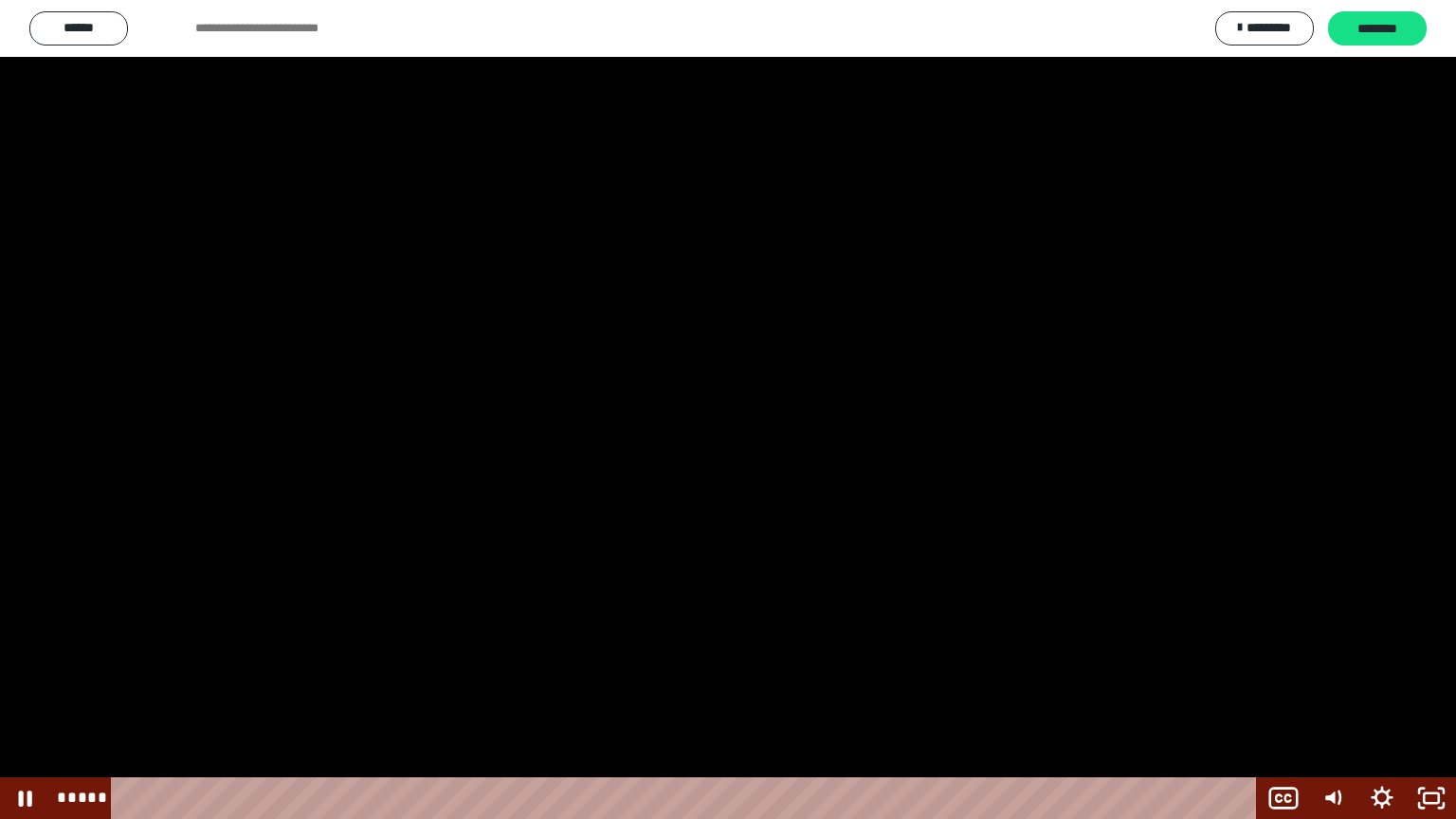 click at bounding box center [728, 410] 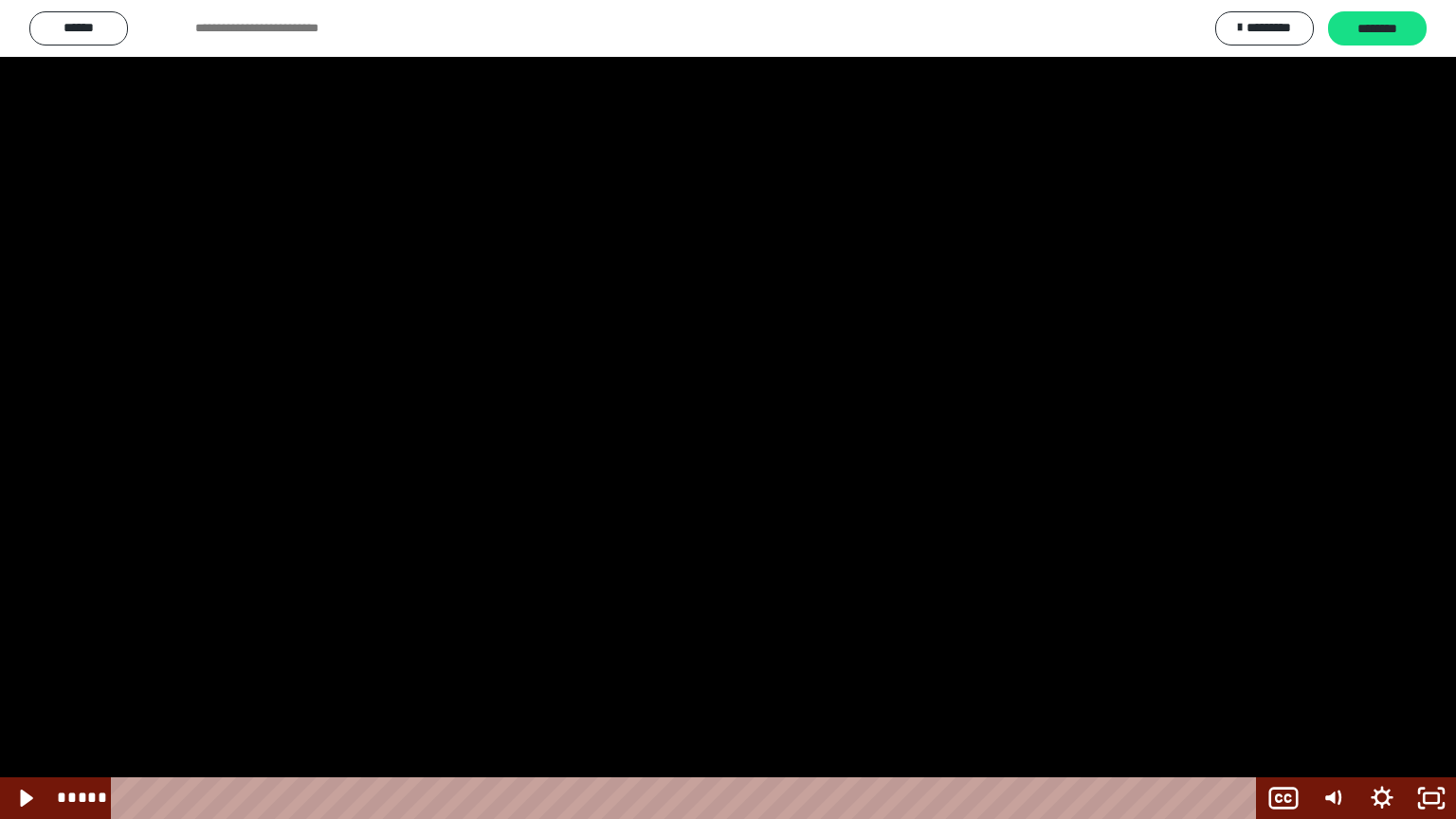 click at bounding box center [728, 410] 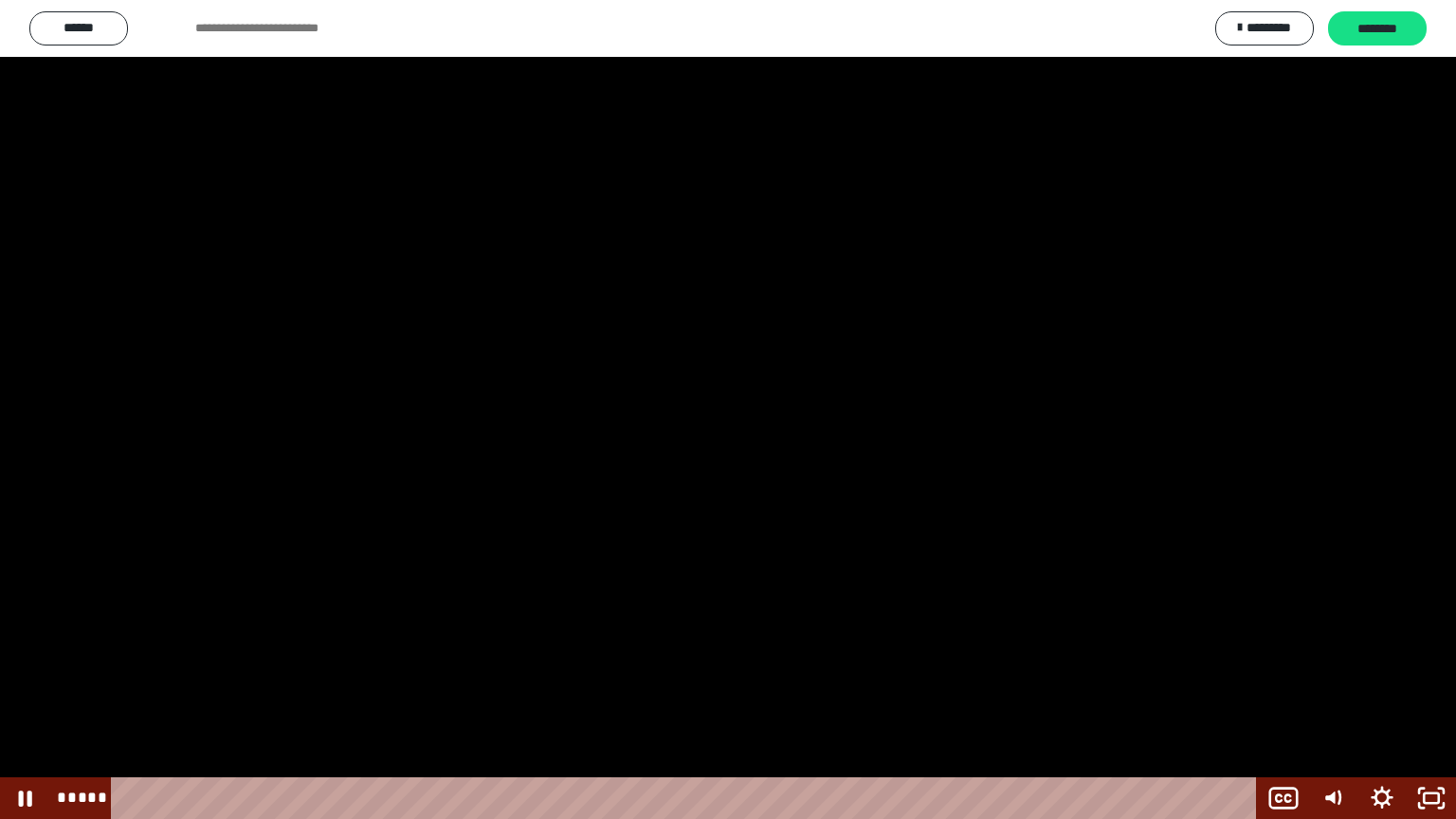 click at bounding box center (728, 410) 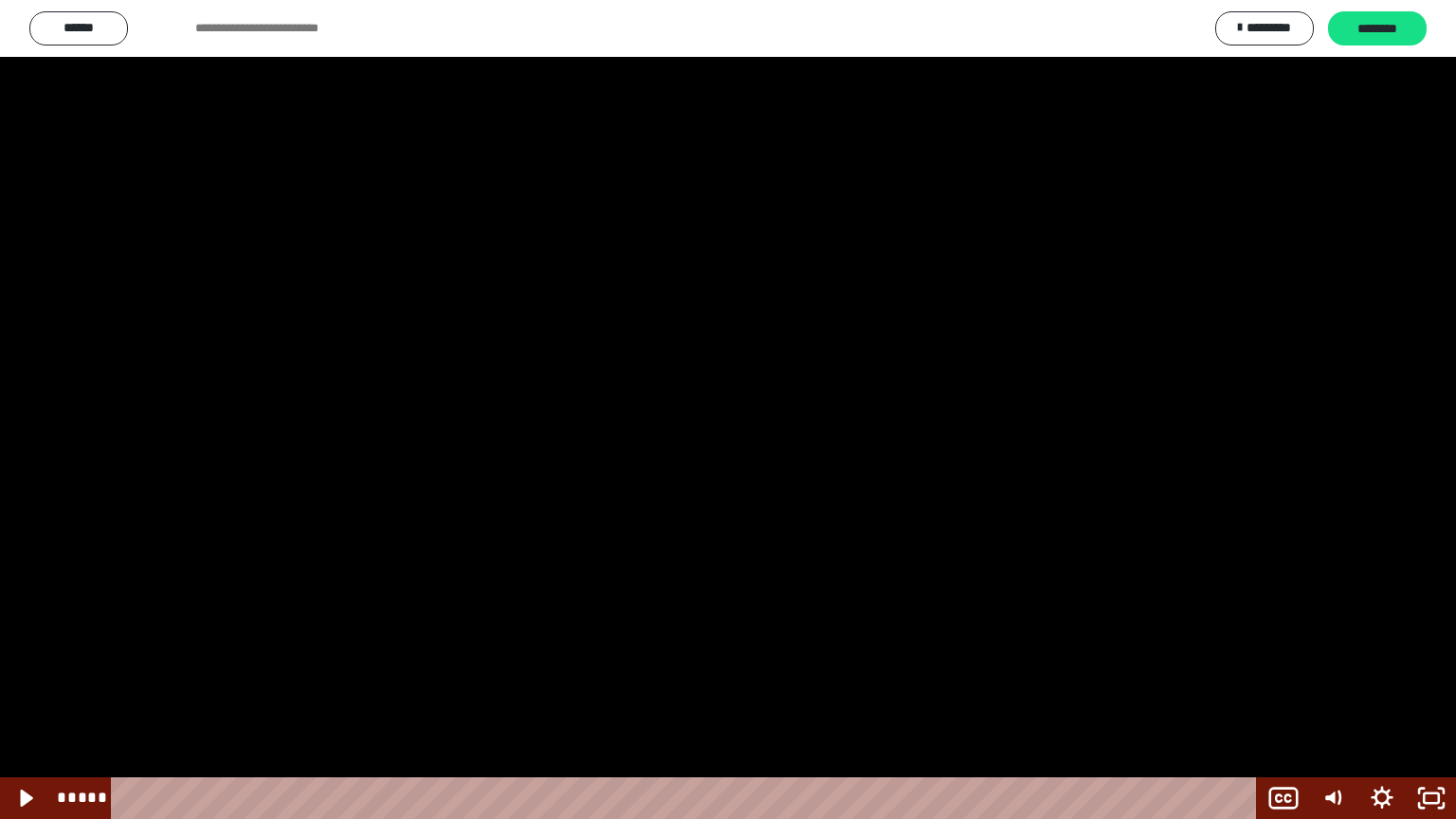 click at bounding box center [728, 410] 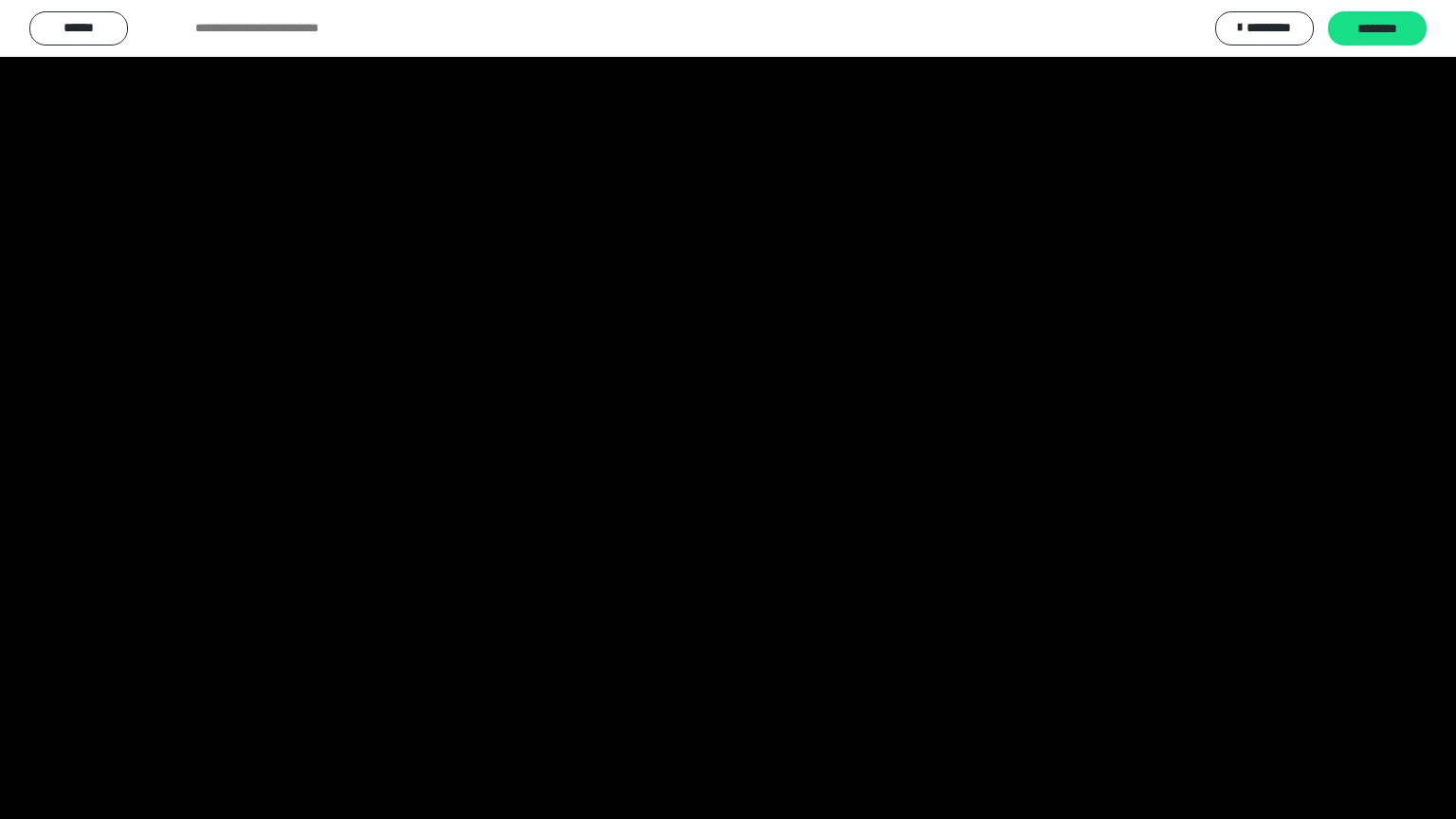 click at bounding box center (728, 410) 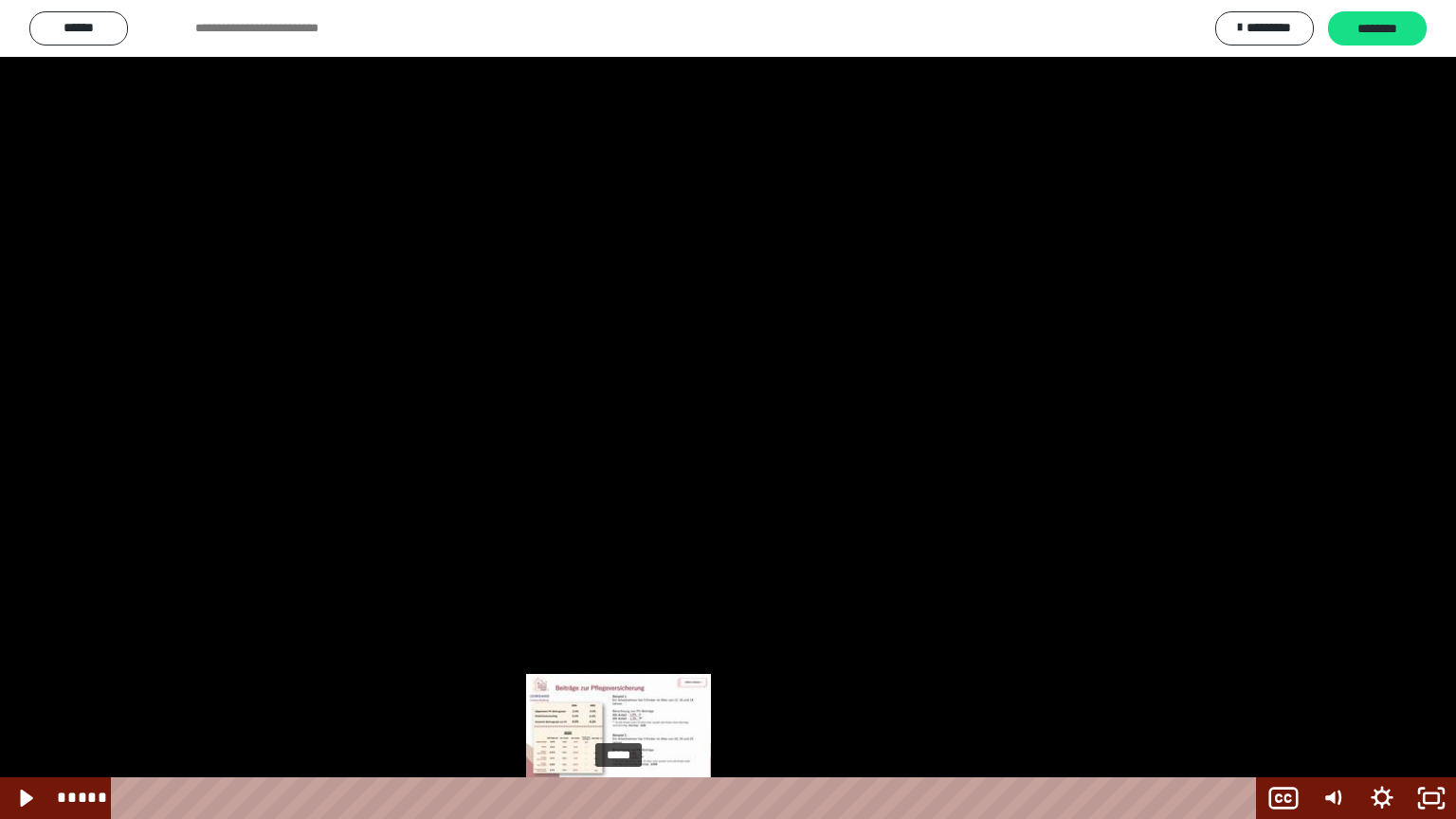 click at bounding box center (618, 798) 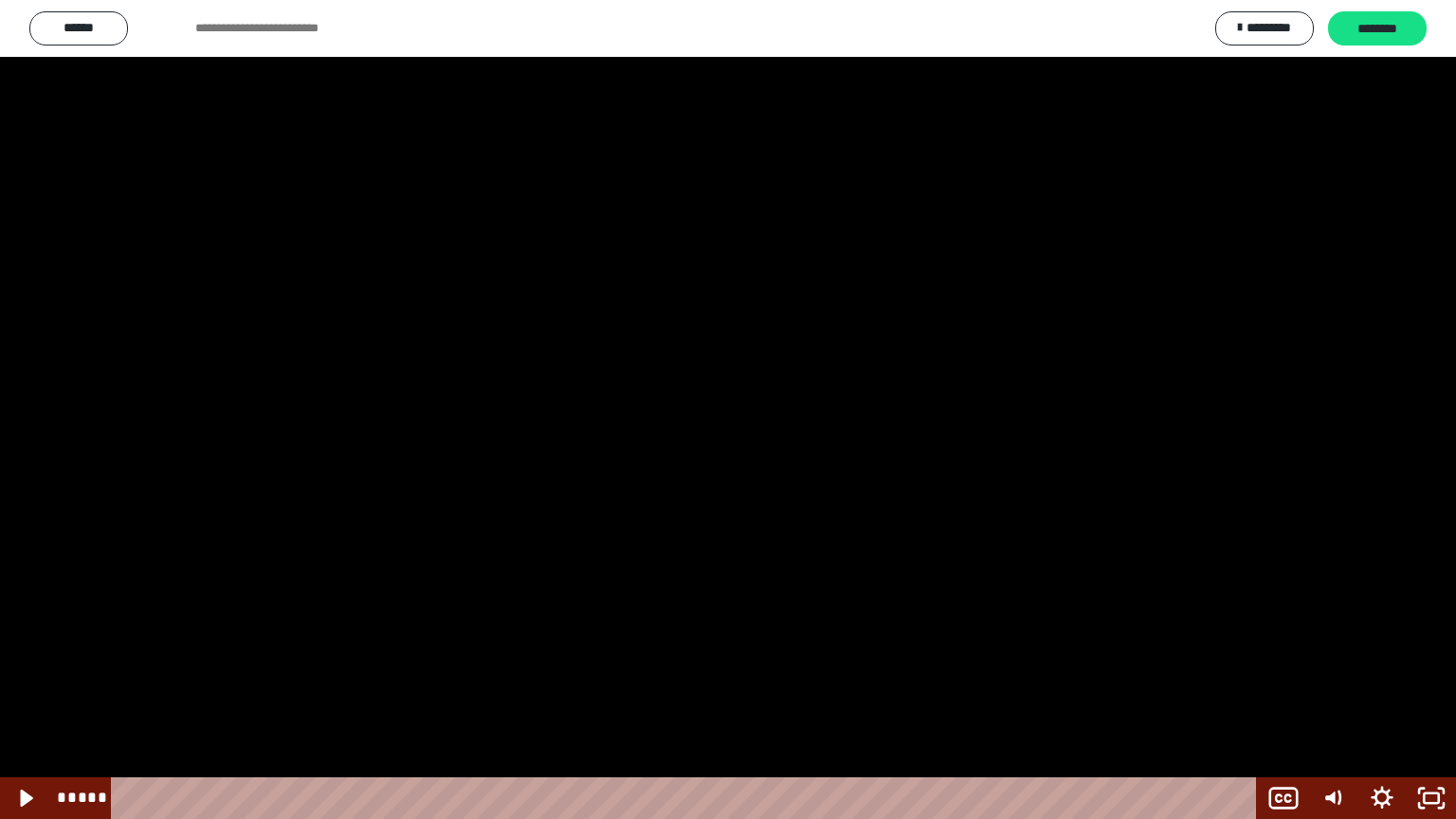 click at bounding box center [728, 410] 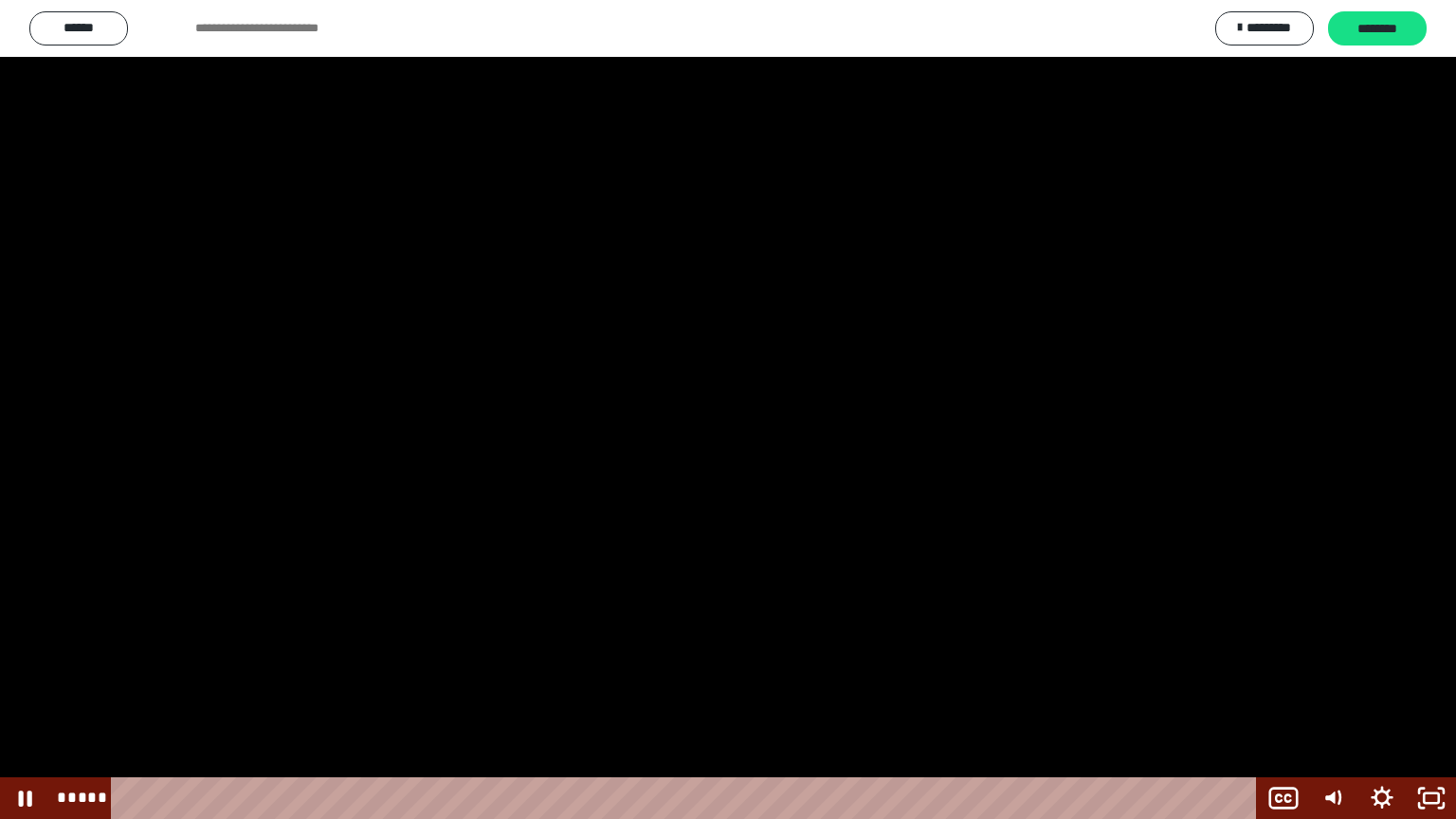 click at bounding box center (728, 410) 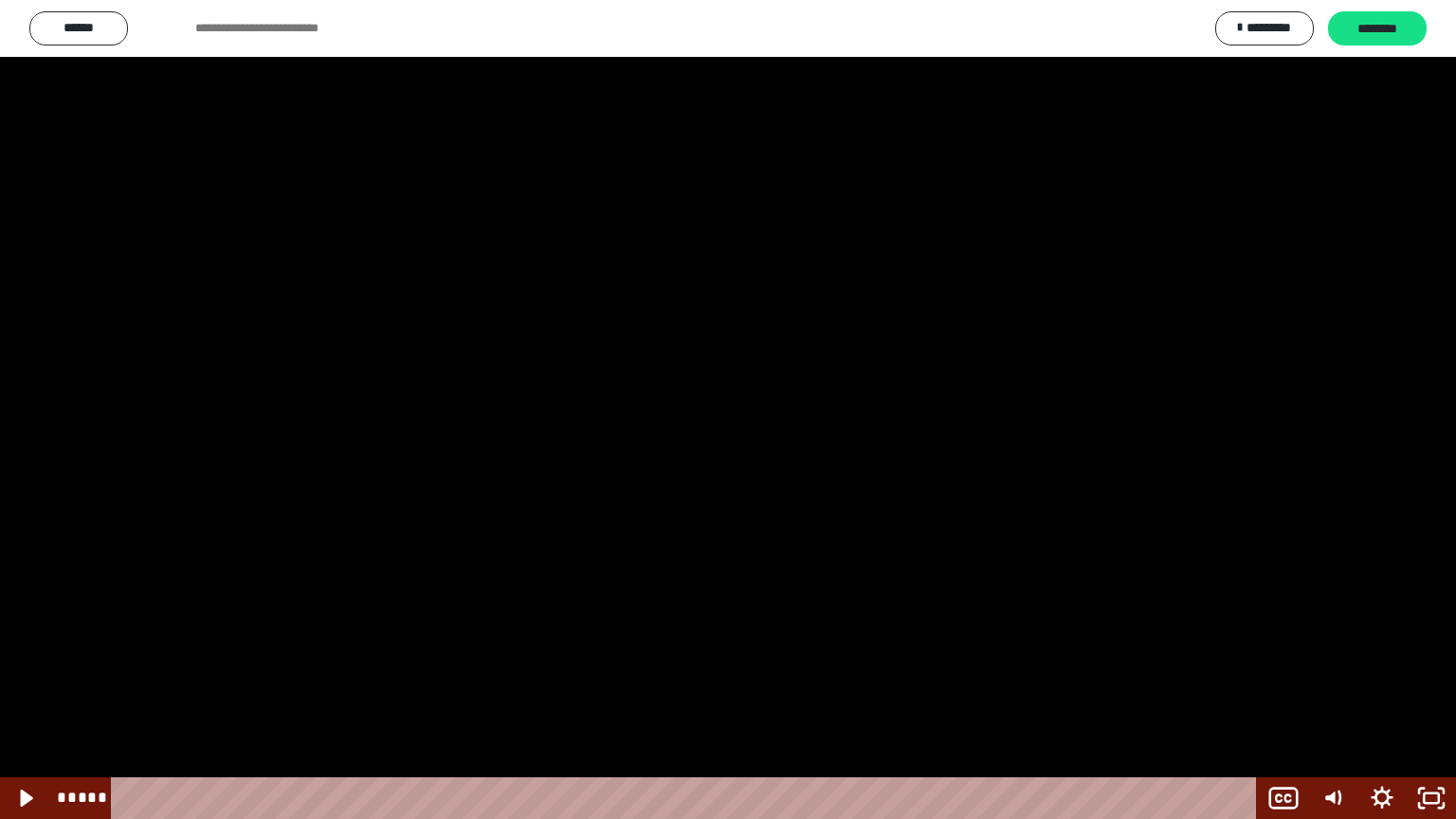 click at bounding box center [728, 410] 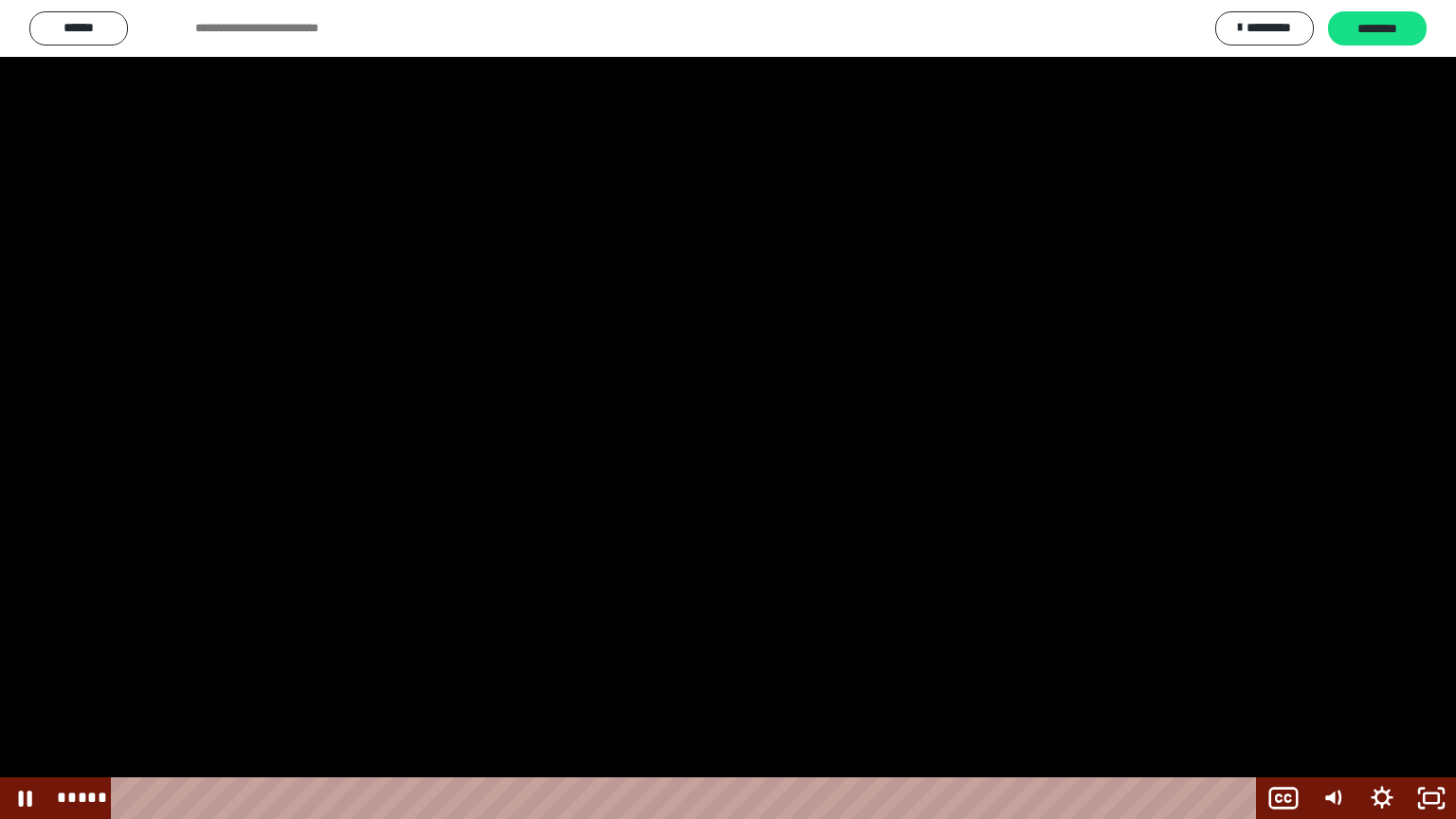 click at bounding box center [728, 410] 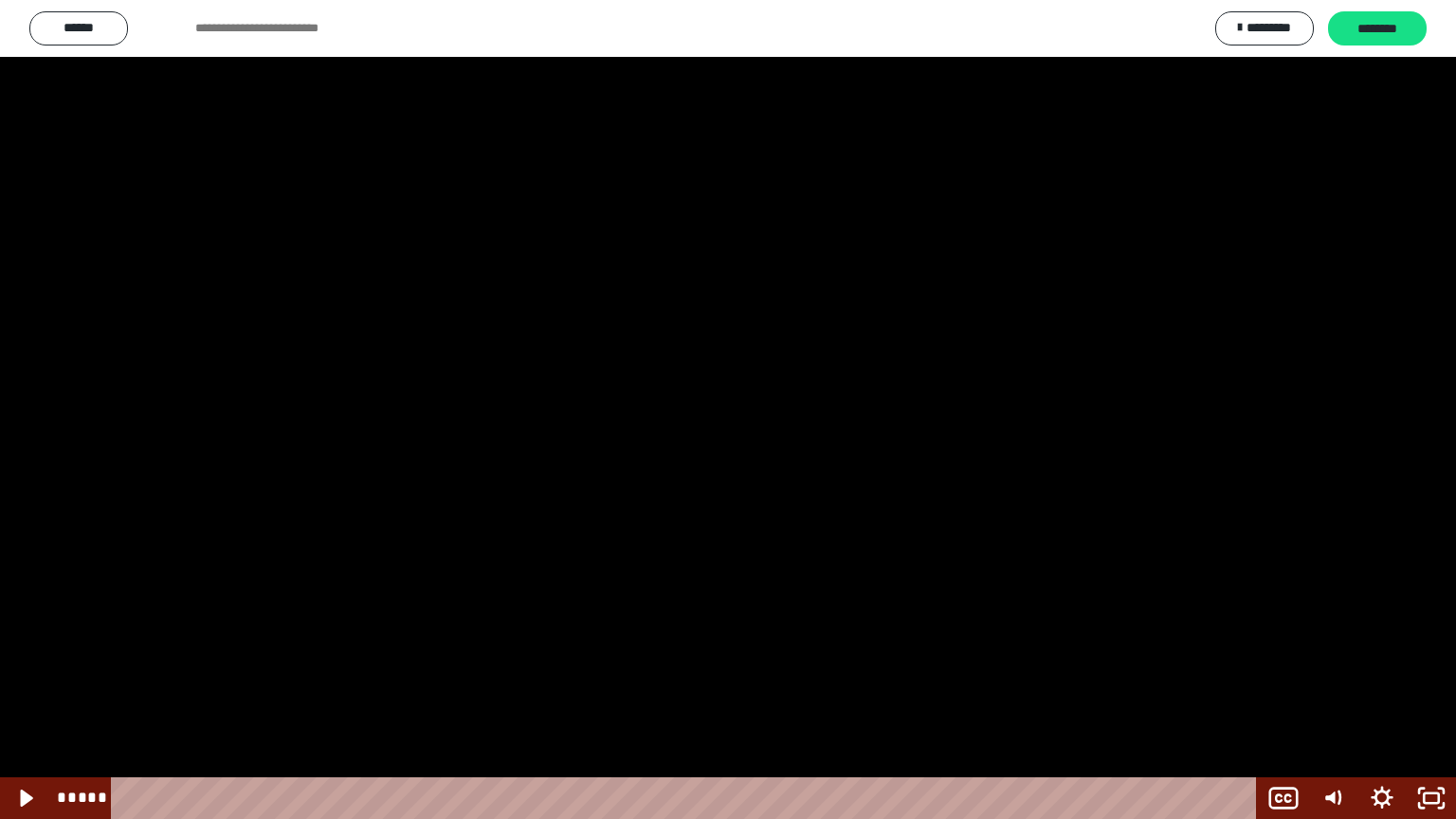 click at bounding box center [728, 410] 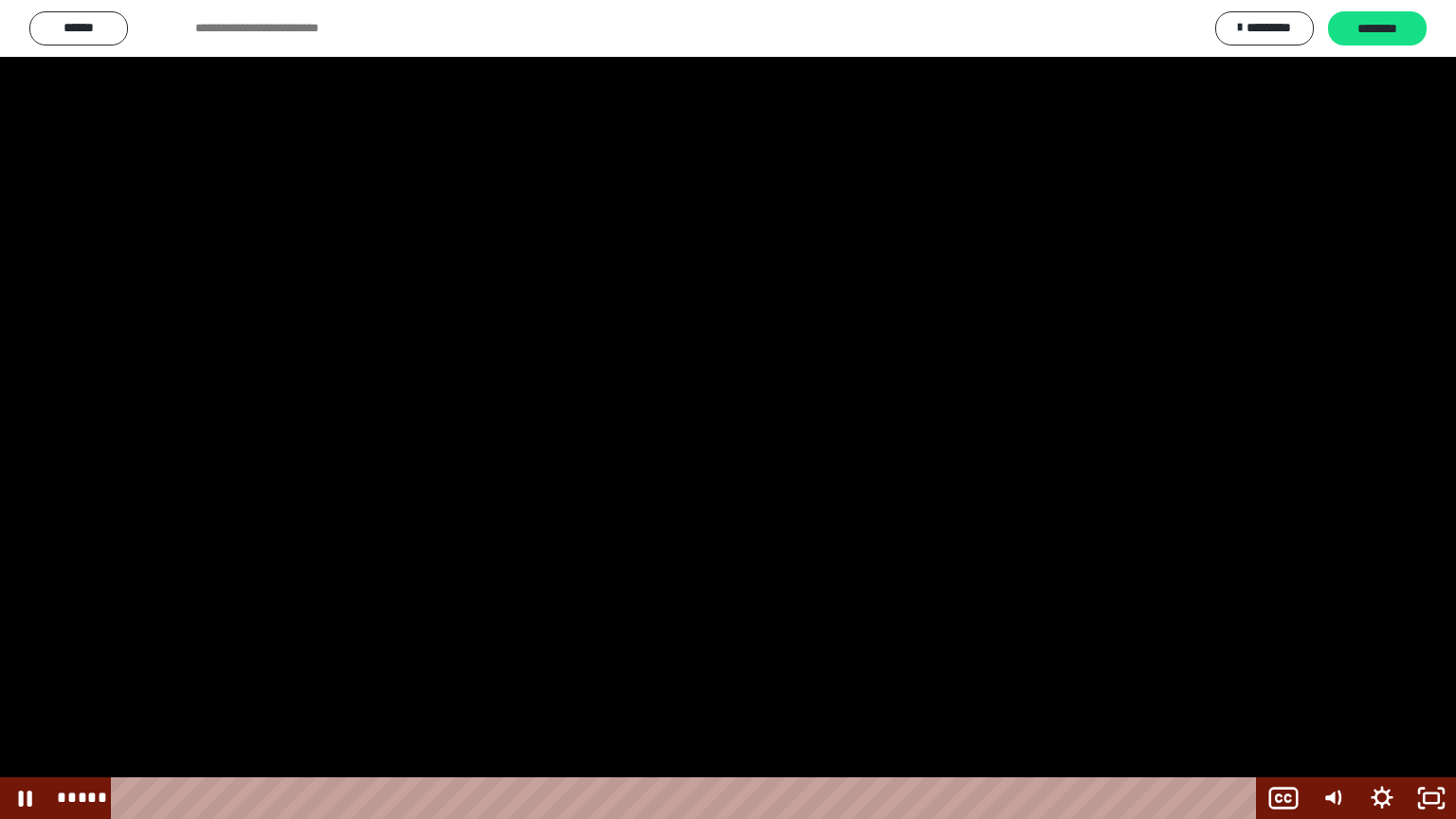 click at bounding box center [728, 410] 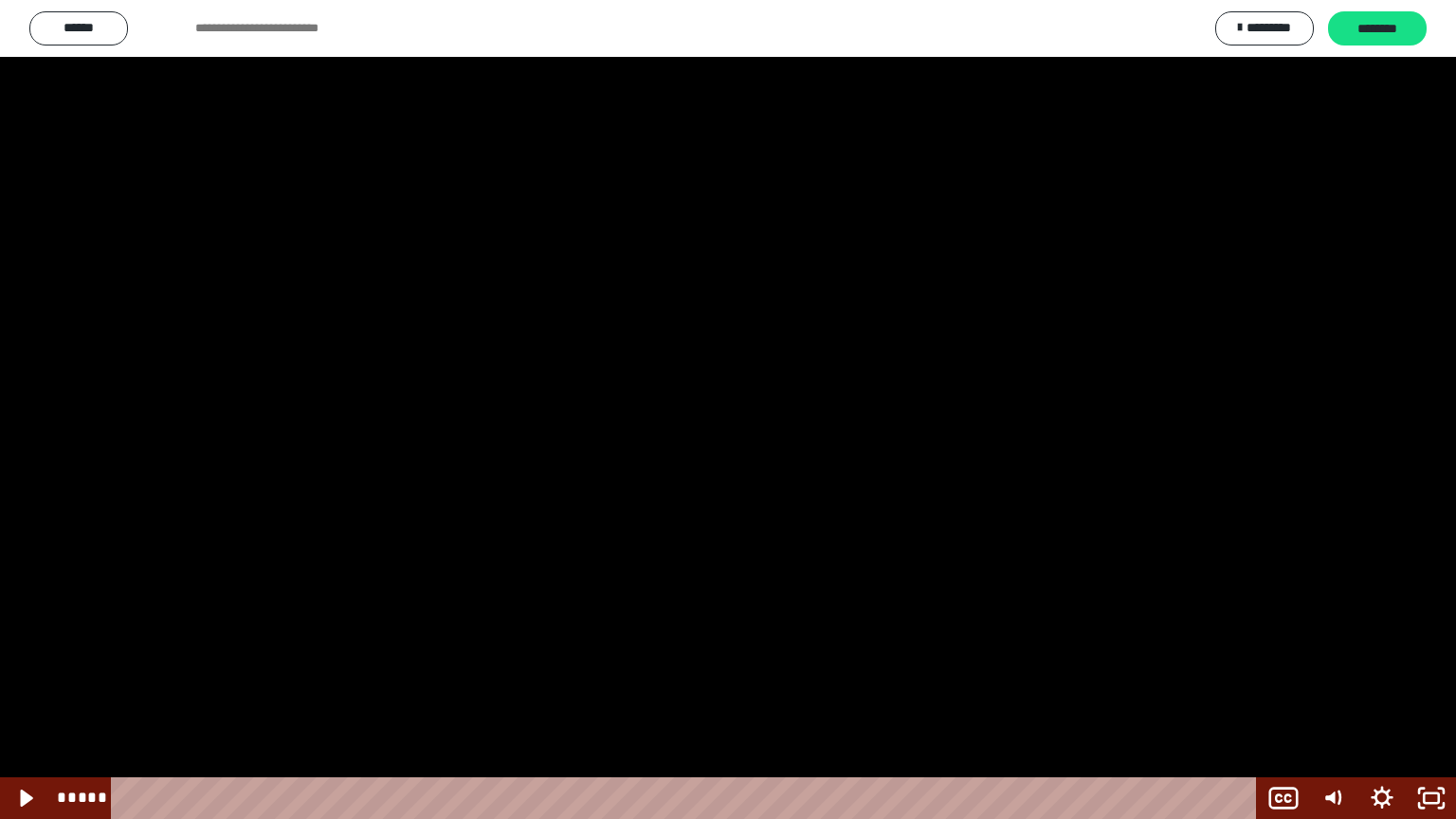 click at bounding box center [728, 410] 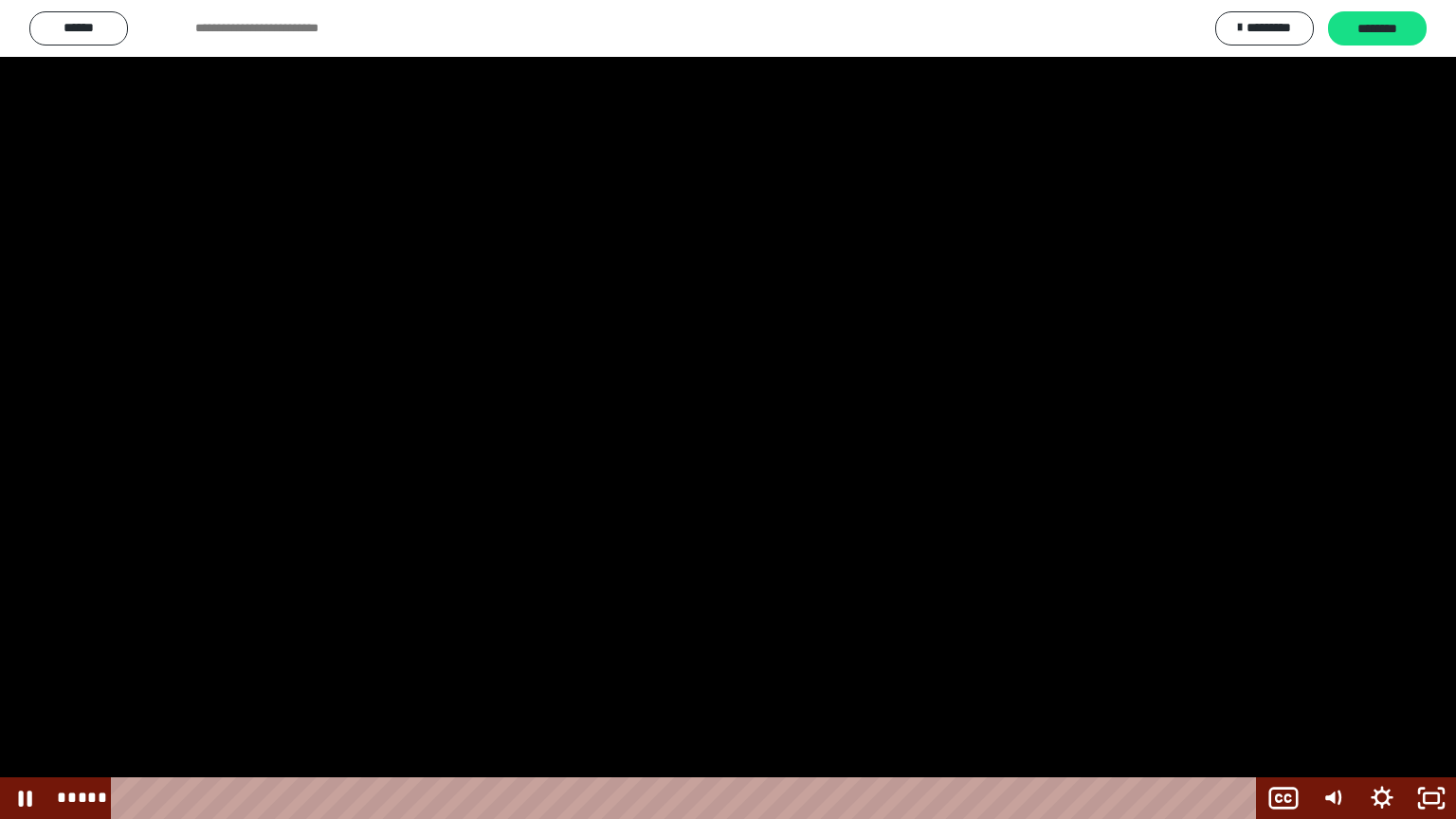 click at bounding box center (728, 410) 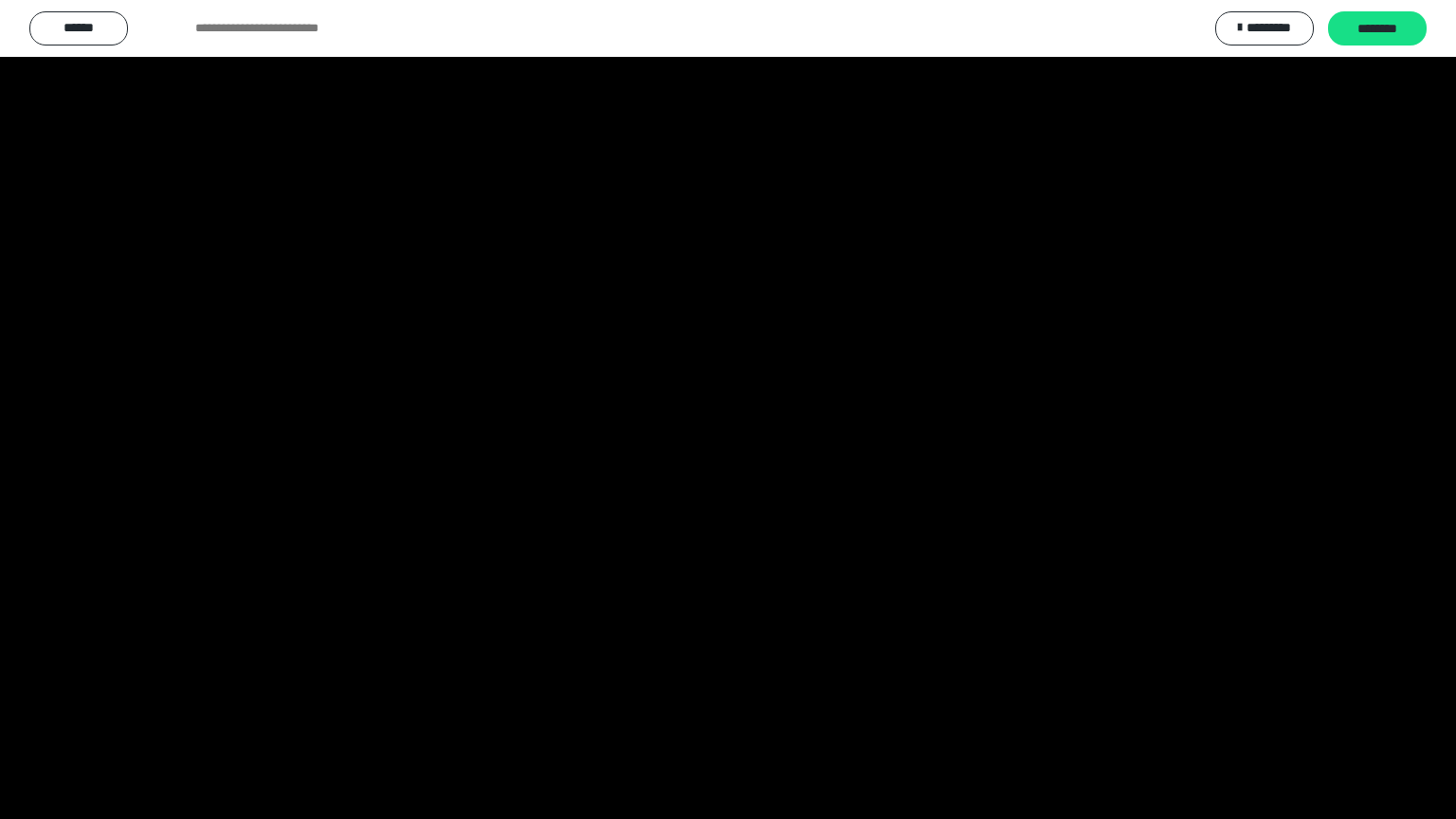 click at bounding box center [728, 410] 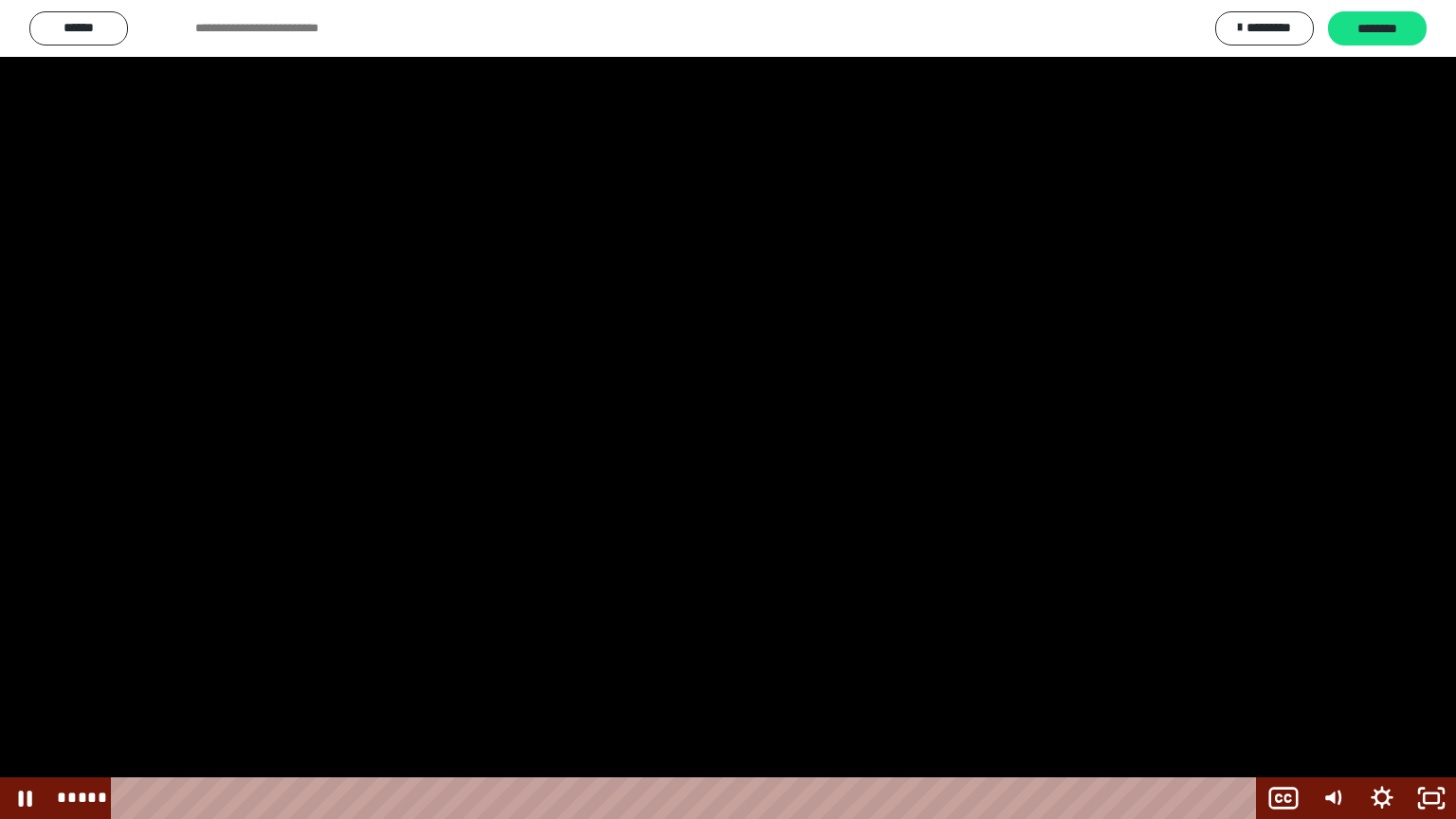 click at bounding box center [728, 410] 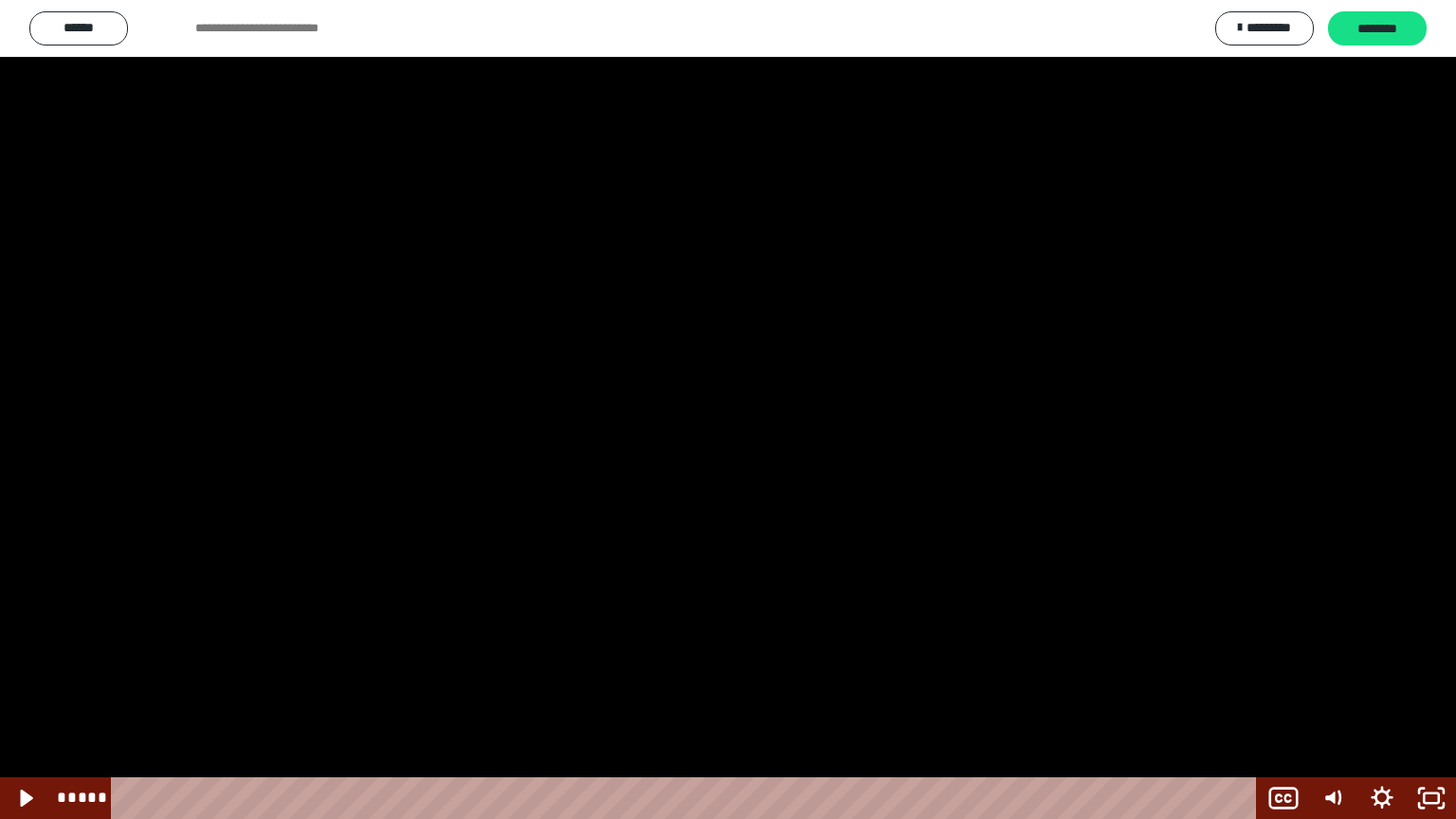 click at bounding box center (728, 410) 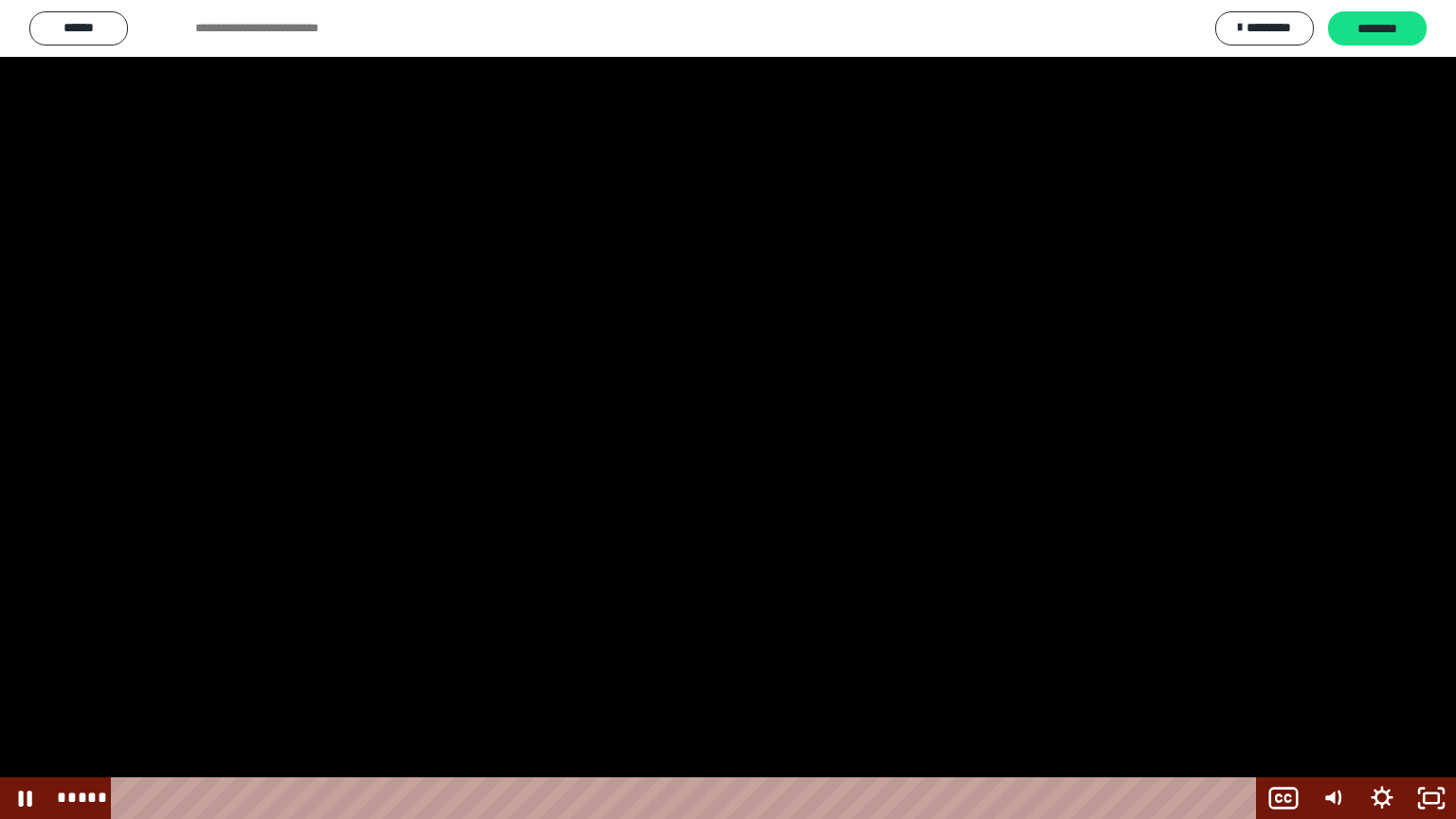 click at bounding box center [728, 410] 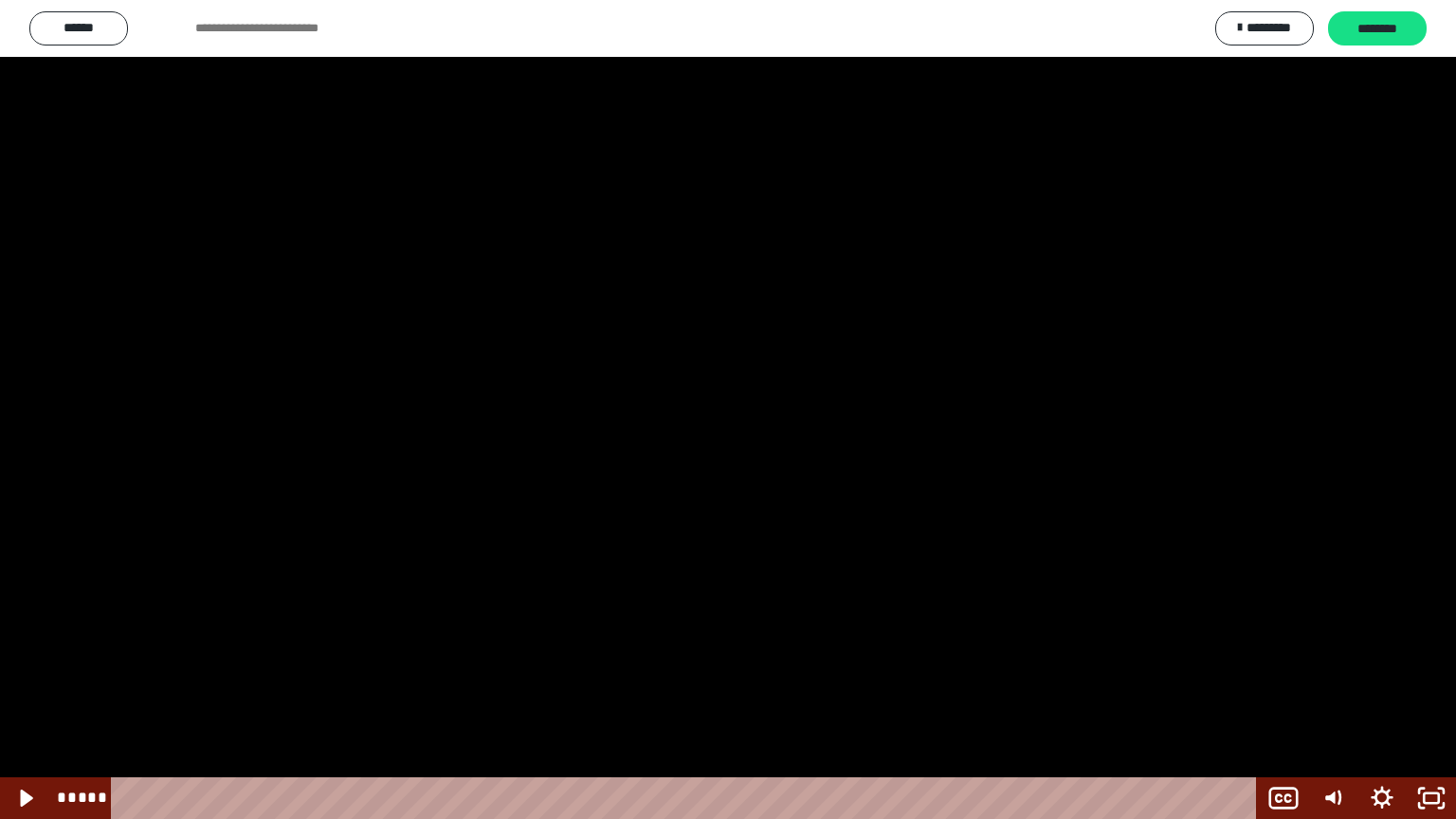 click at bounding box center [728, 410] 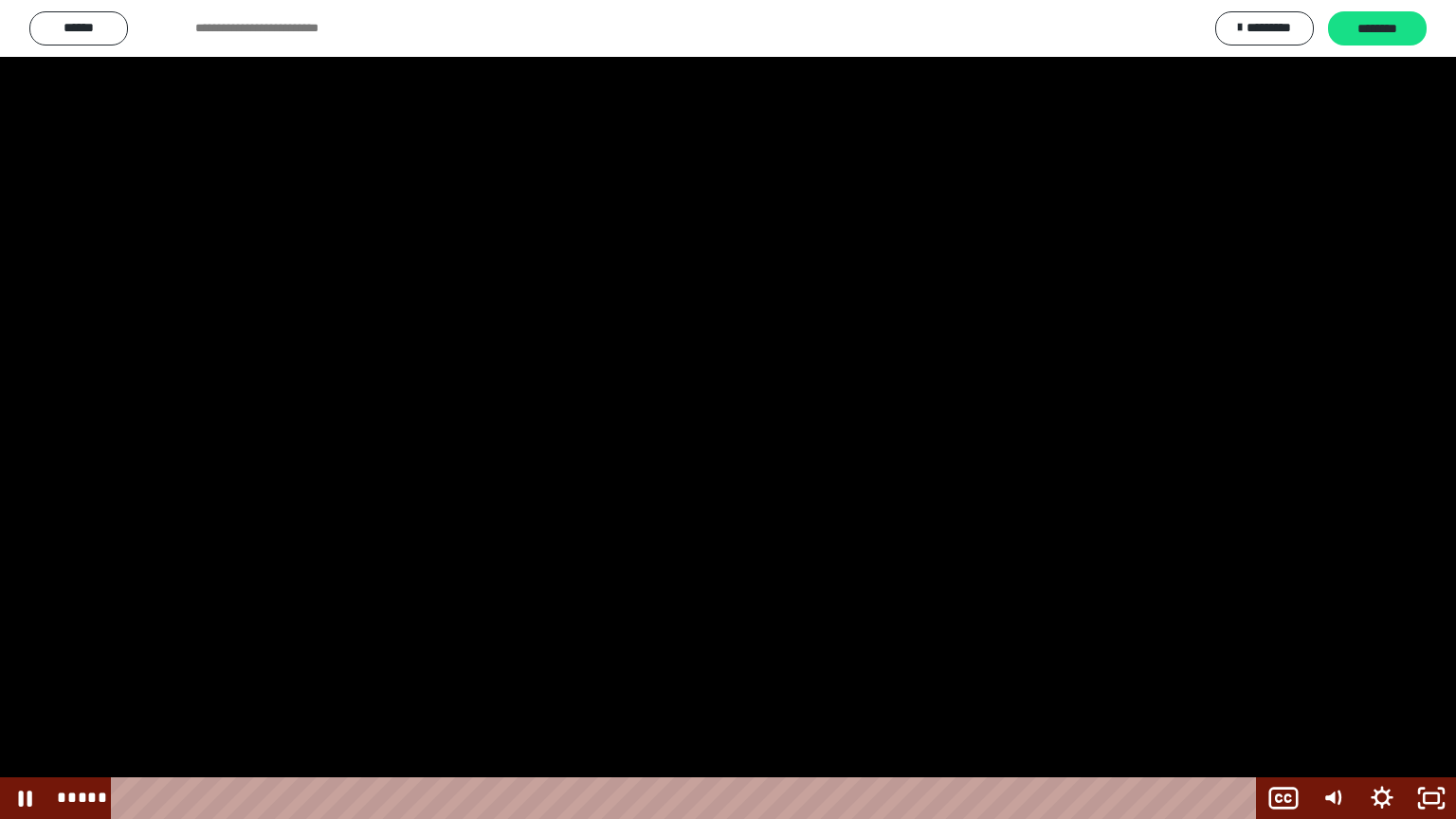 click at bounding box center (728, 410) 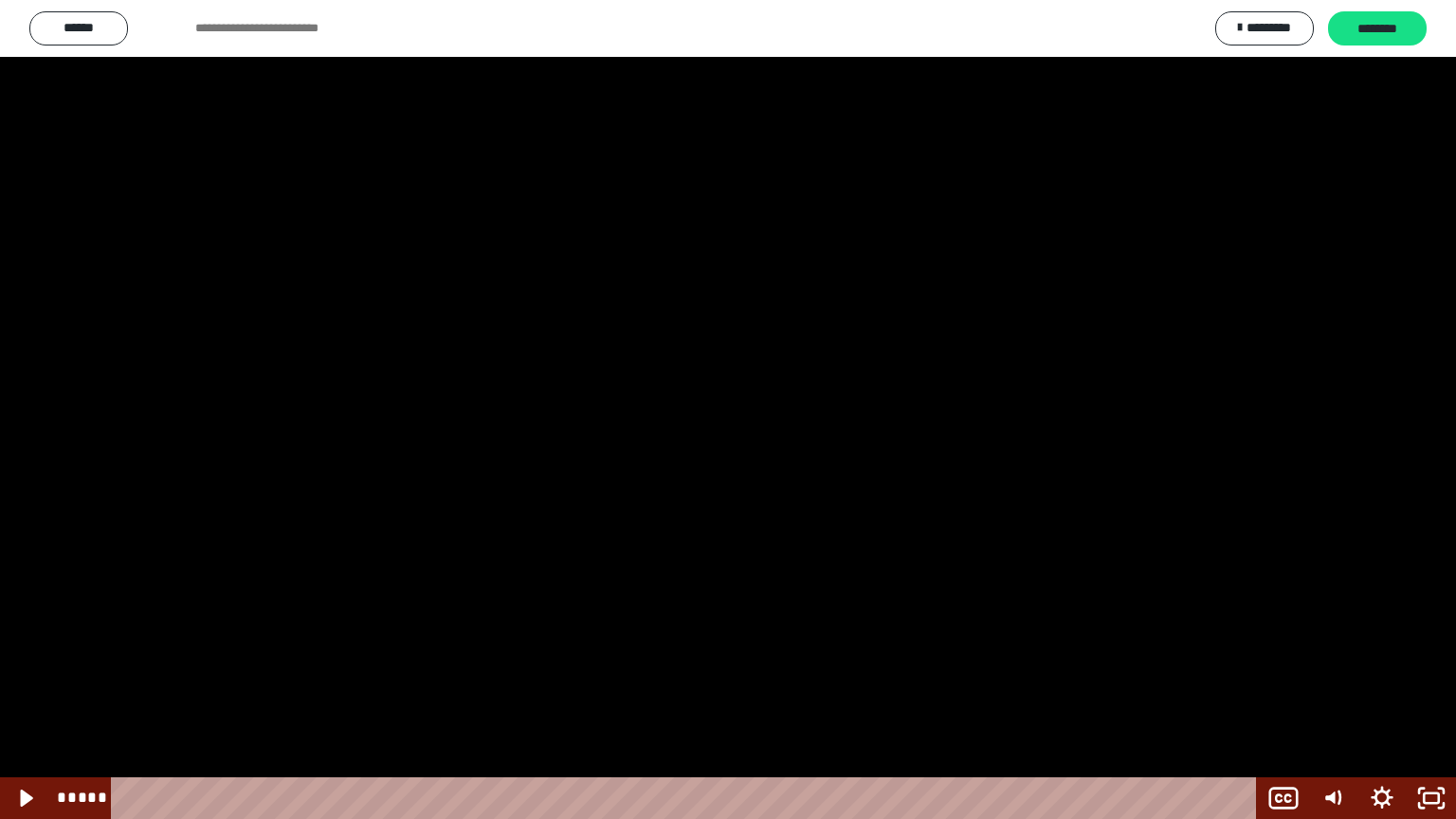 click at bounding box center (728, 410) 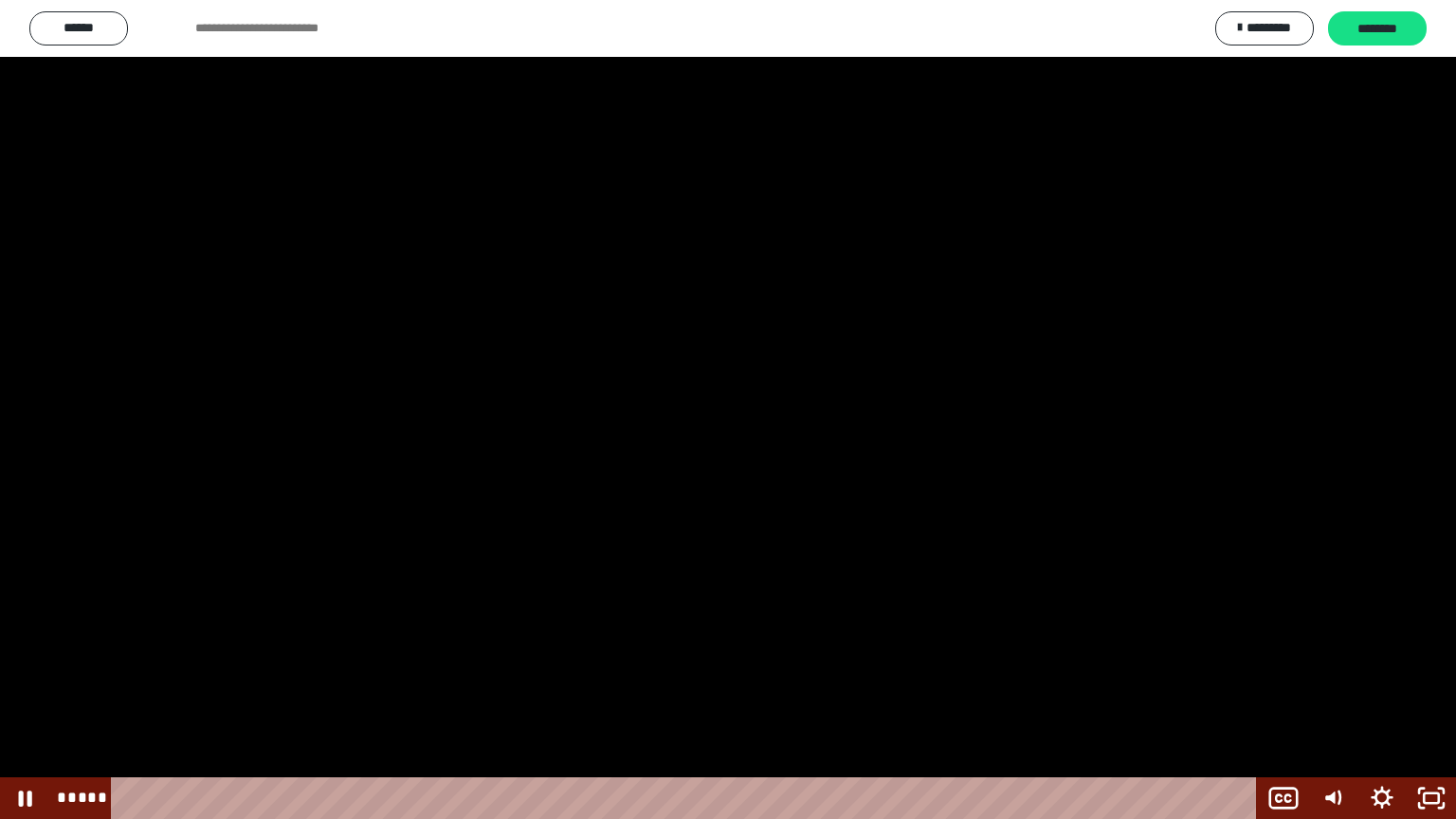drag, startPoint x: 1002, startPoint y: 737, endPoint x: 780, endPoint y: 346, distance: 449.6276 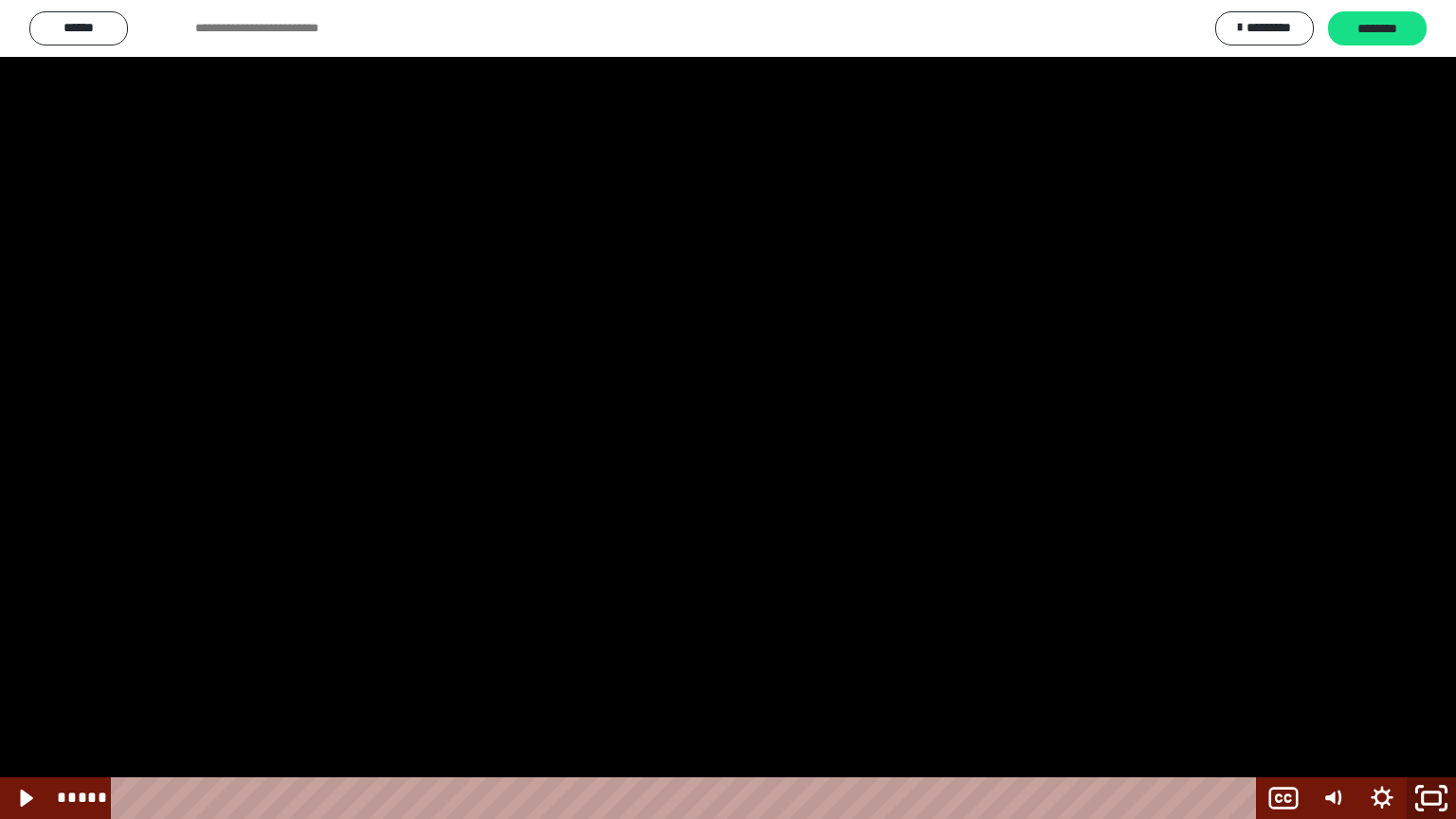 click 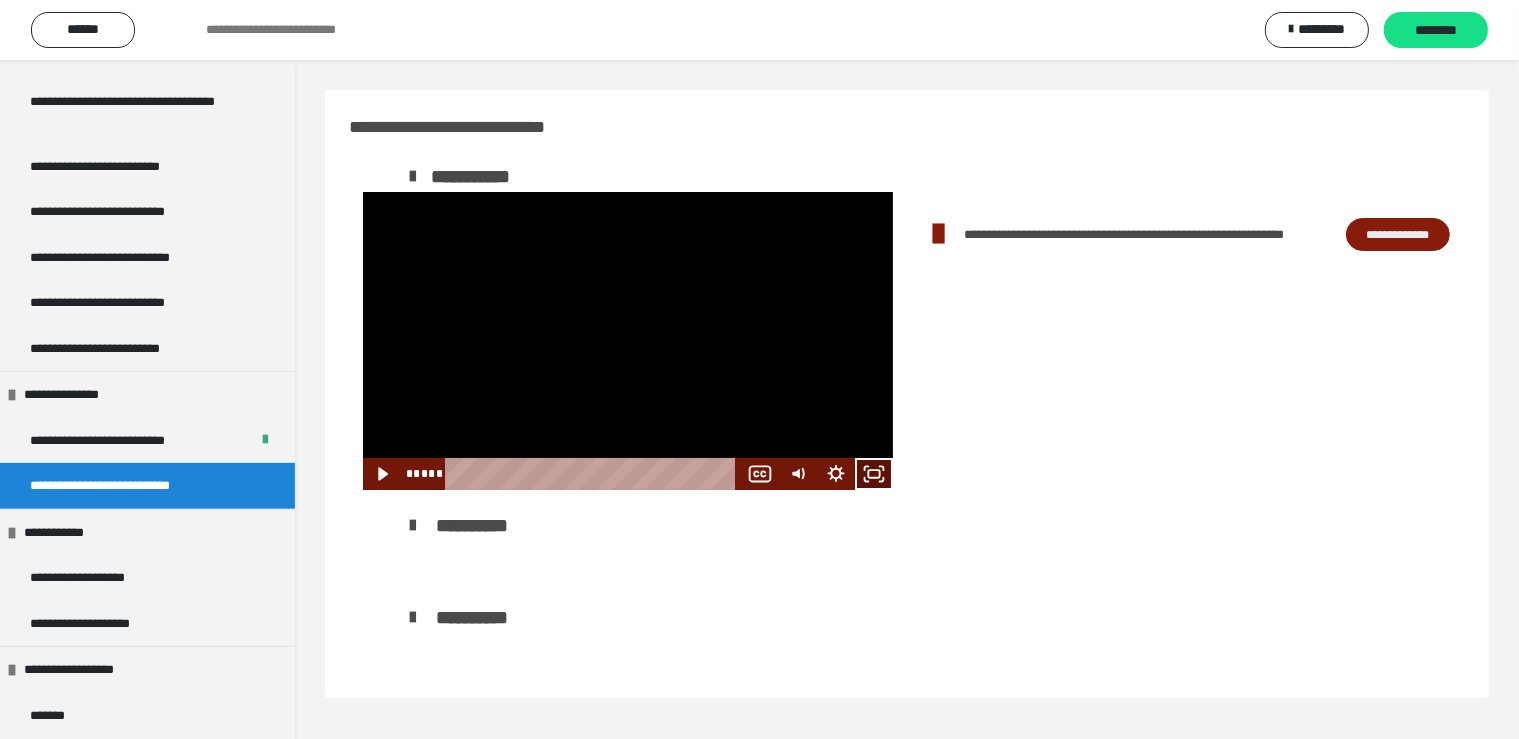 click 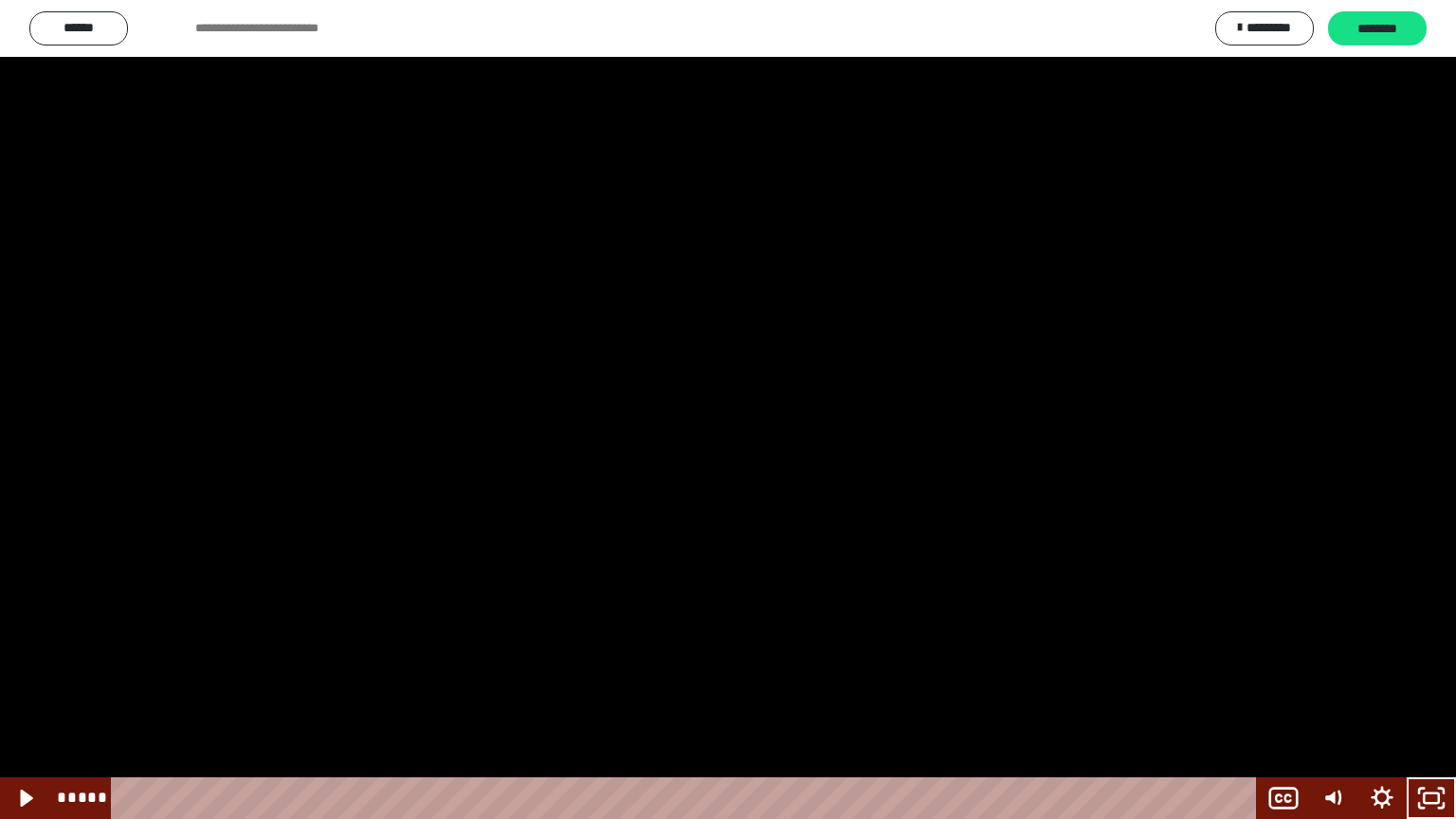 click at bounding box center (728, 410) 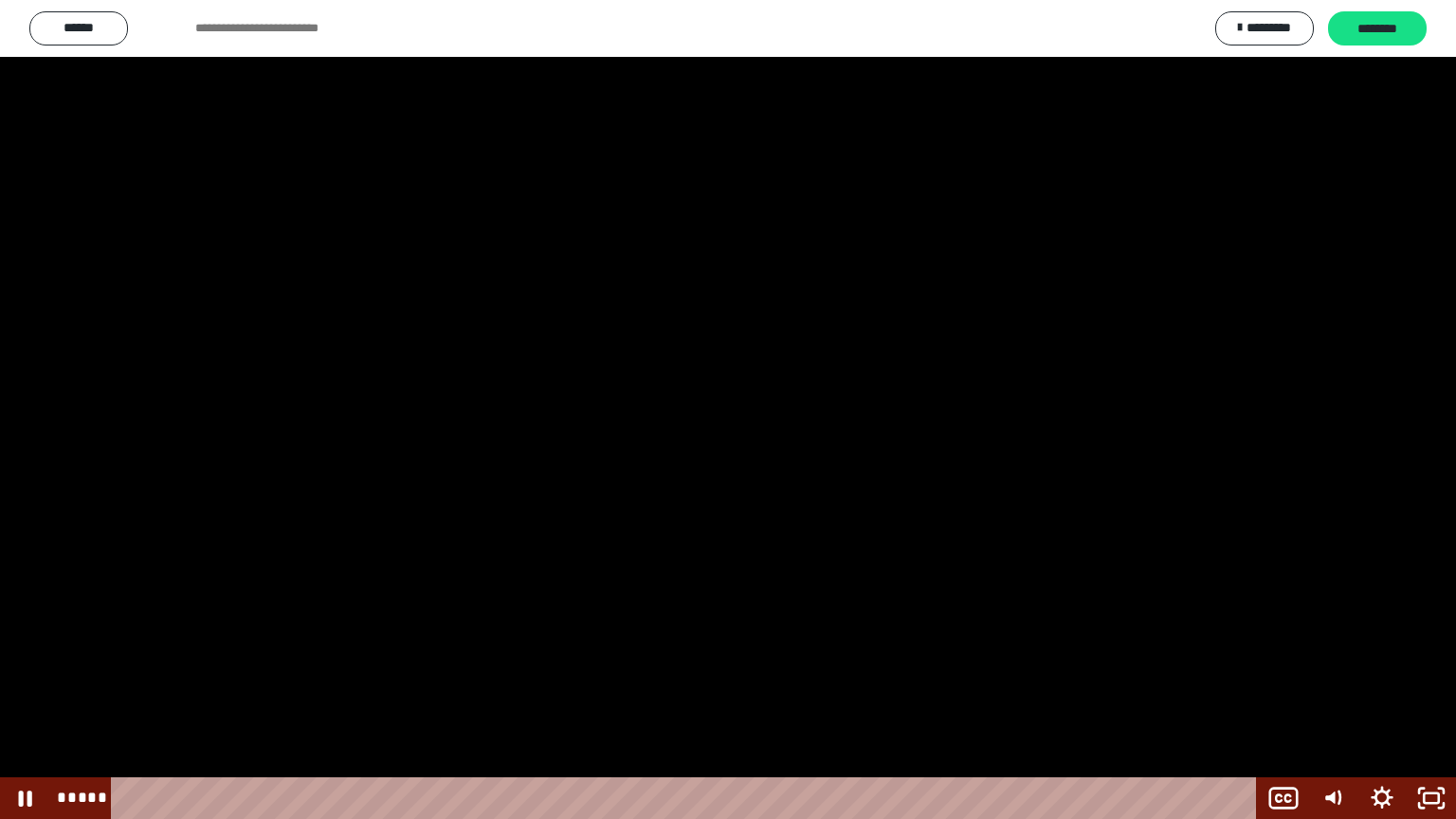click at bounding box center [728, 410] 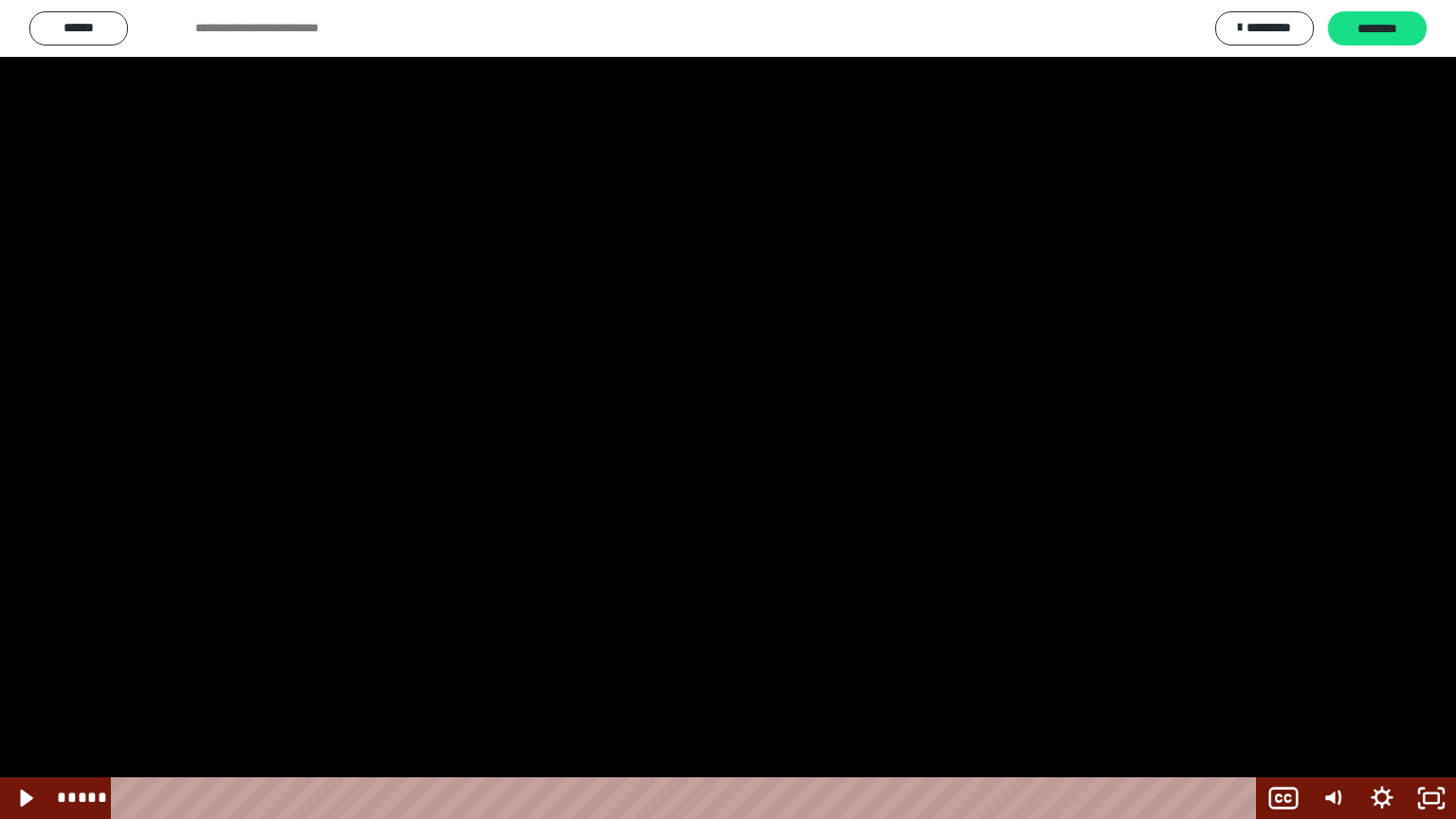 click at bounding box center [728, 410] 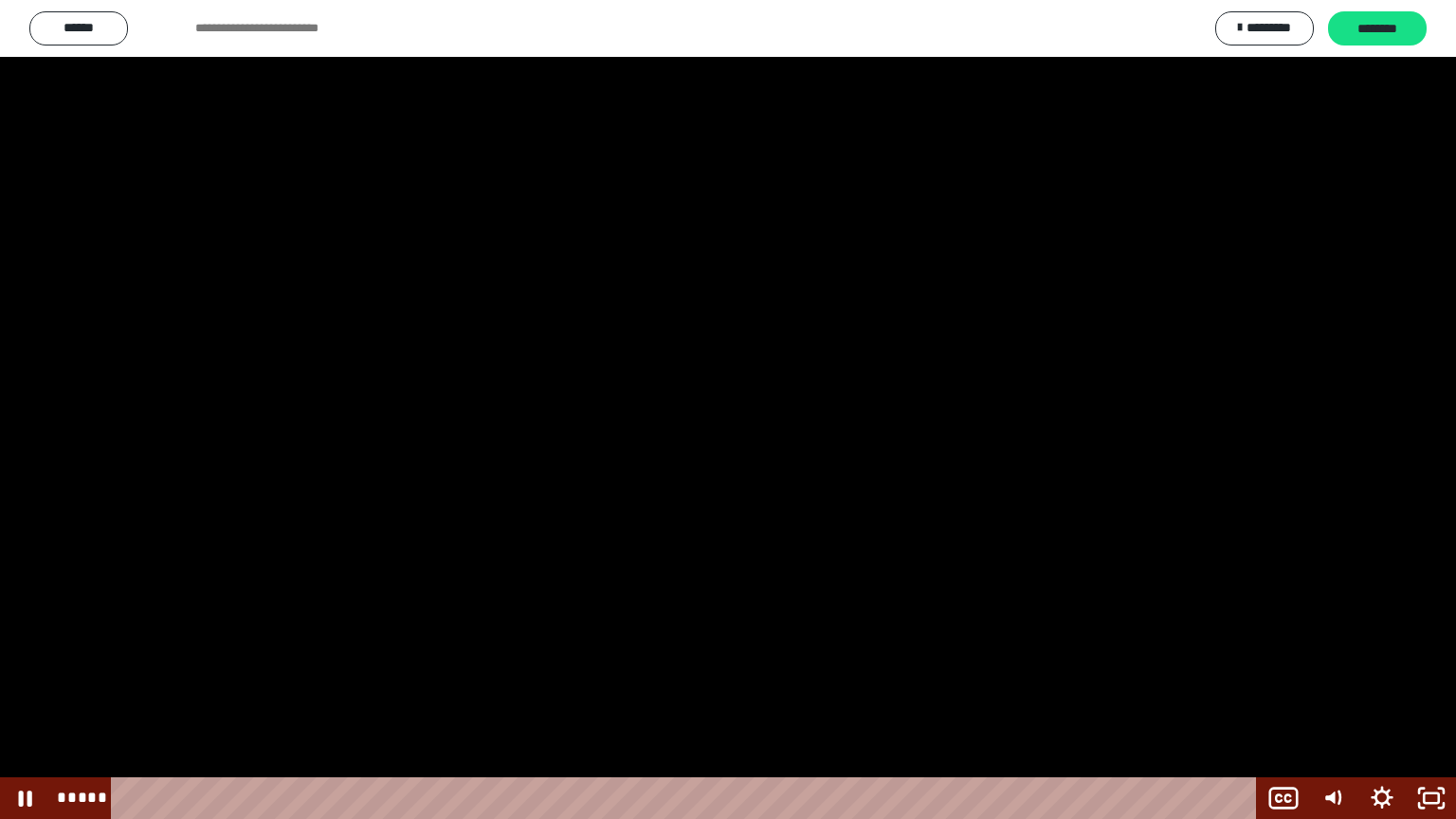 click at bounding box center [728, 410] 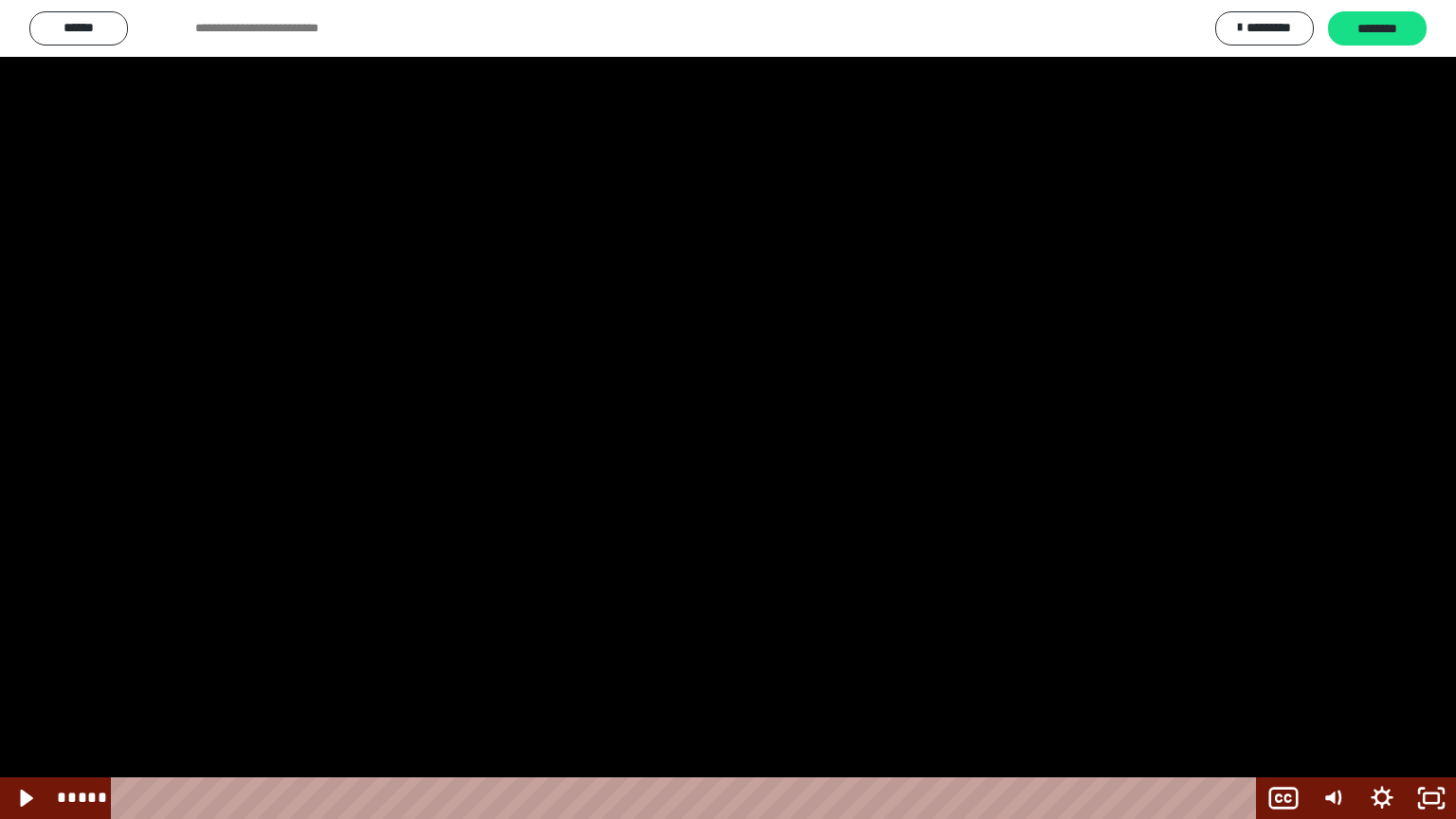 click at bounding box center (728, 410) 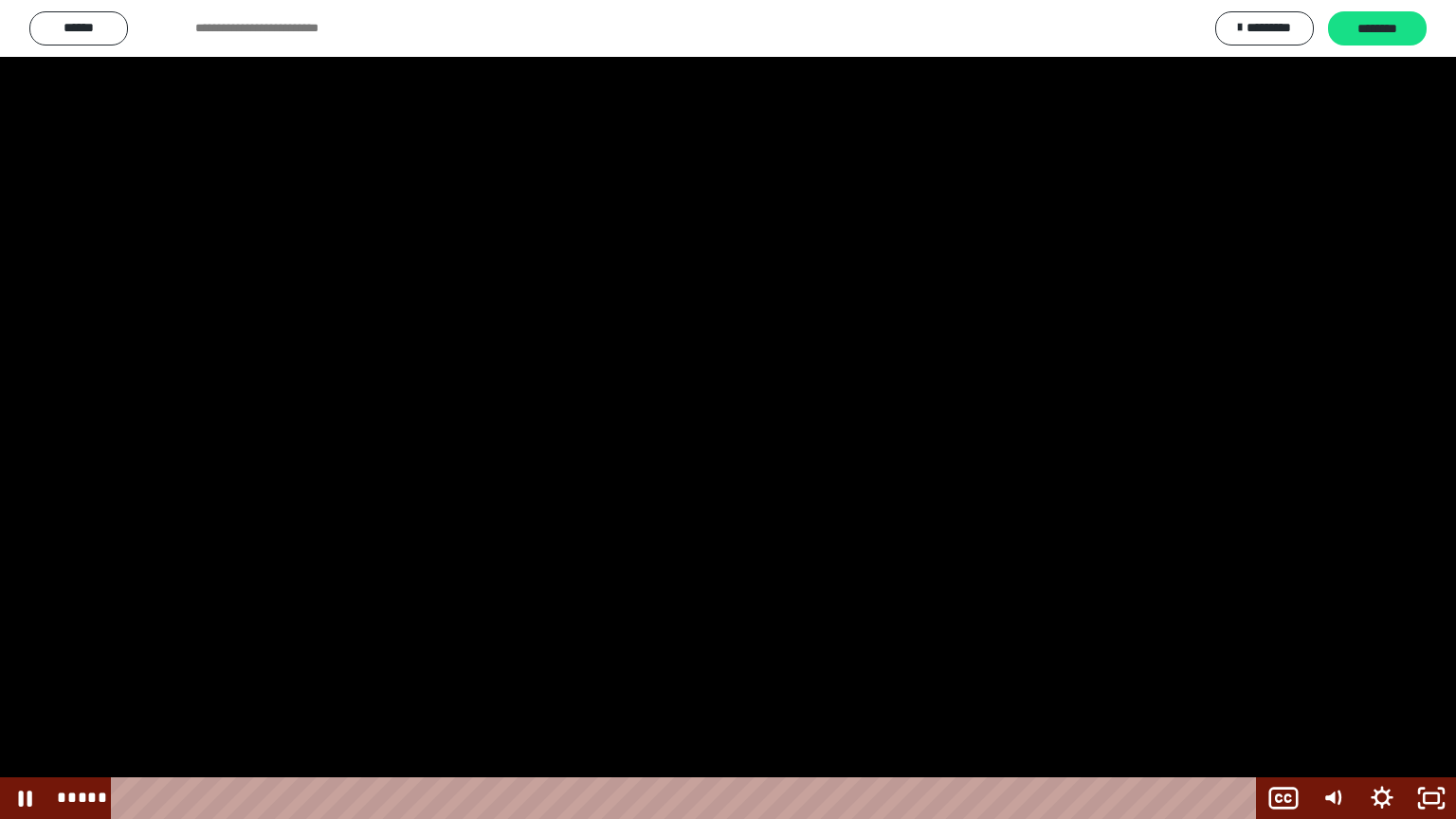 click at bounding box center (728, 410) 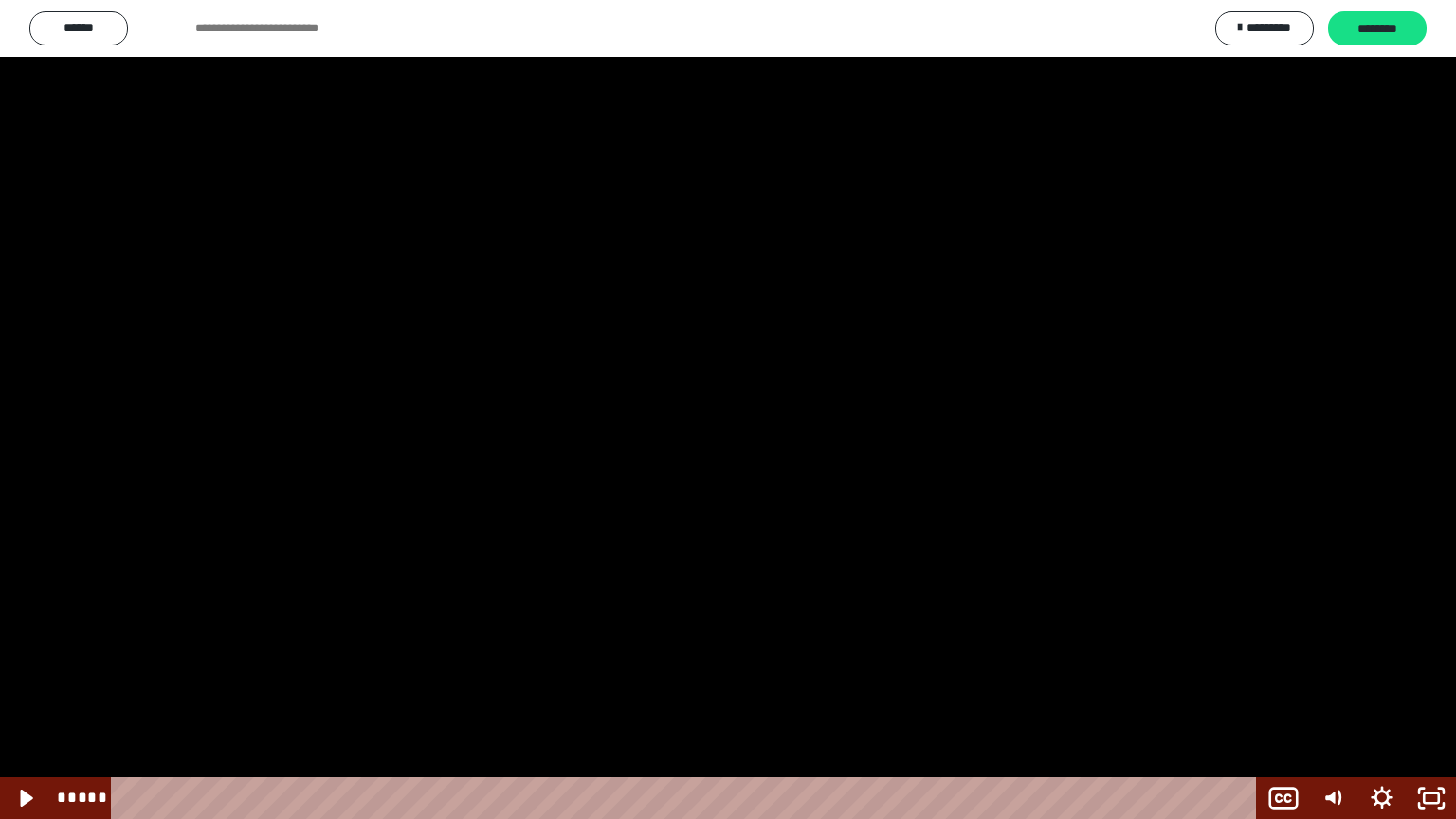 click at bounding box center (728, 410) 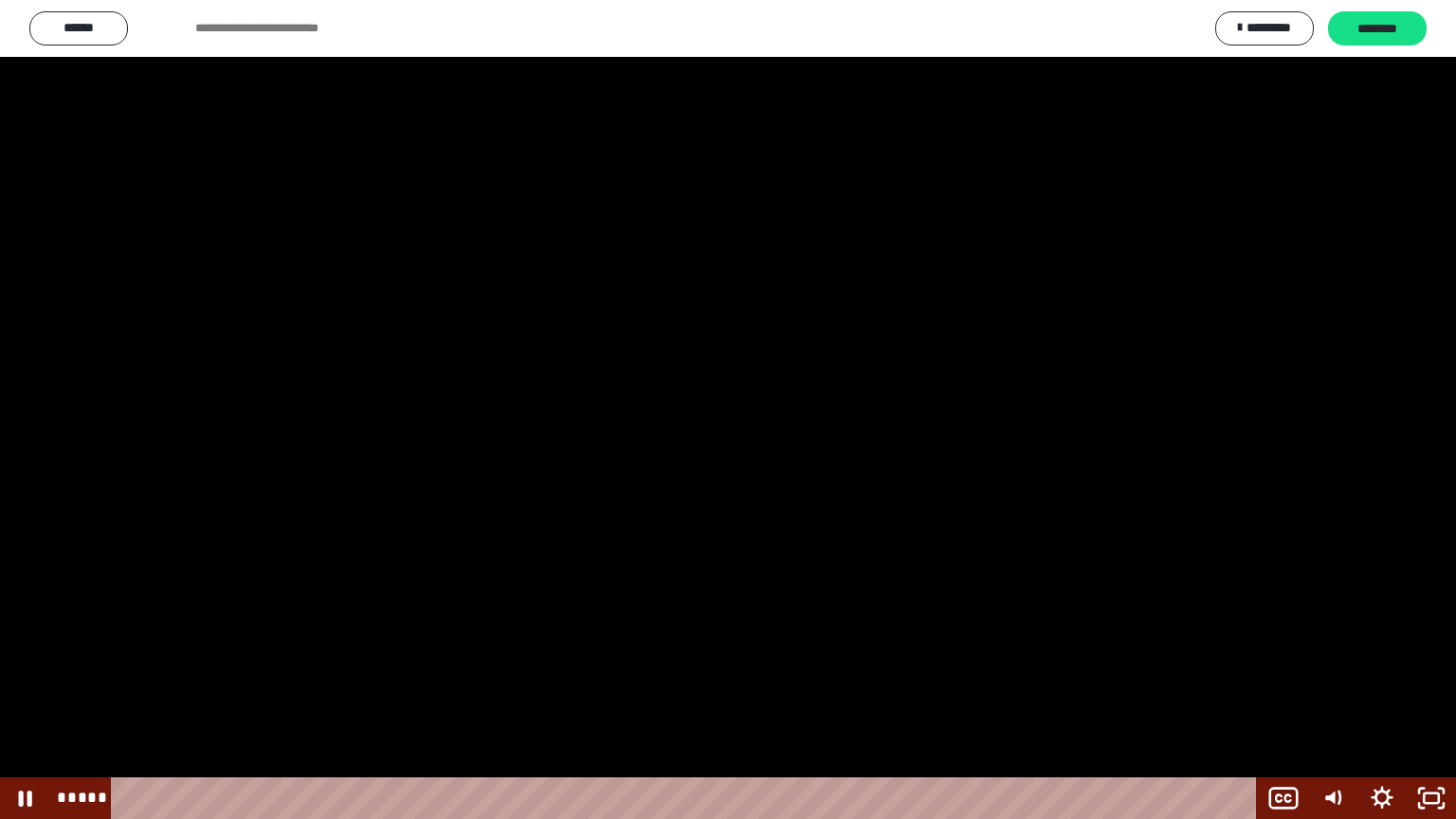 click at bounding box center [728, 410] 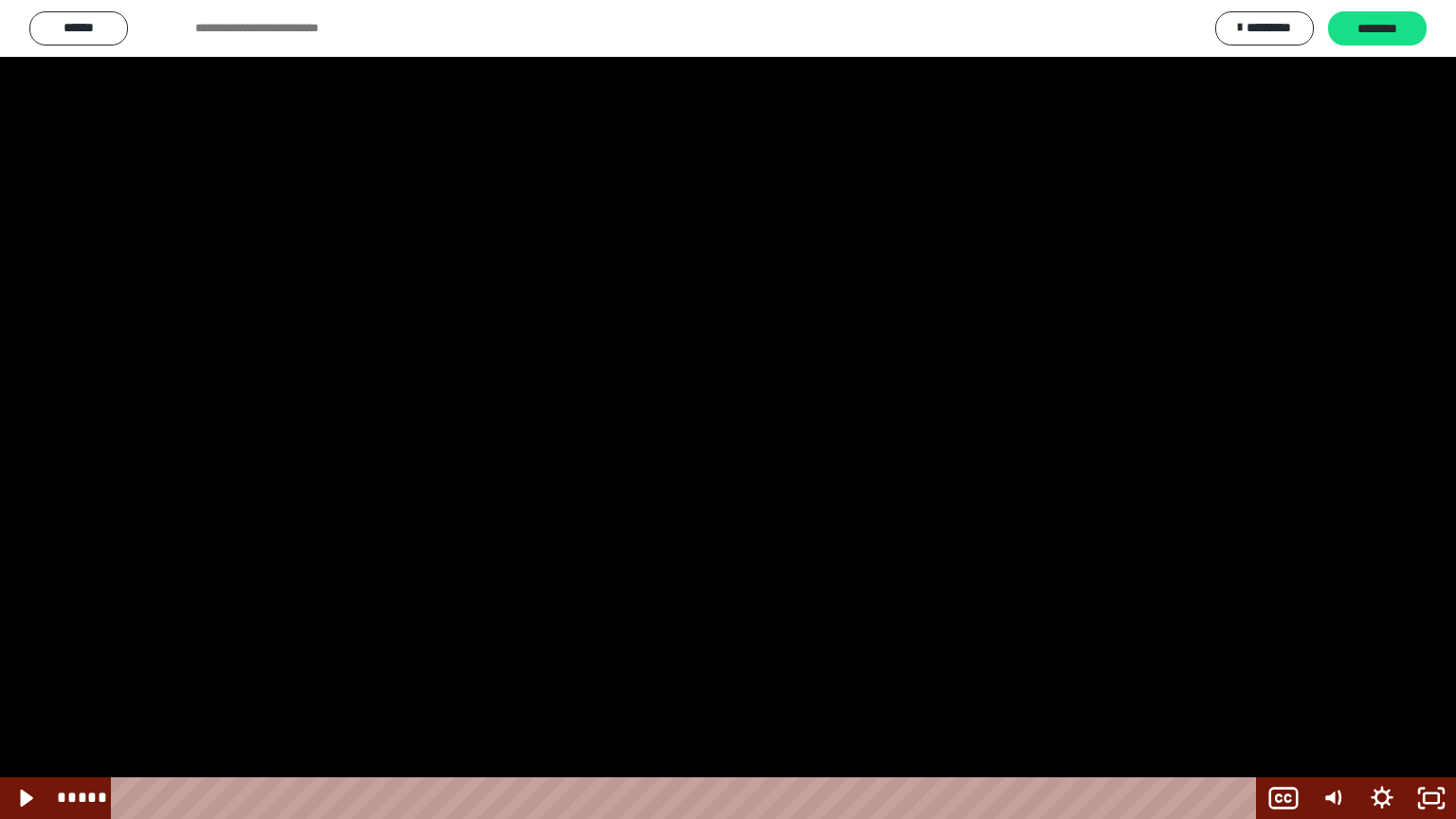 click at bounding box center [728, 410] 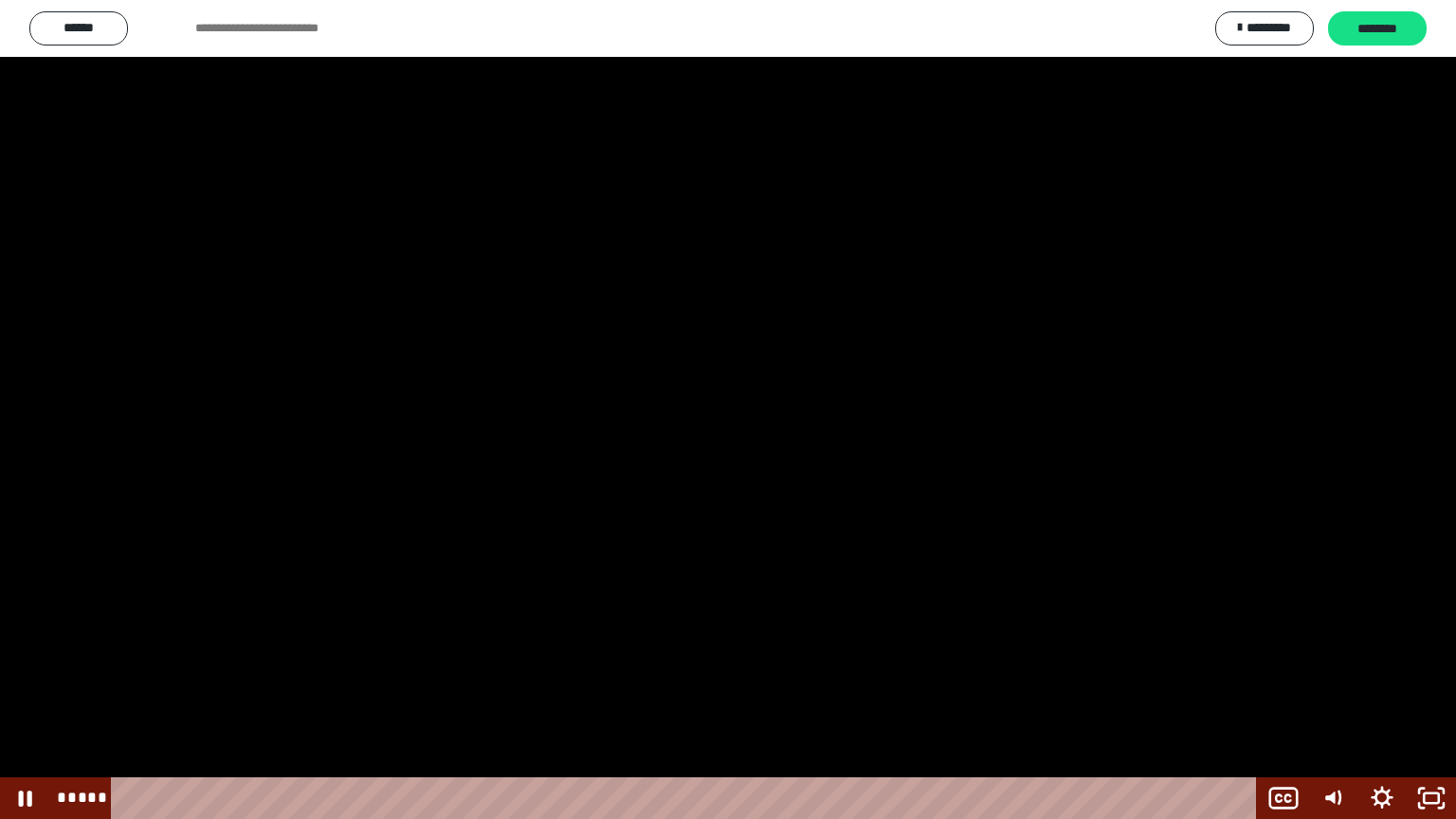 click at bounding box center (728, 410) 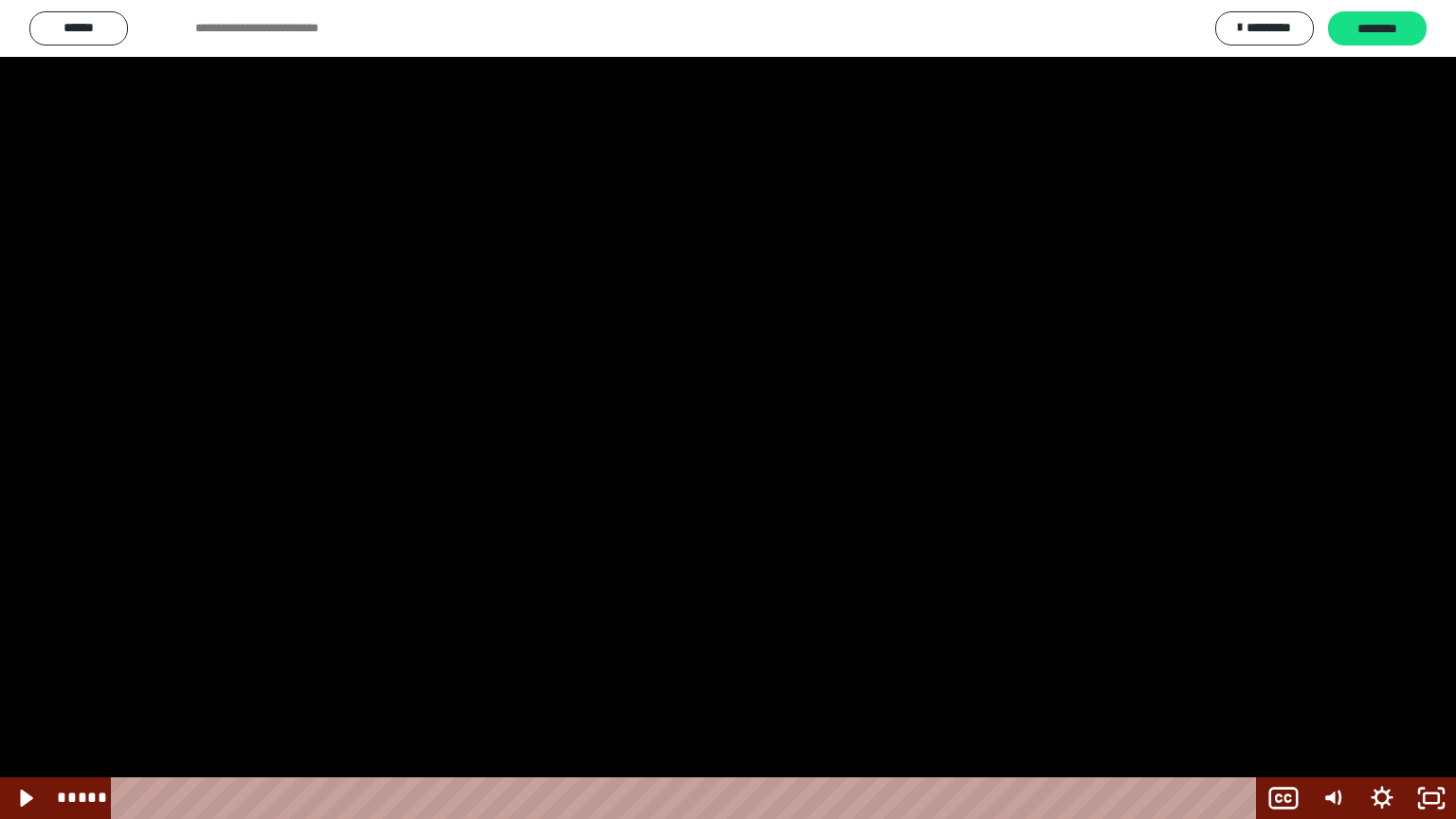 click at bounding box center [728, 410] 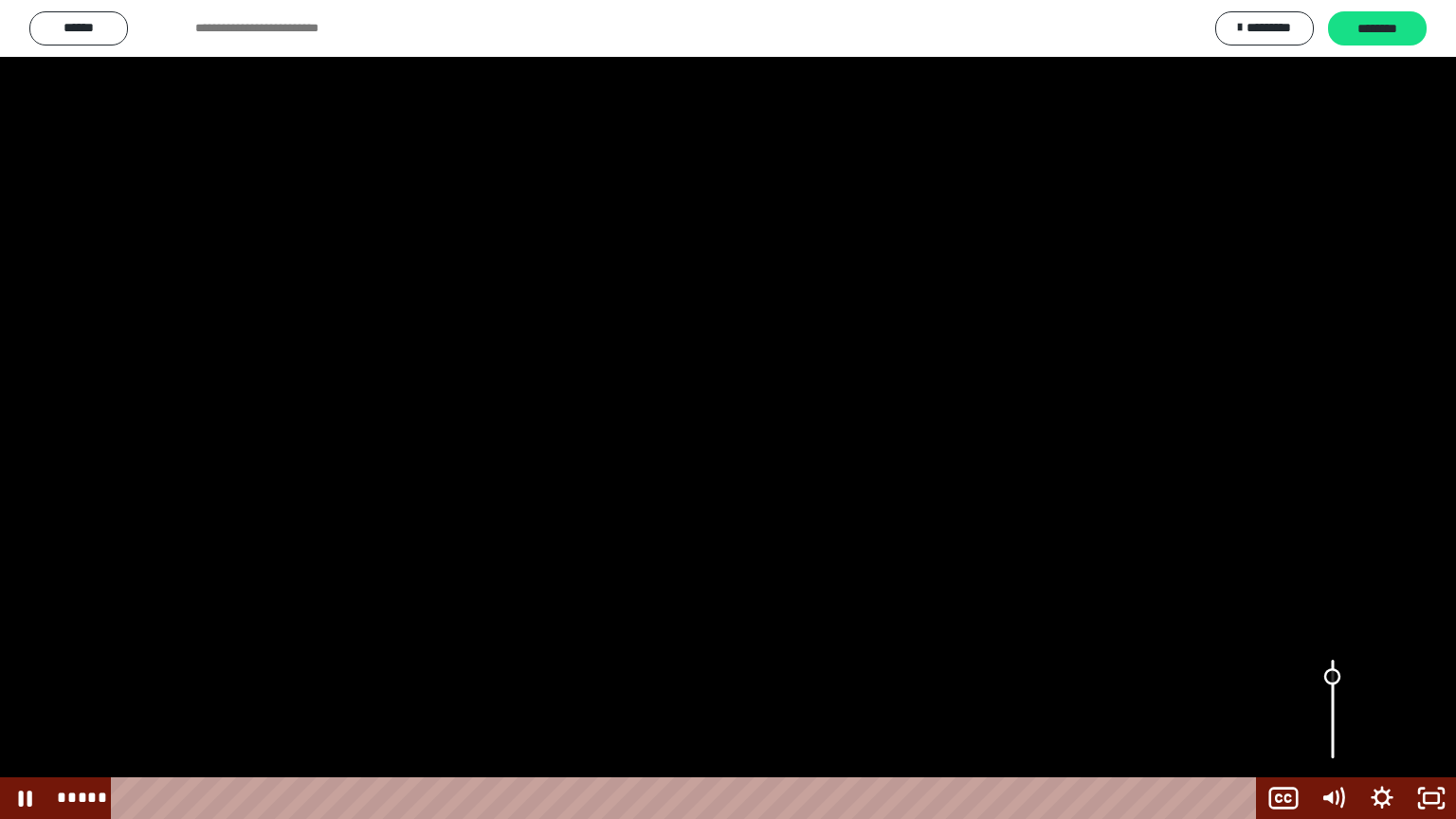 click at bounding box center [1333, 709] 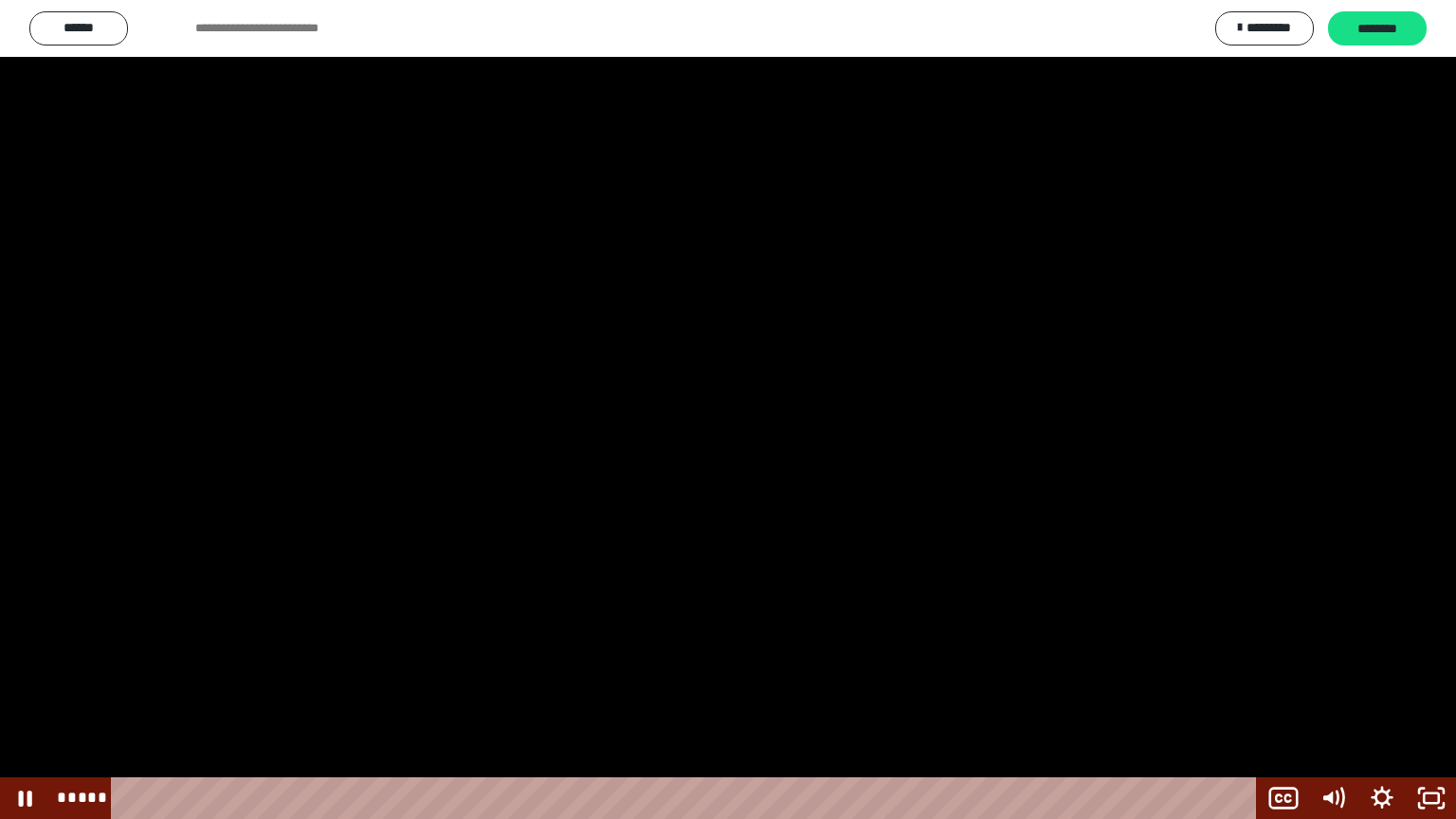 click at bounding box center [728, 410] 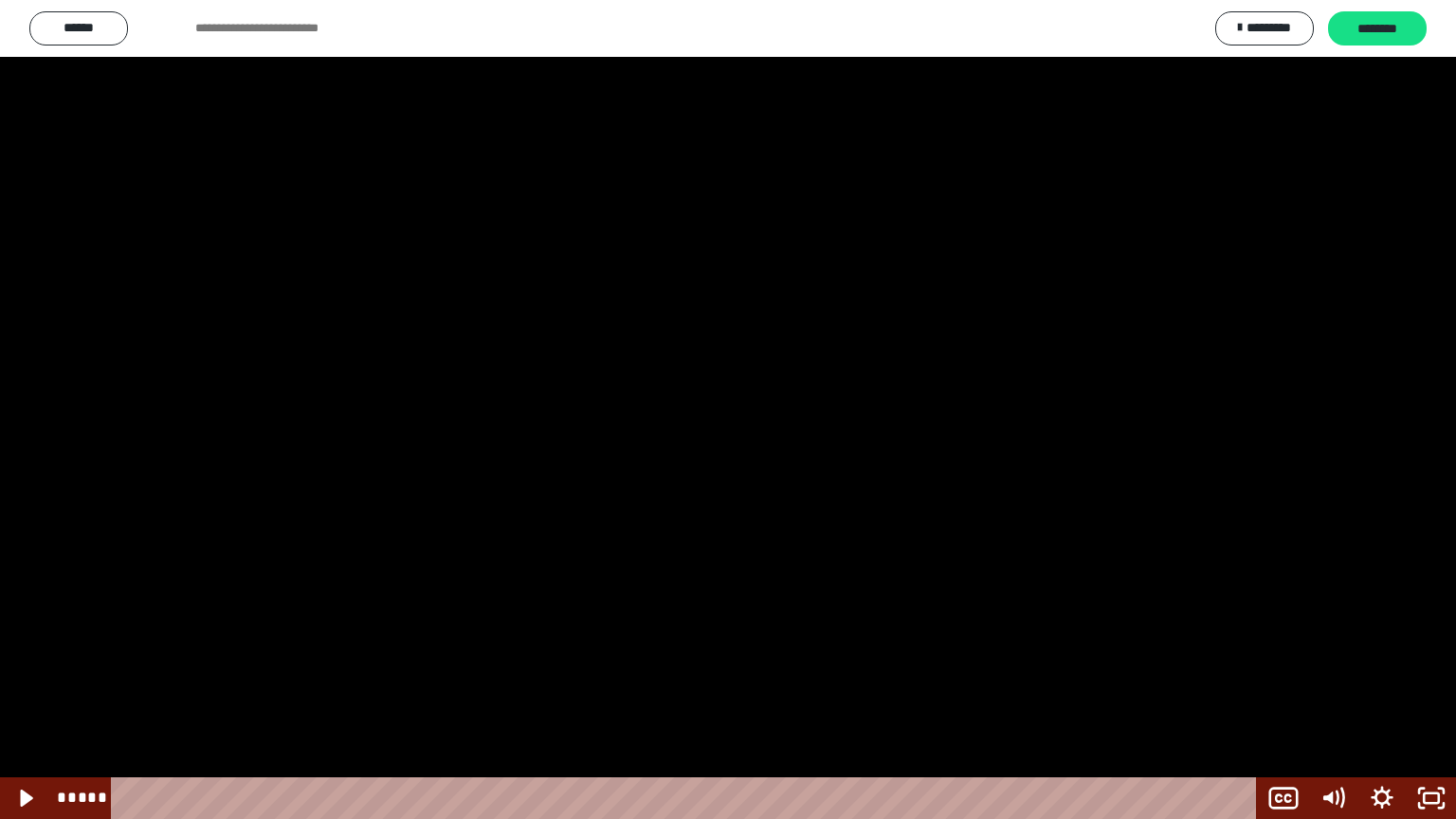 click at bounding box center [728, 410] 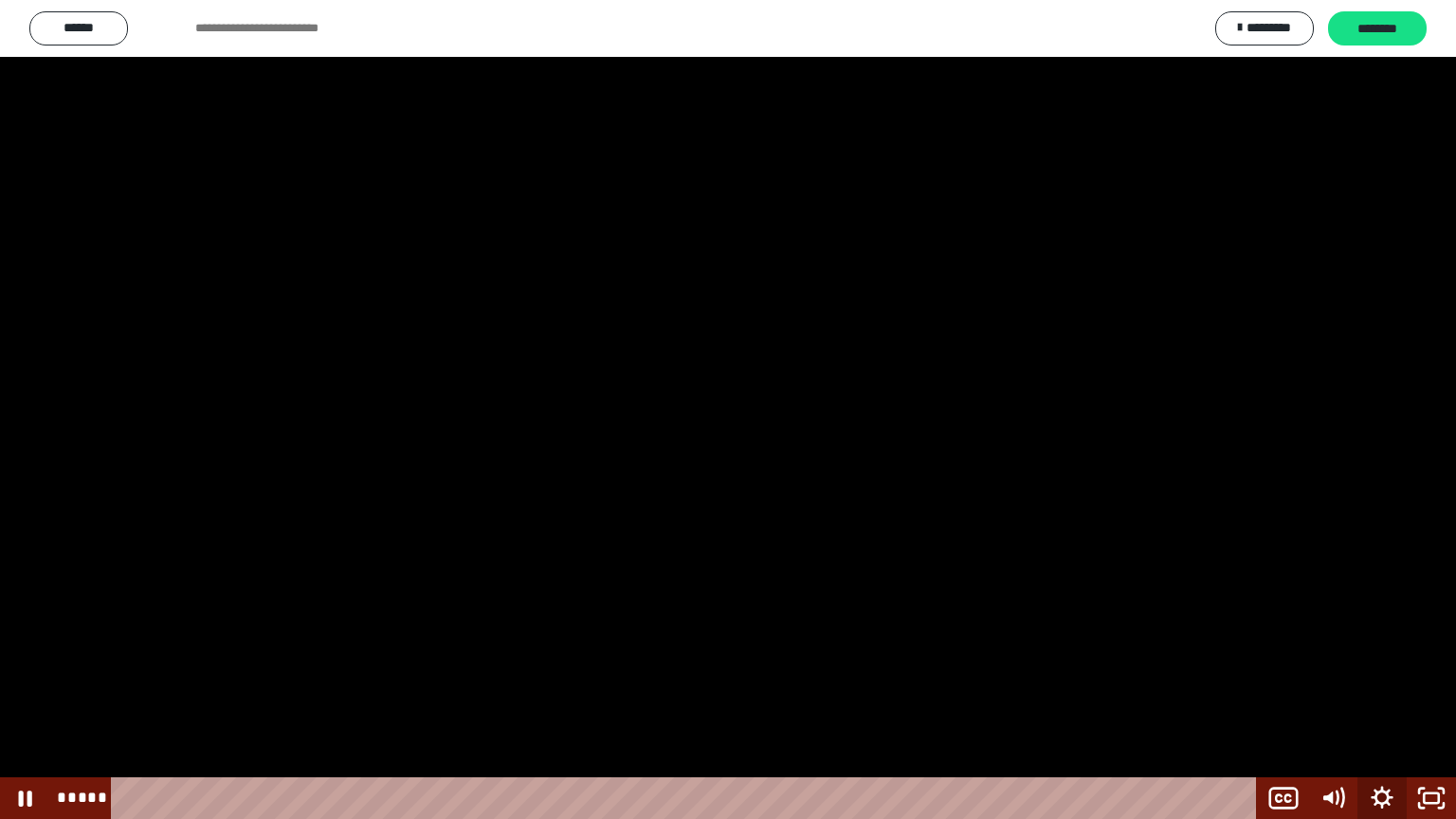click 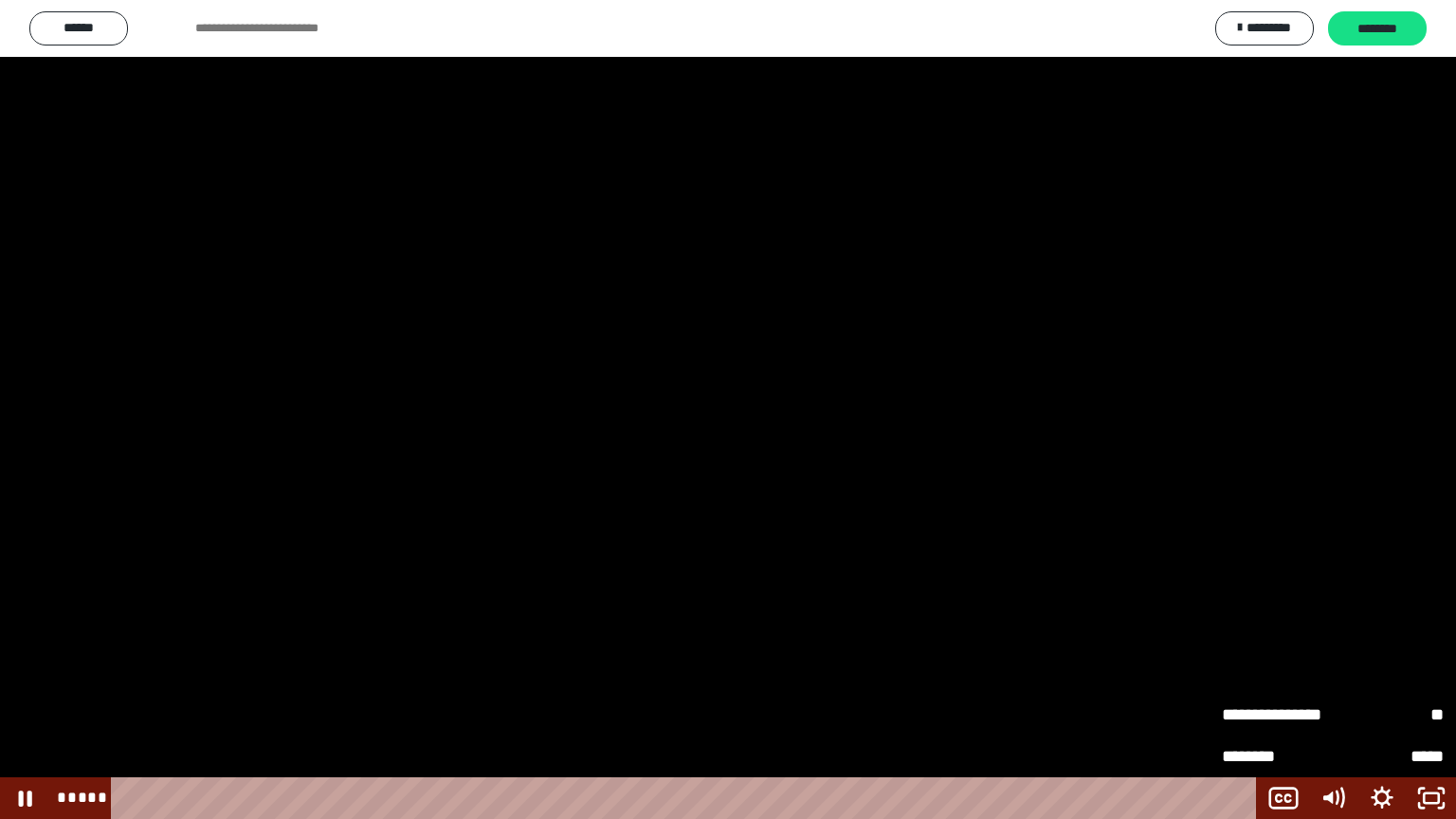 click on "**" at bounding box center (1388, 715) 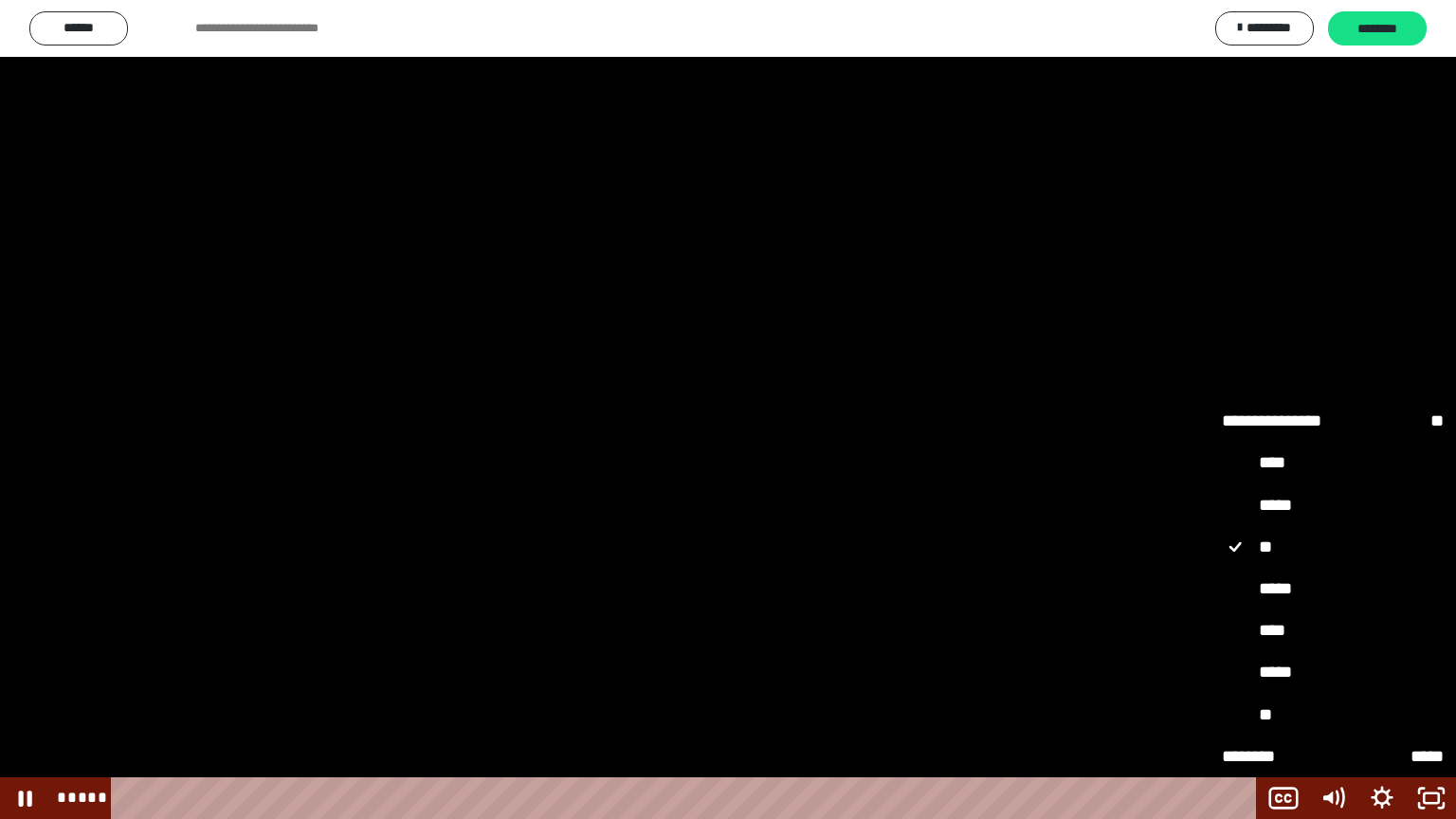 click on "*****" at bounding box center (1333, 590) 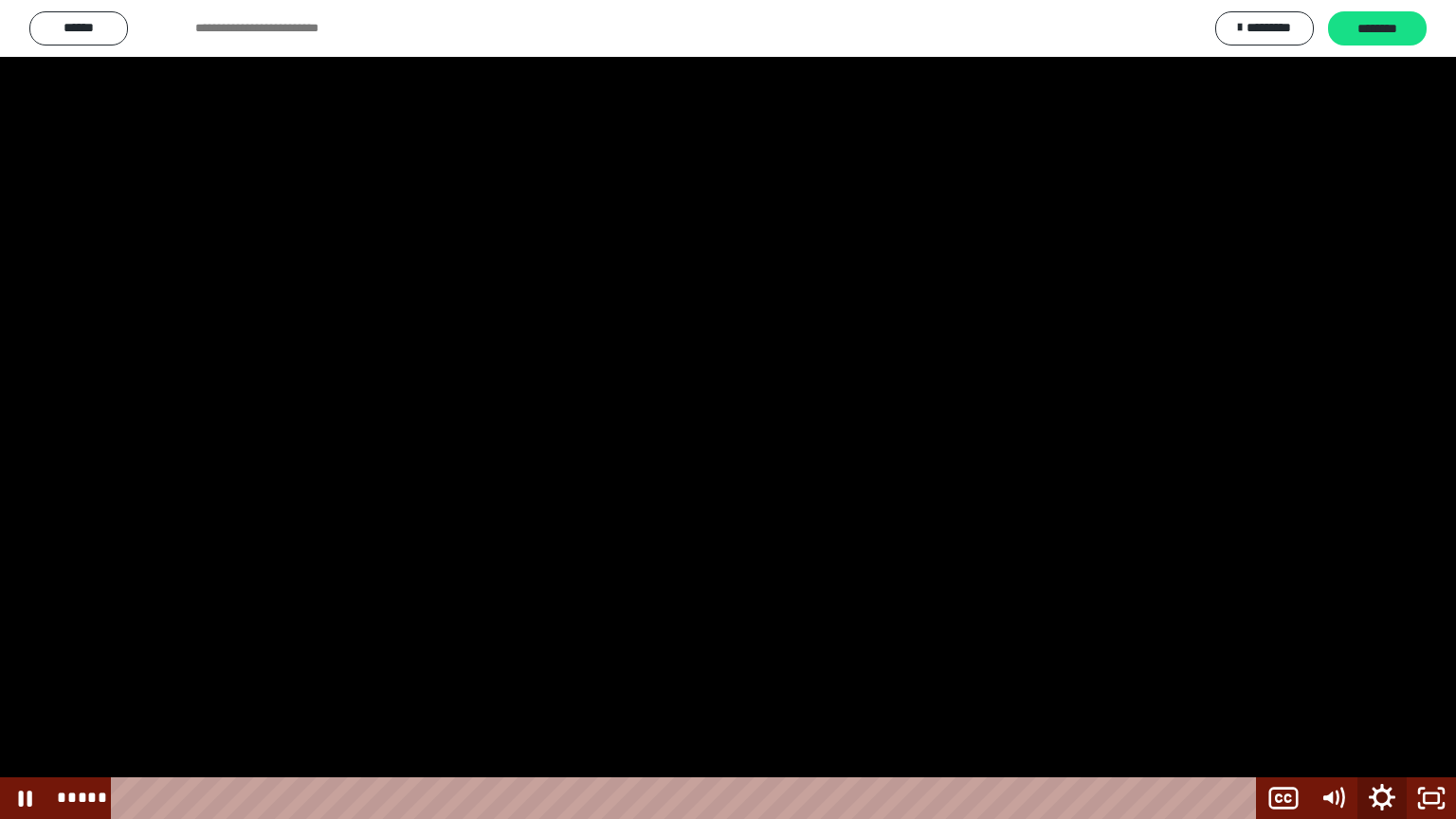 click 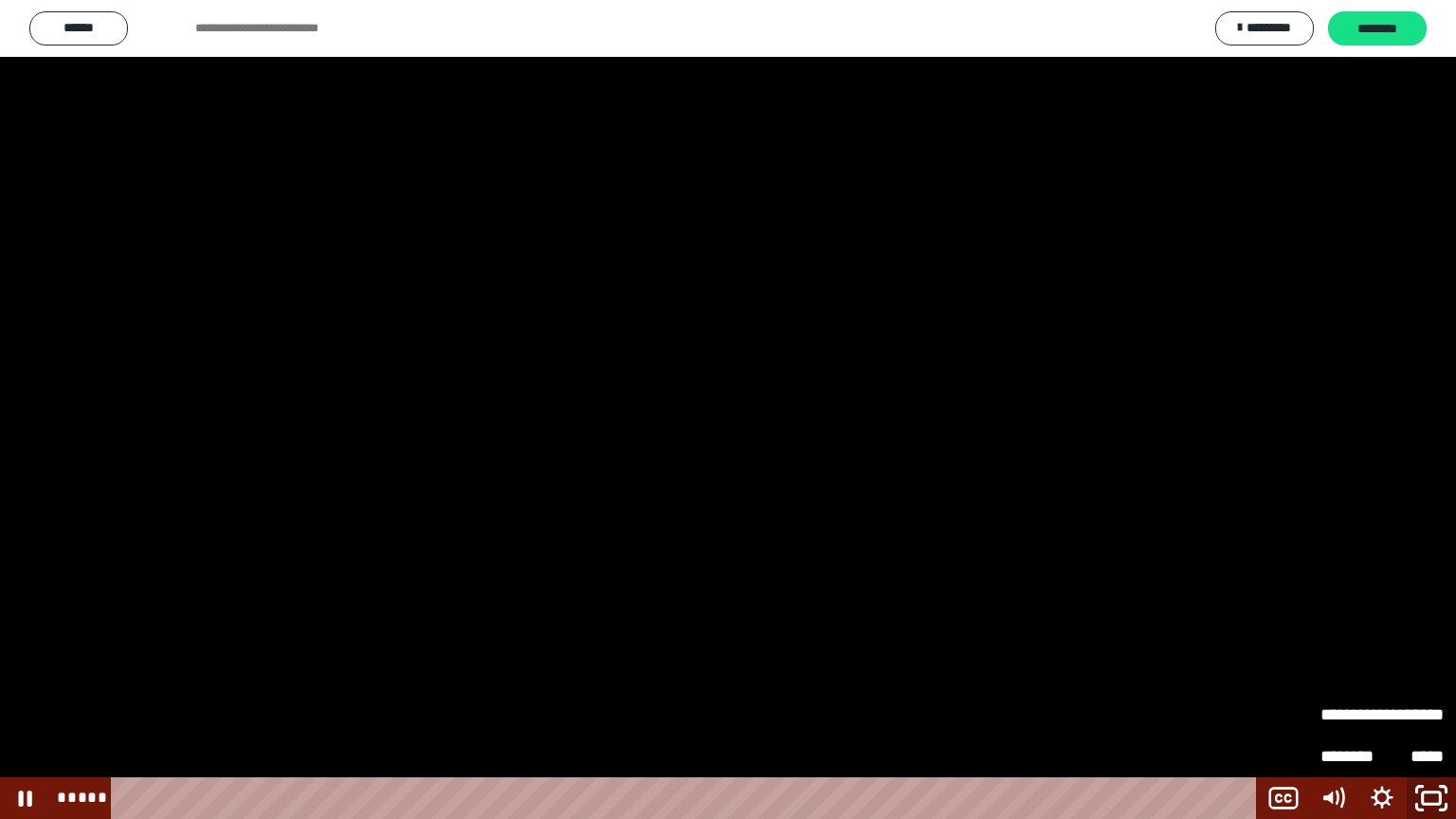 click 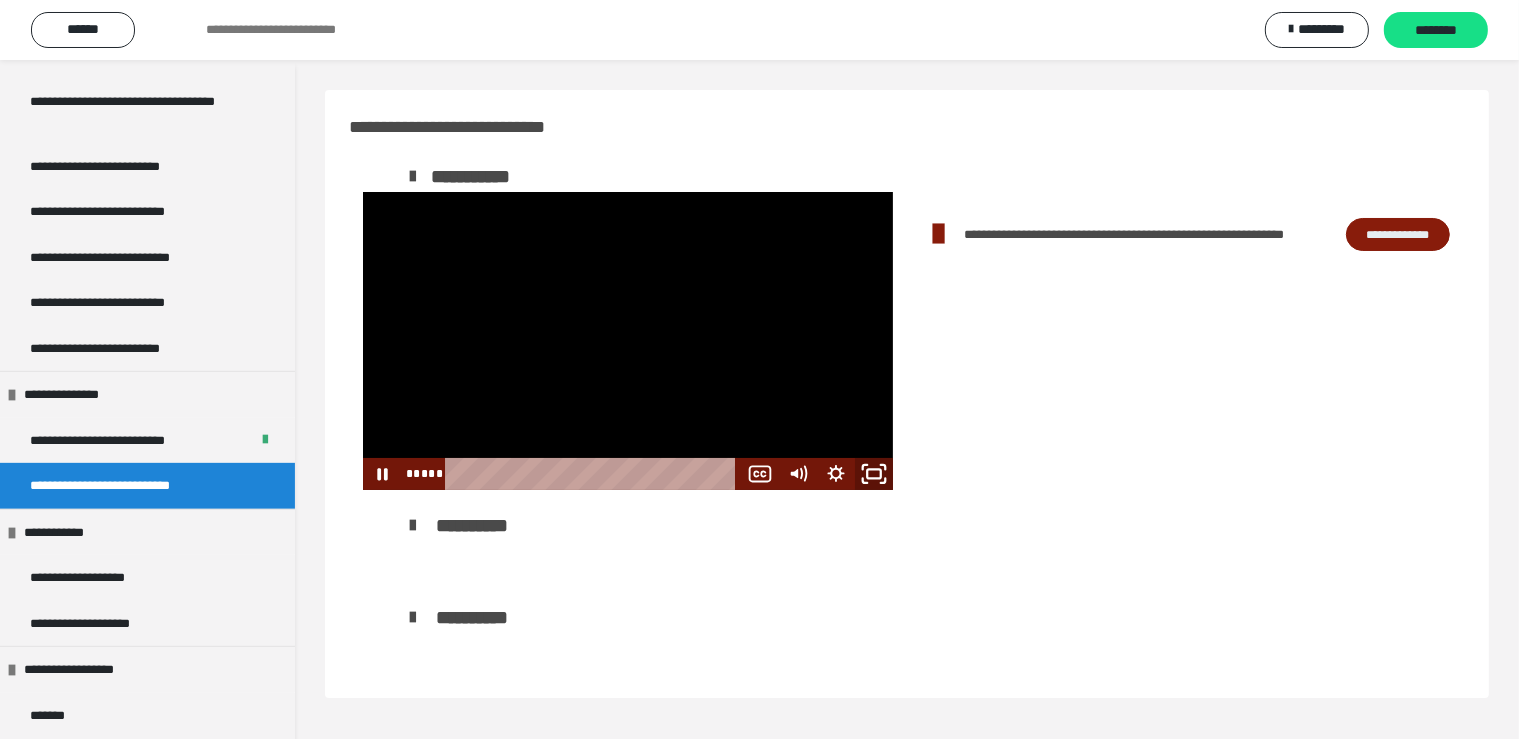 click 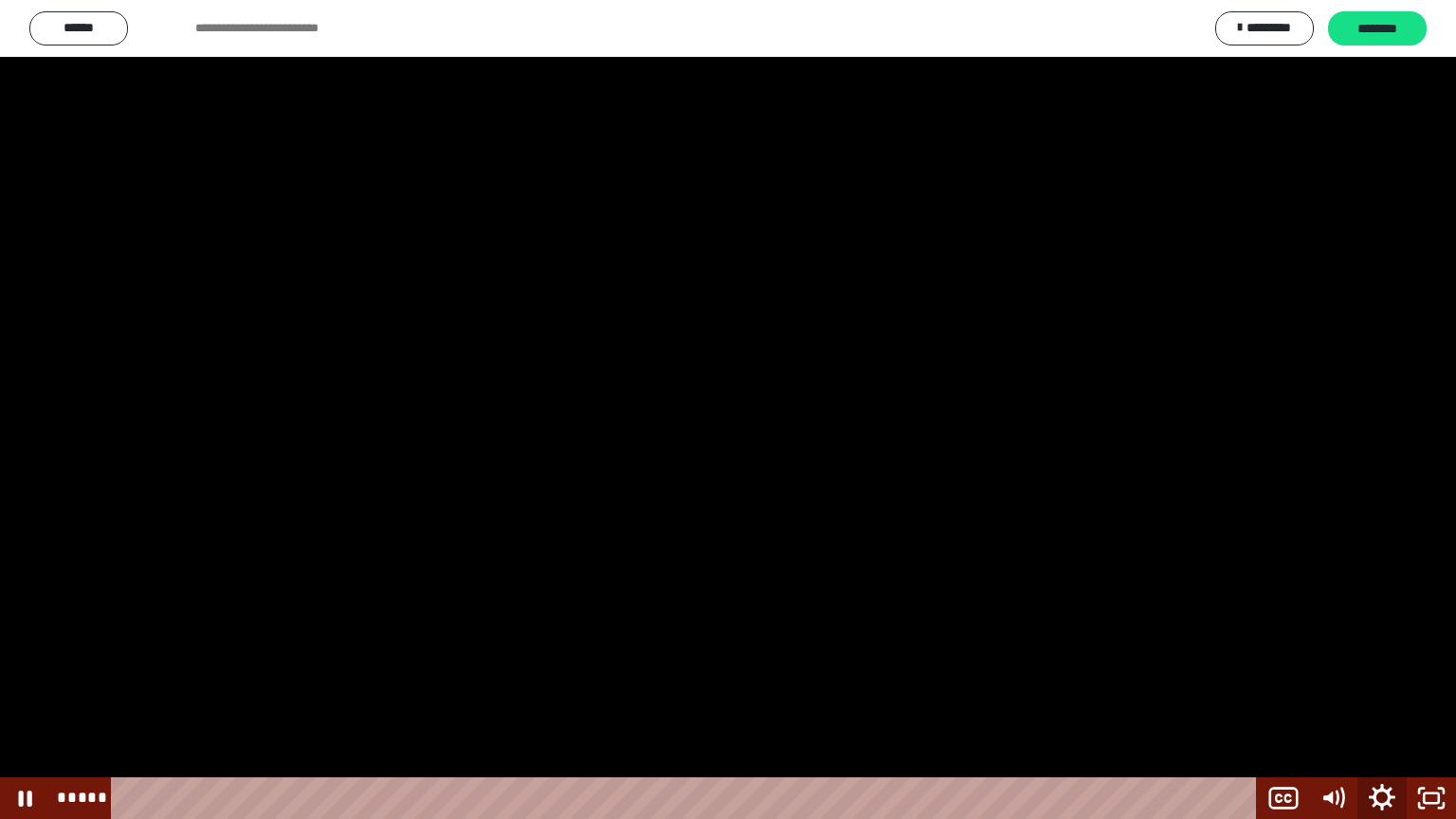 click 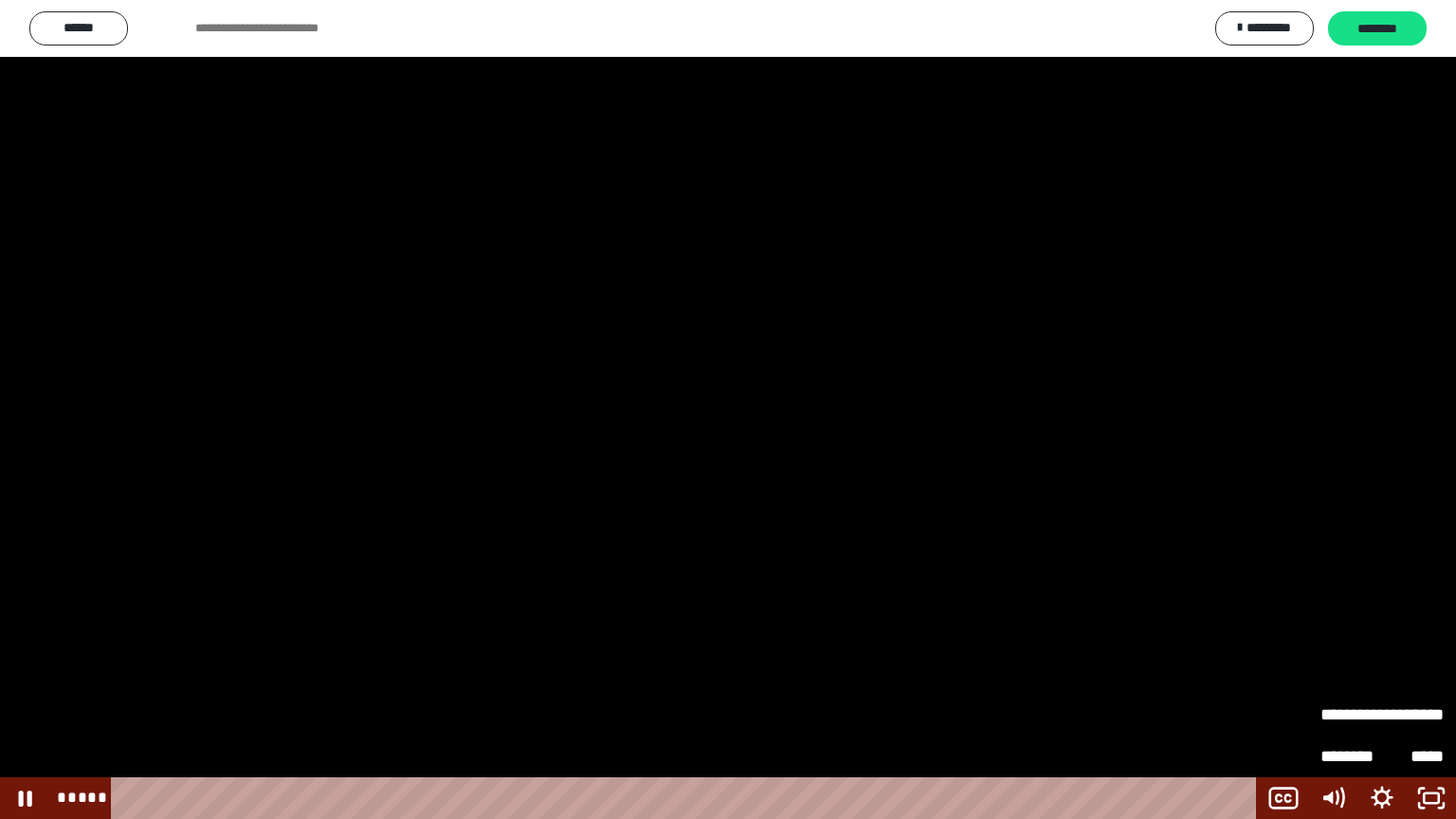 click on "**********" at bounding box center (1351, 715) 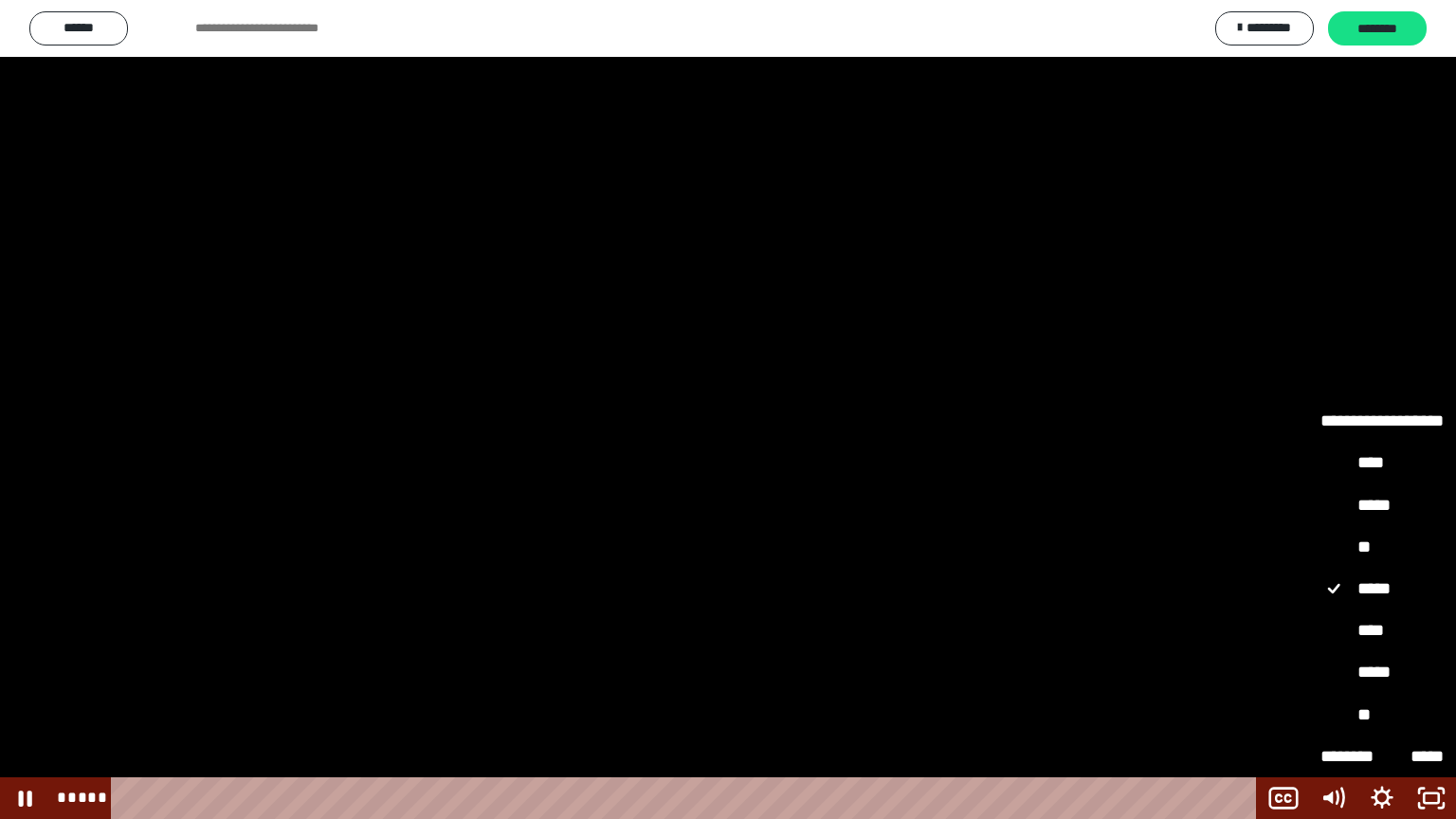 click on "**" at bounding box center [1382, 548] 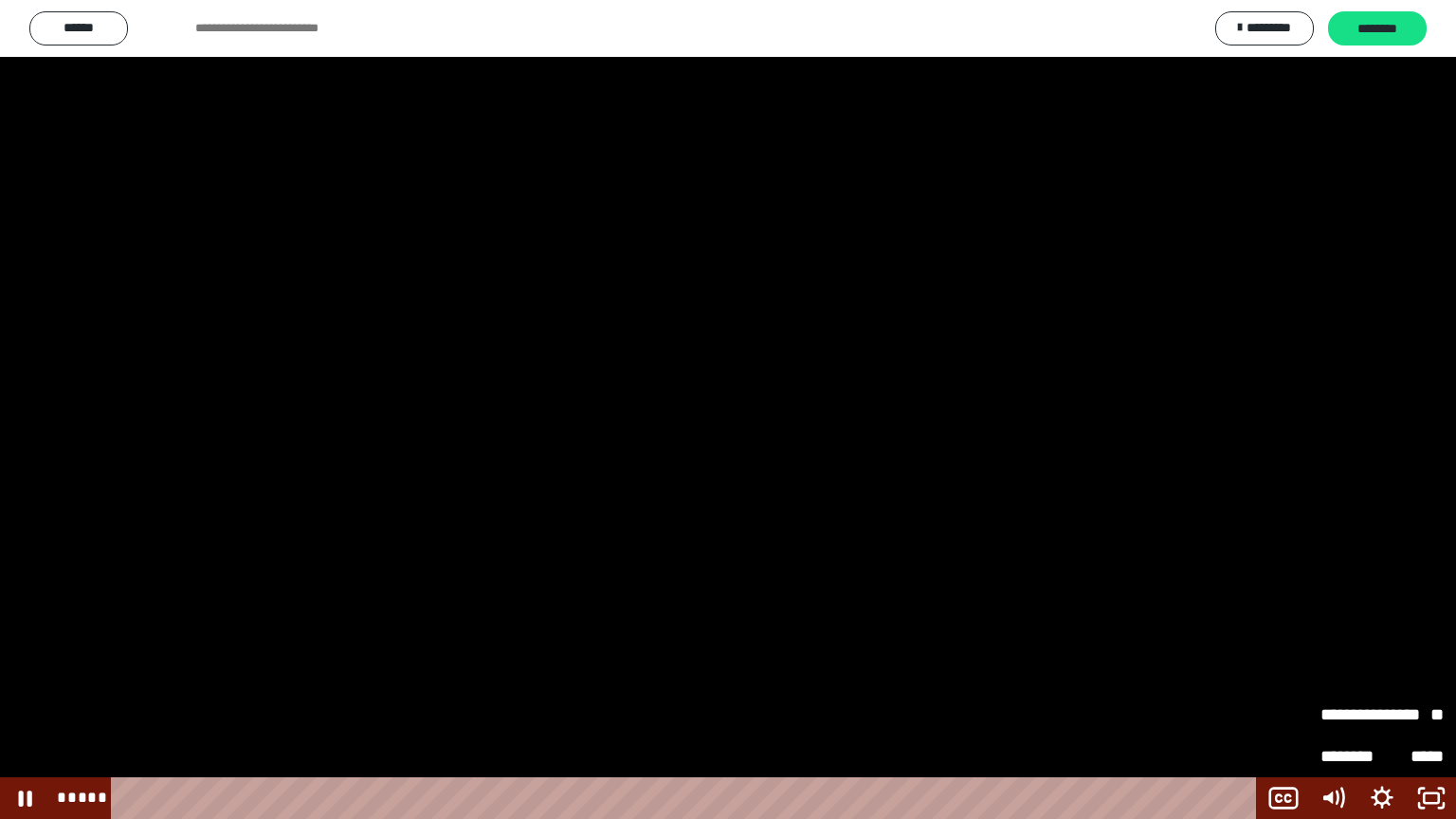 click at bounding box center (728, 410) 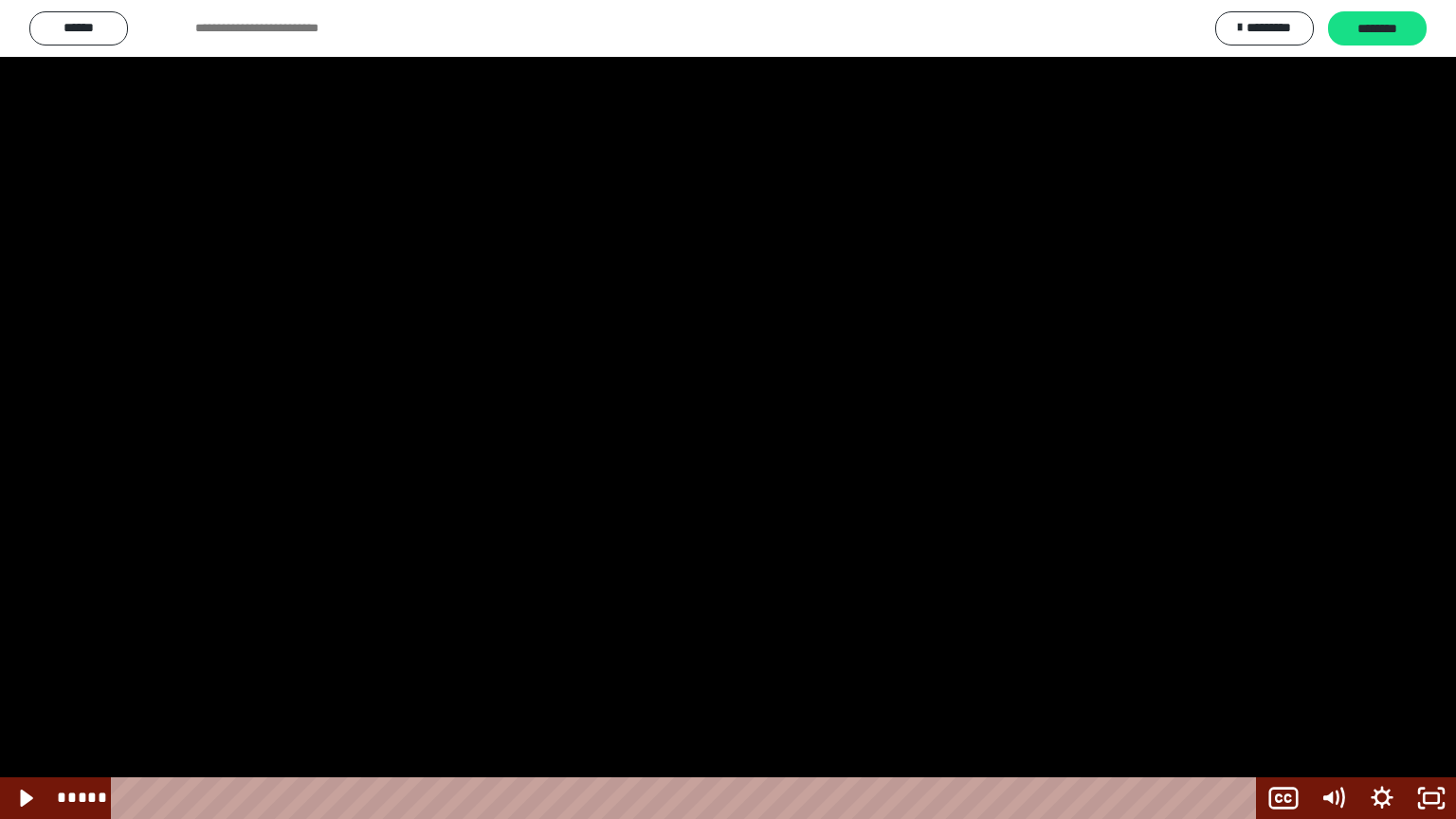 click at bounding box center (728, 410) 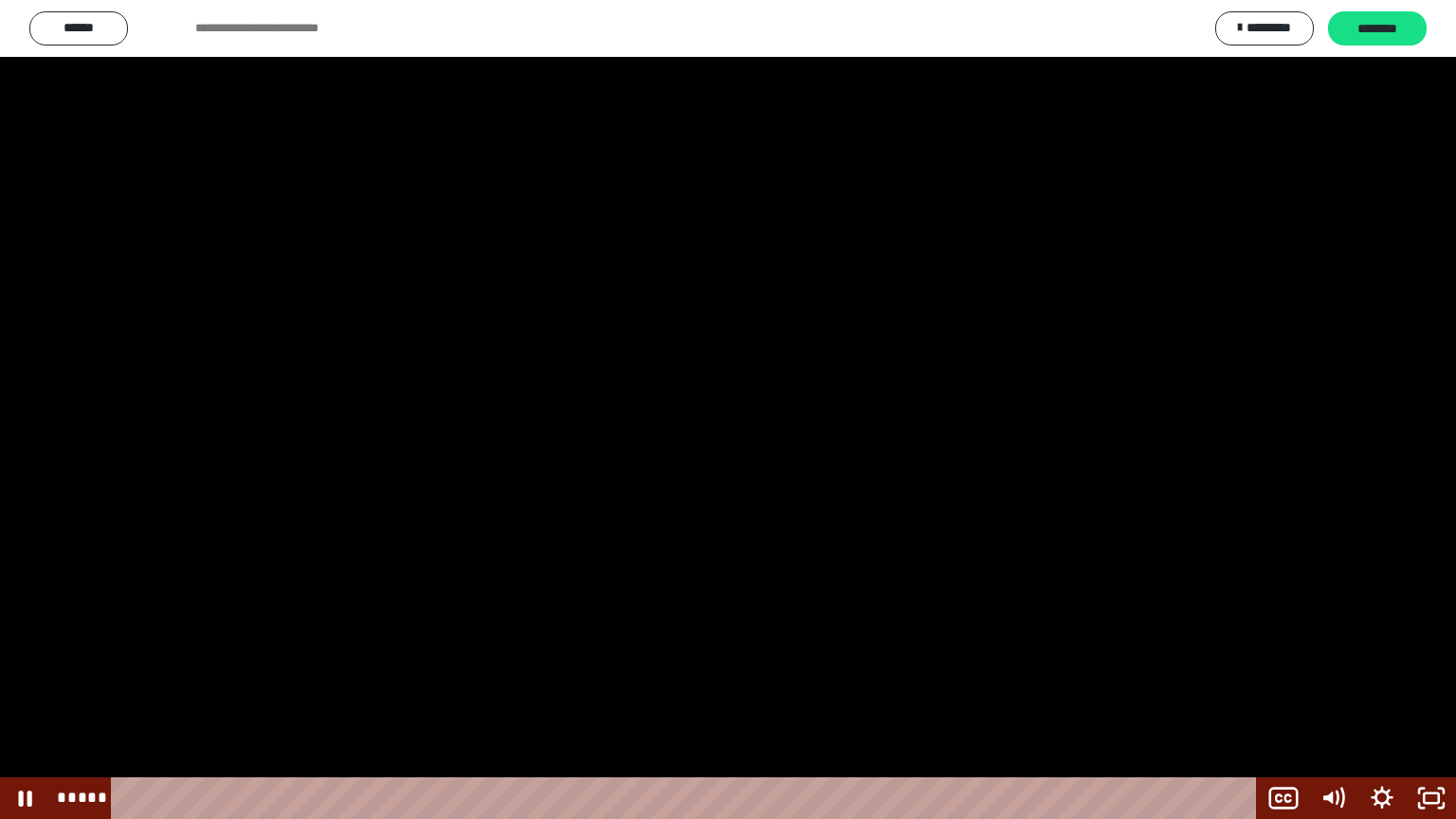 click at bounding box center [728, 410] 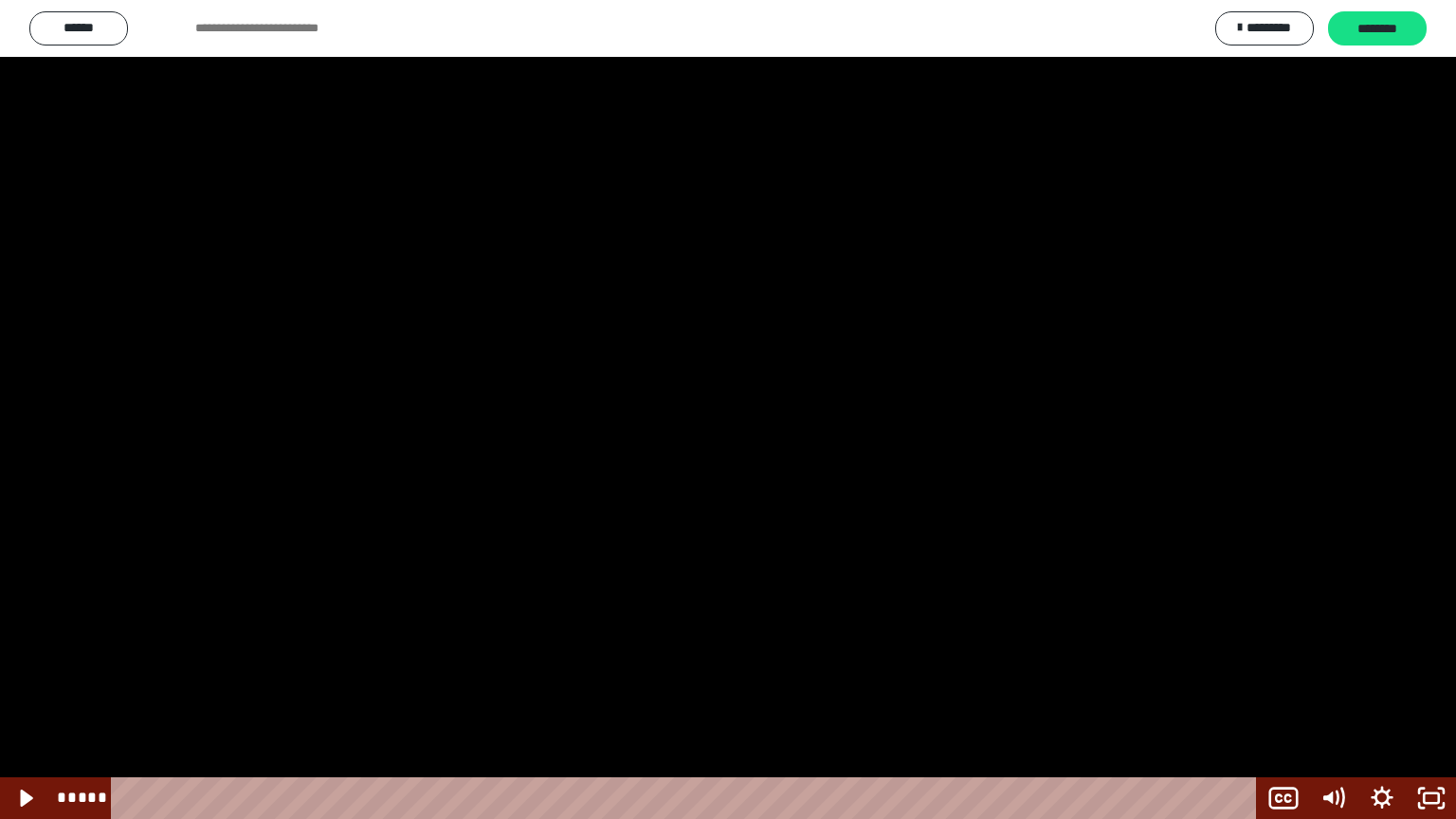 click at bounding box center (728, 410) 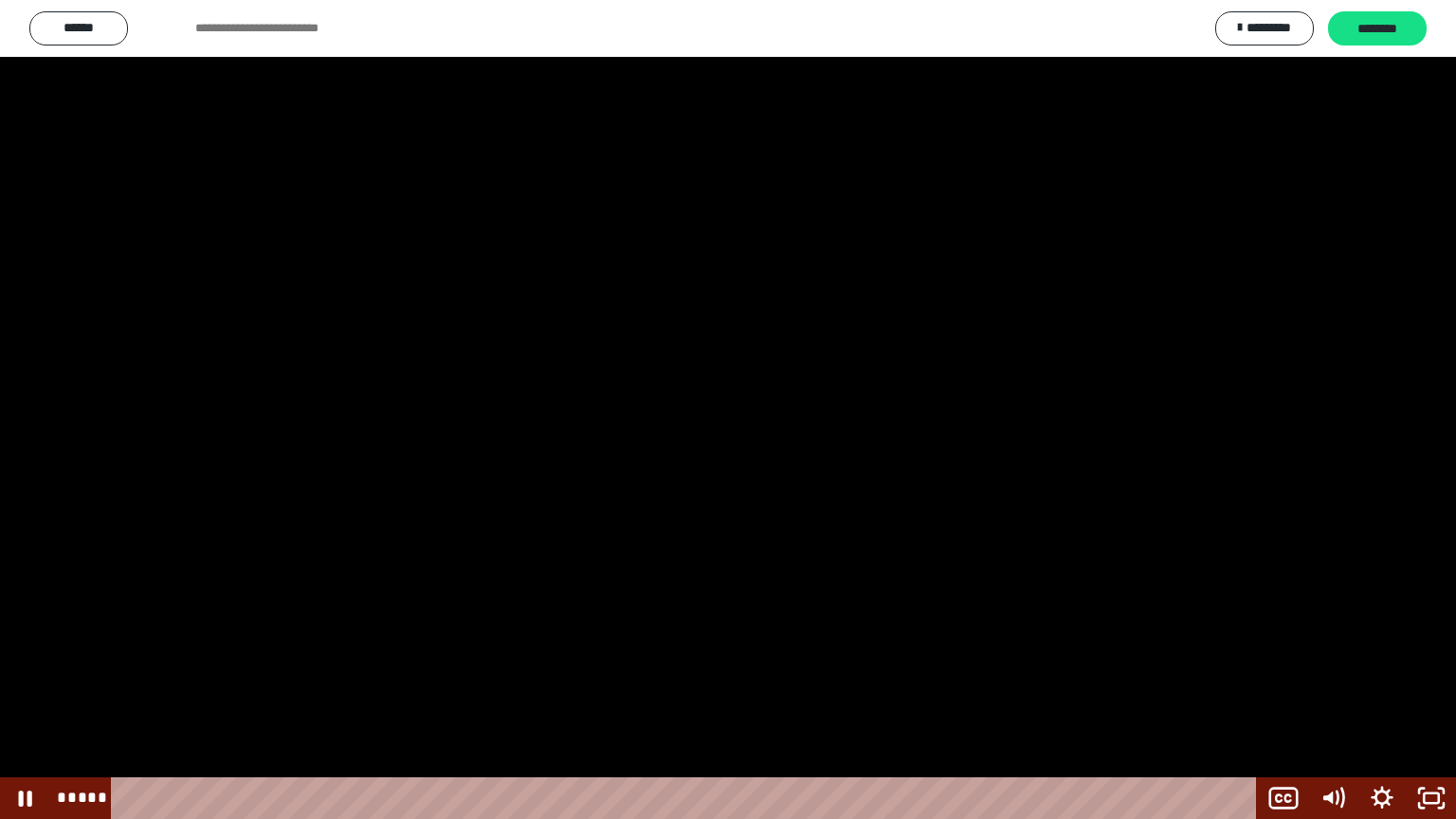 click at bounding box center [728, 410] 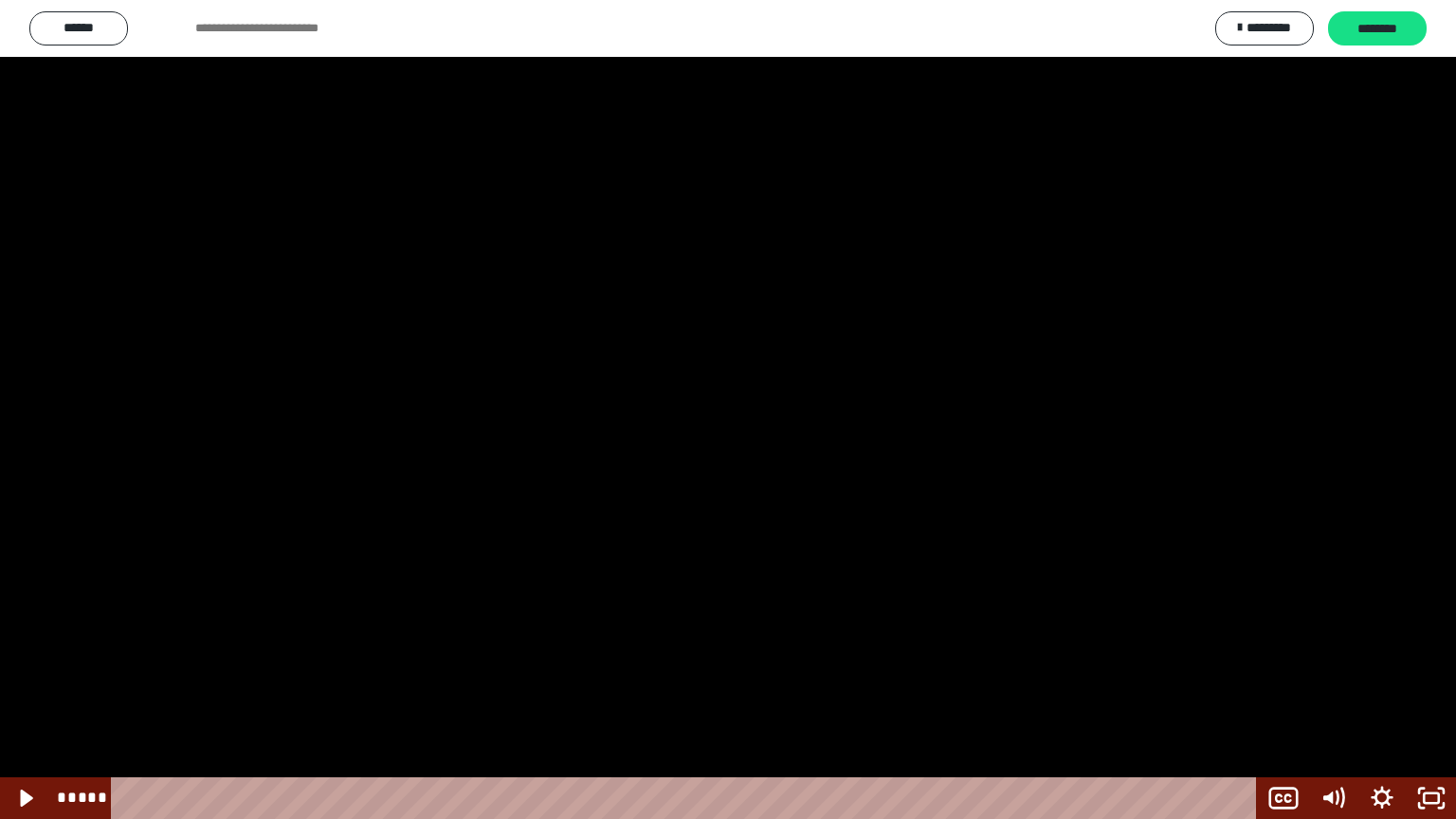 click at bounding box center (728, 410) 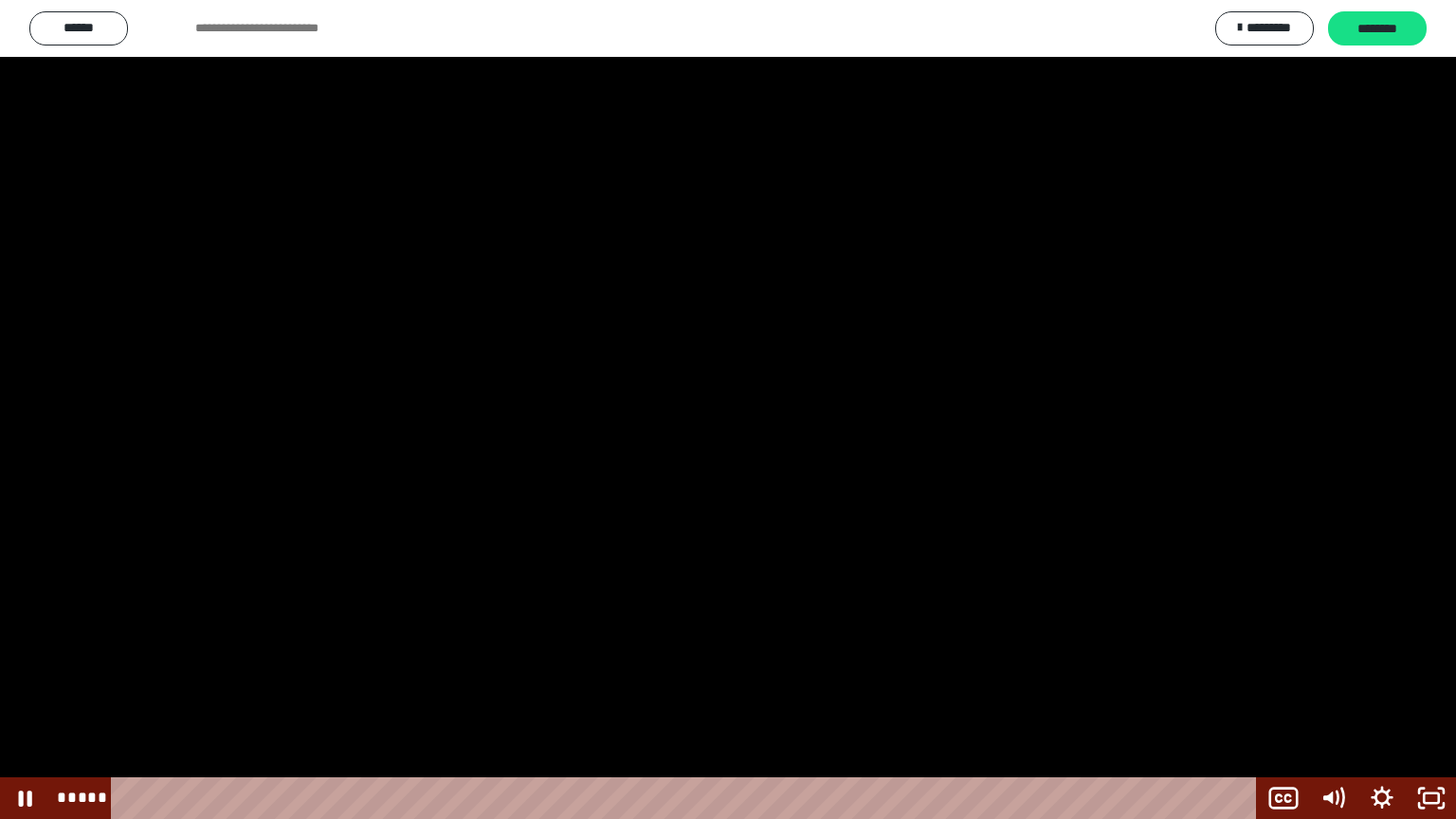 click at bounding box center (728, 410) 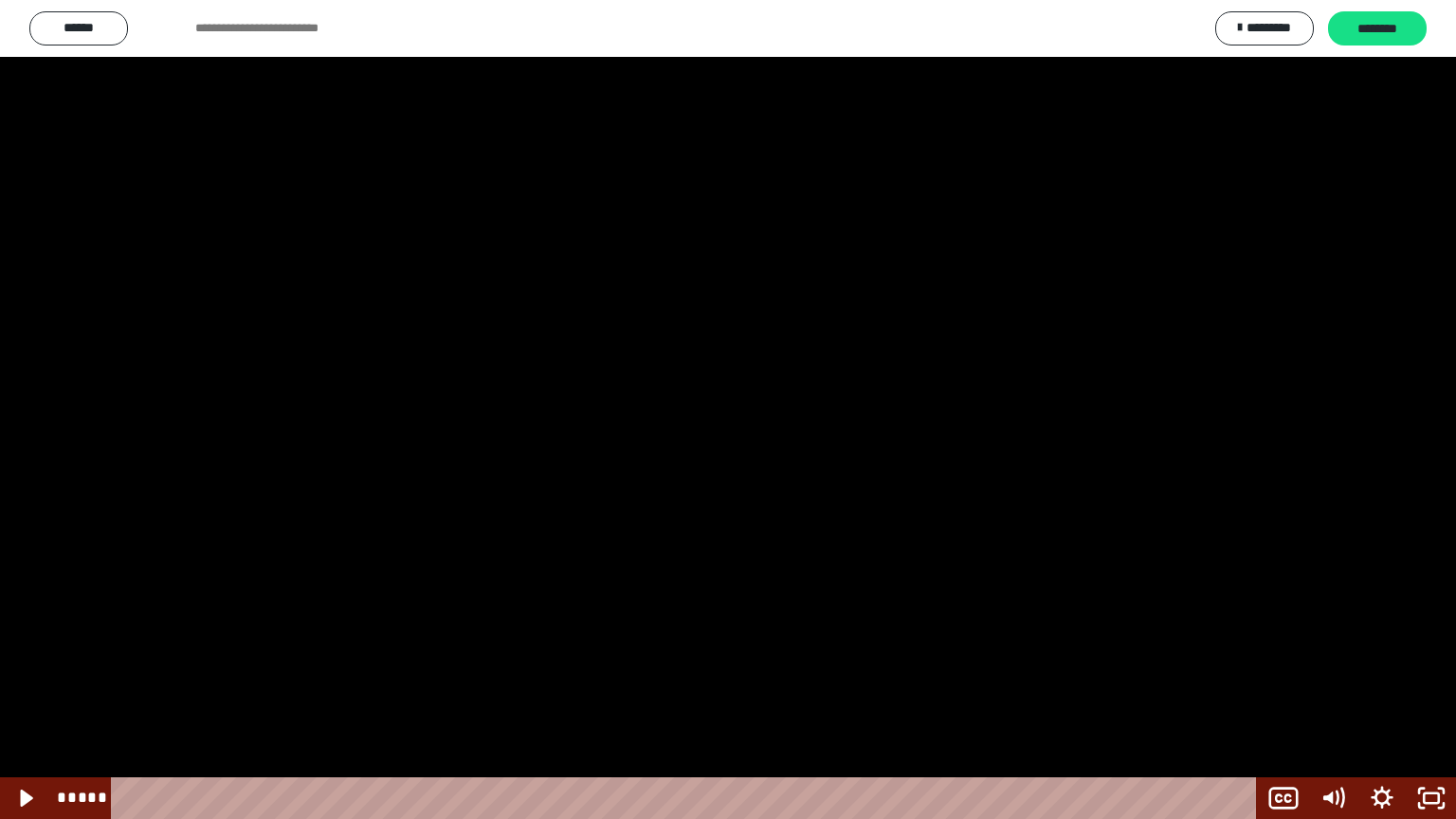 click at bounding box center [728, 410] 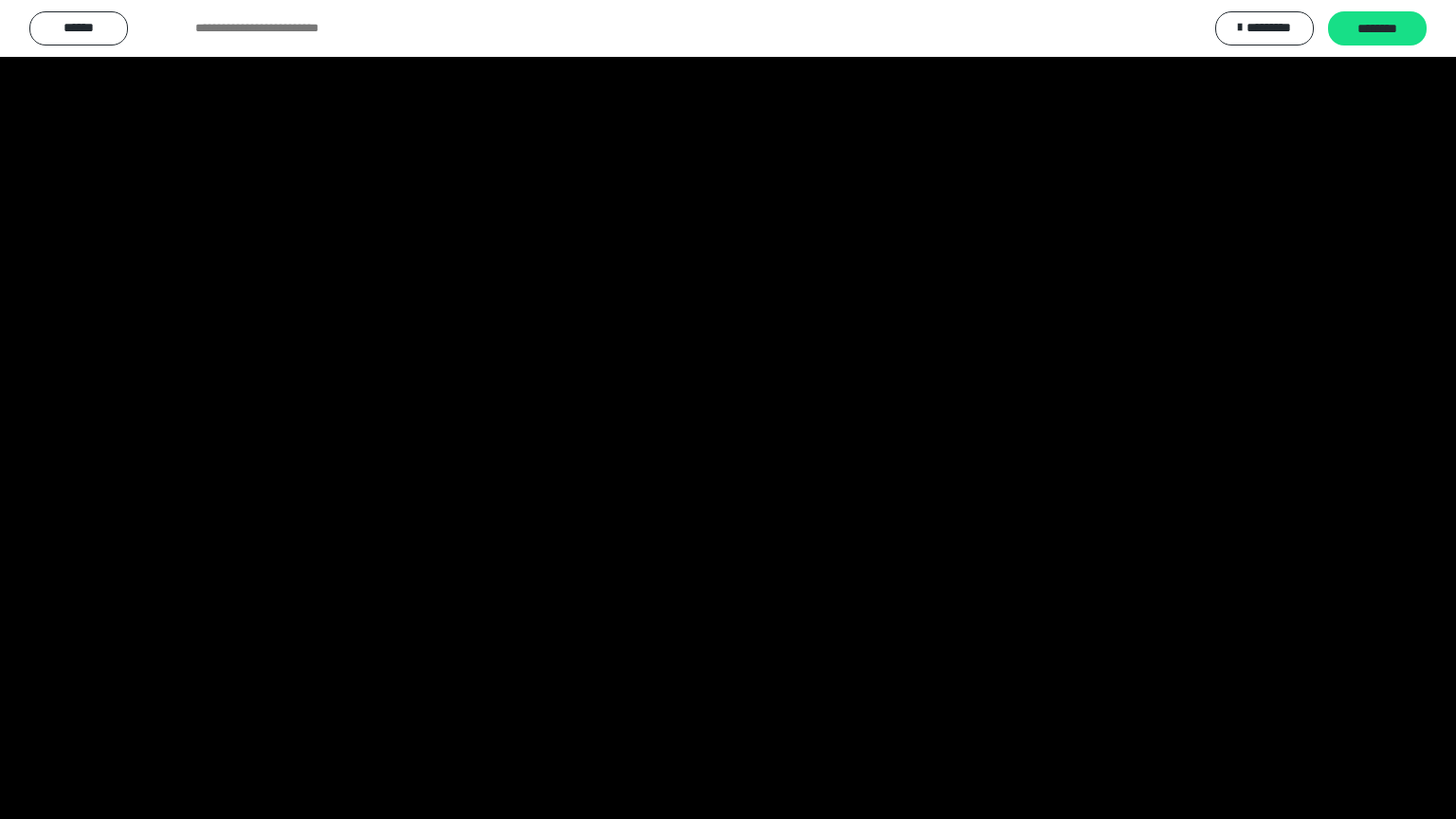 click at bounding box center (728, 410) 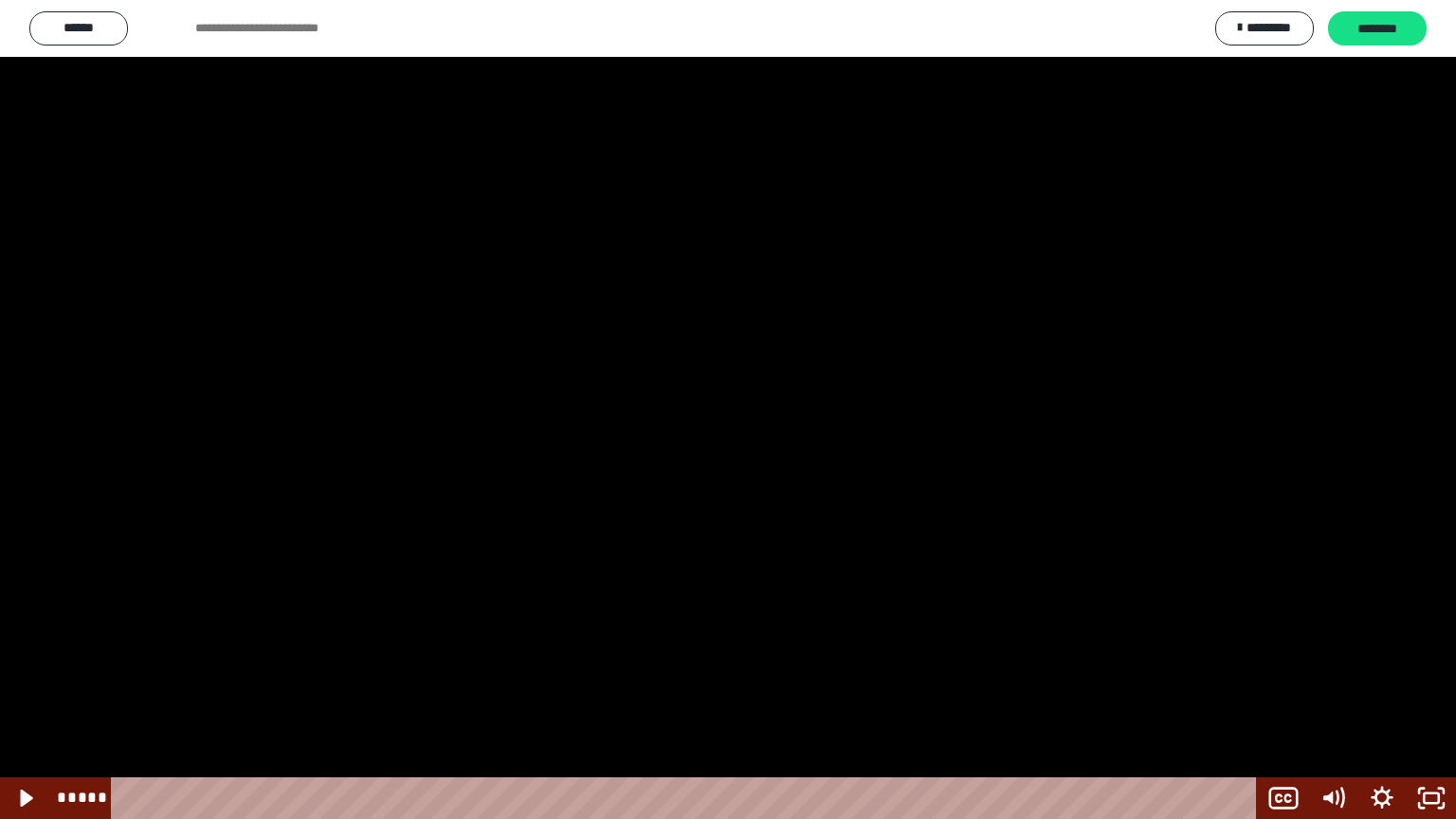 click at bounding box center (728, 410) 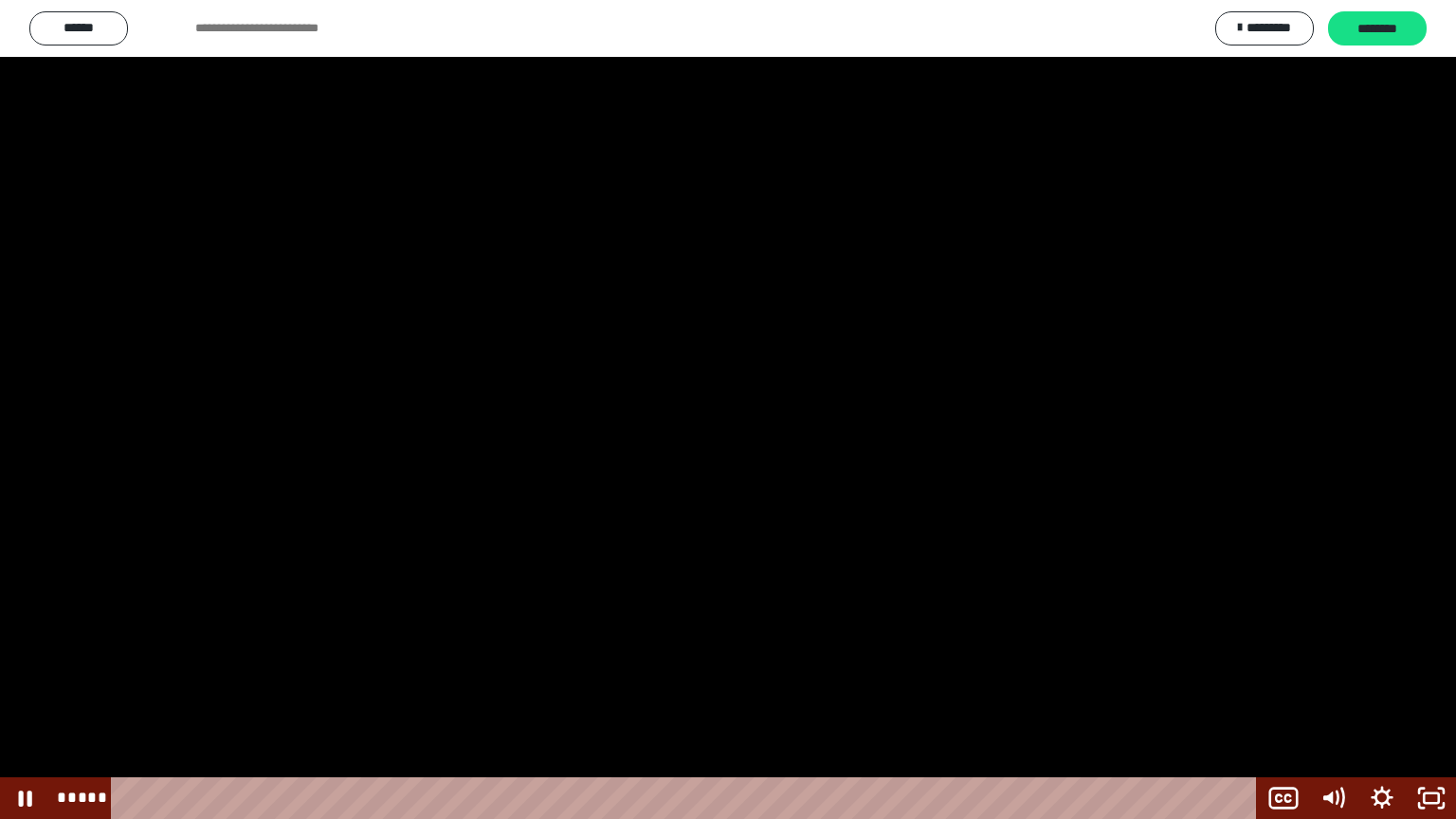 click at bounding box center [728, 410] 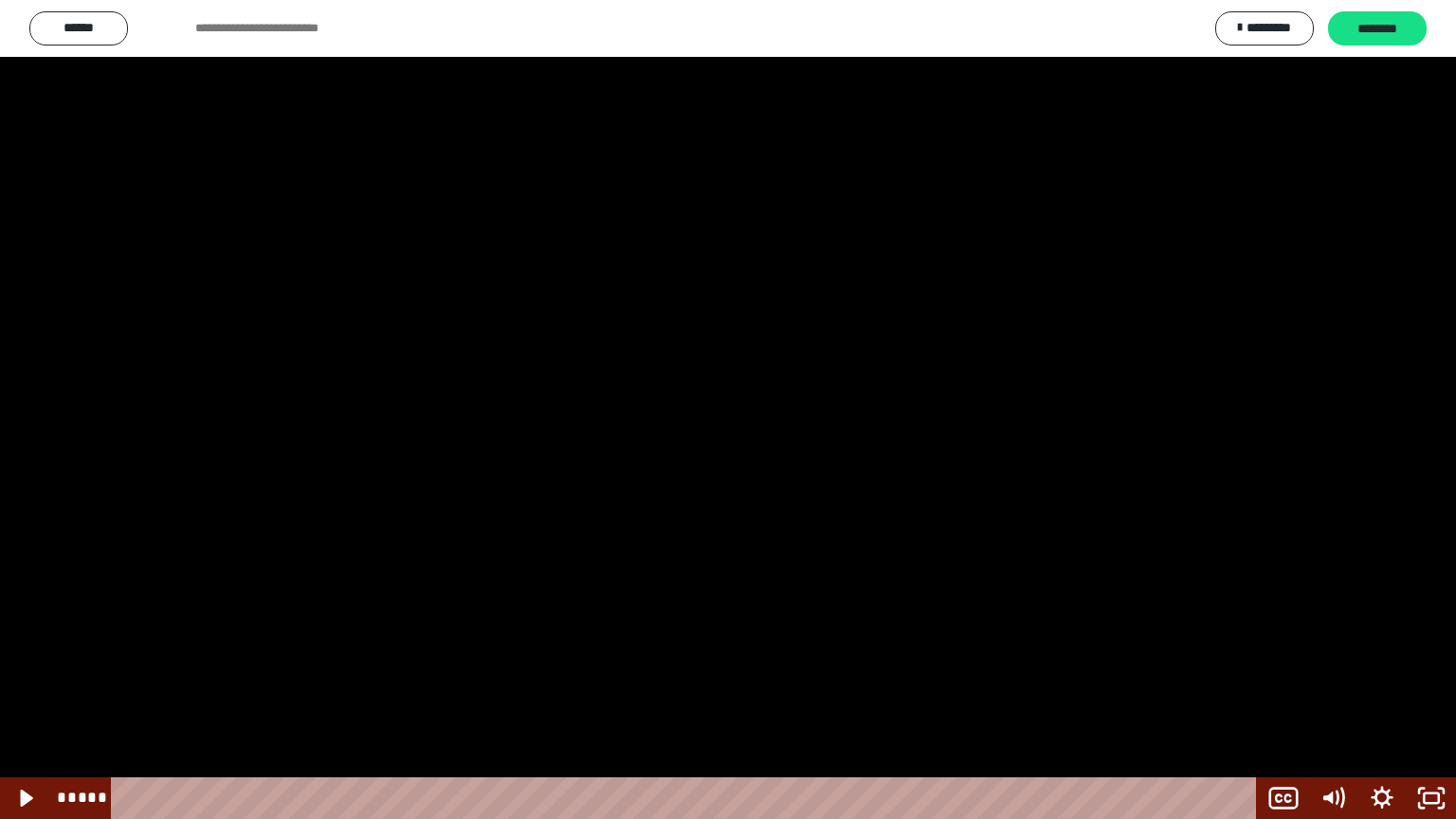 click at bounding box center [728, 410] 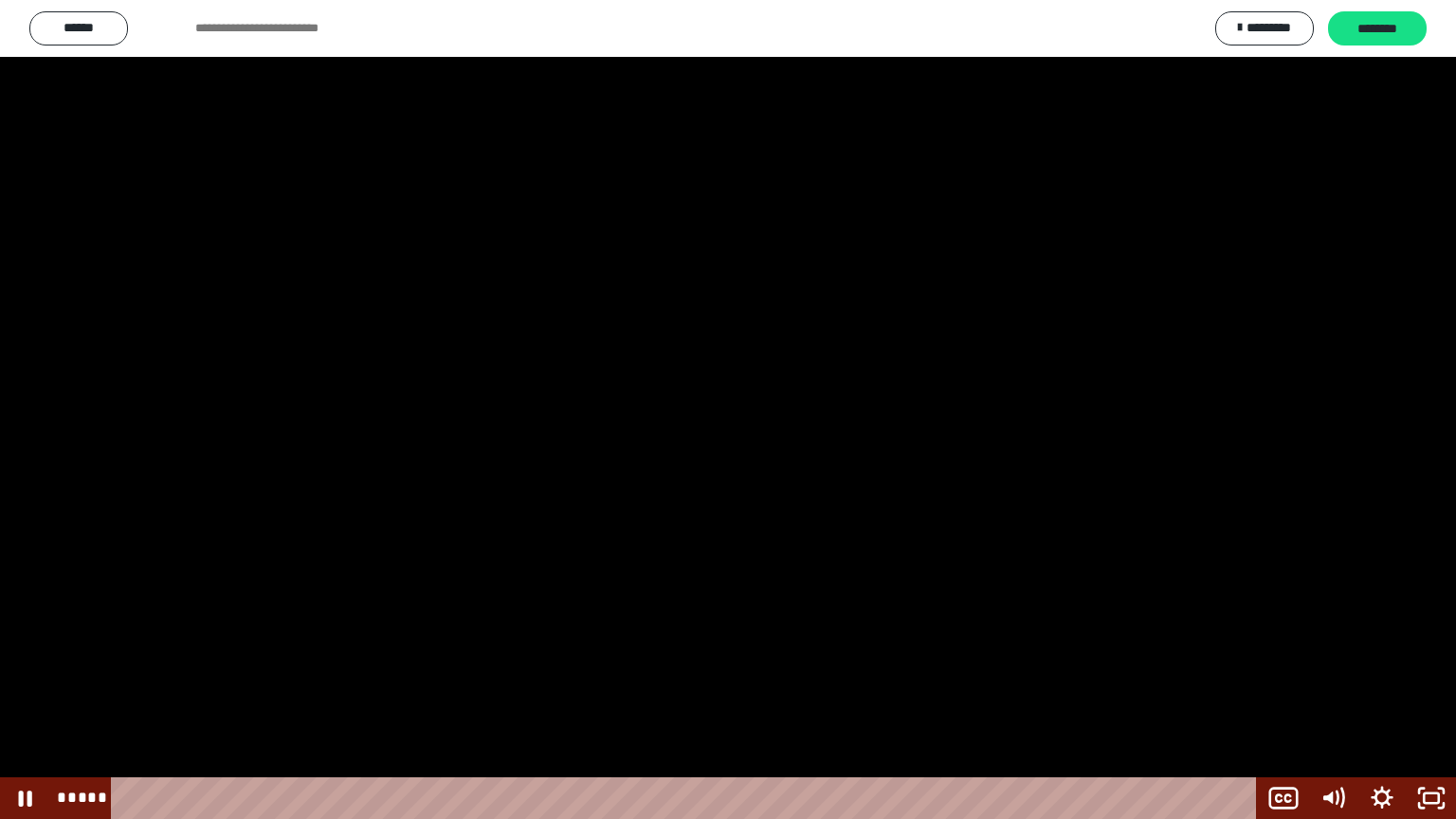 click at bounding box center [728, 410] 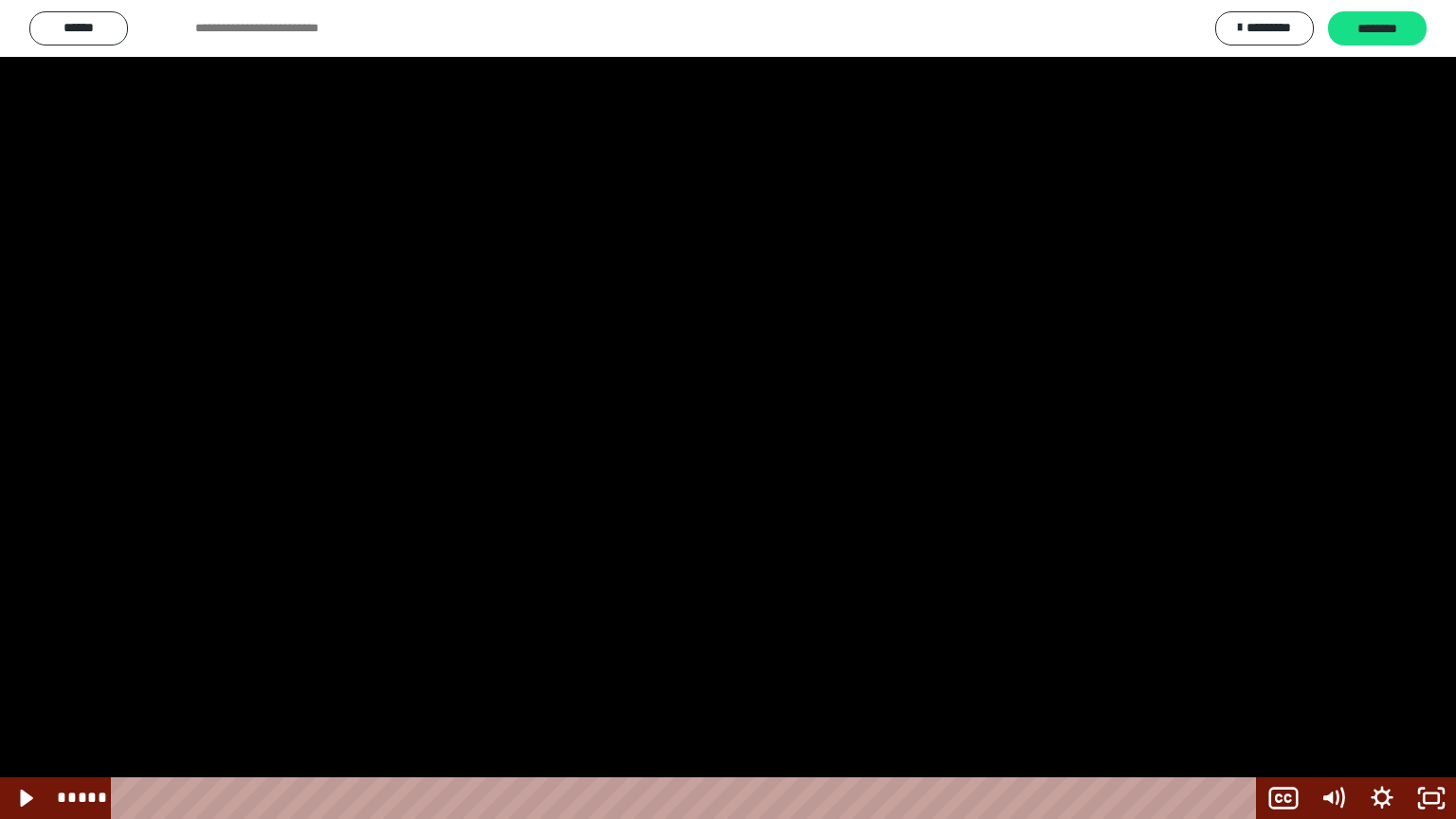 click at bounding box center (728, 410) 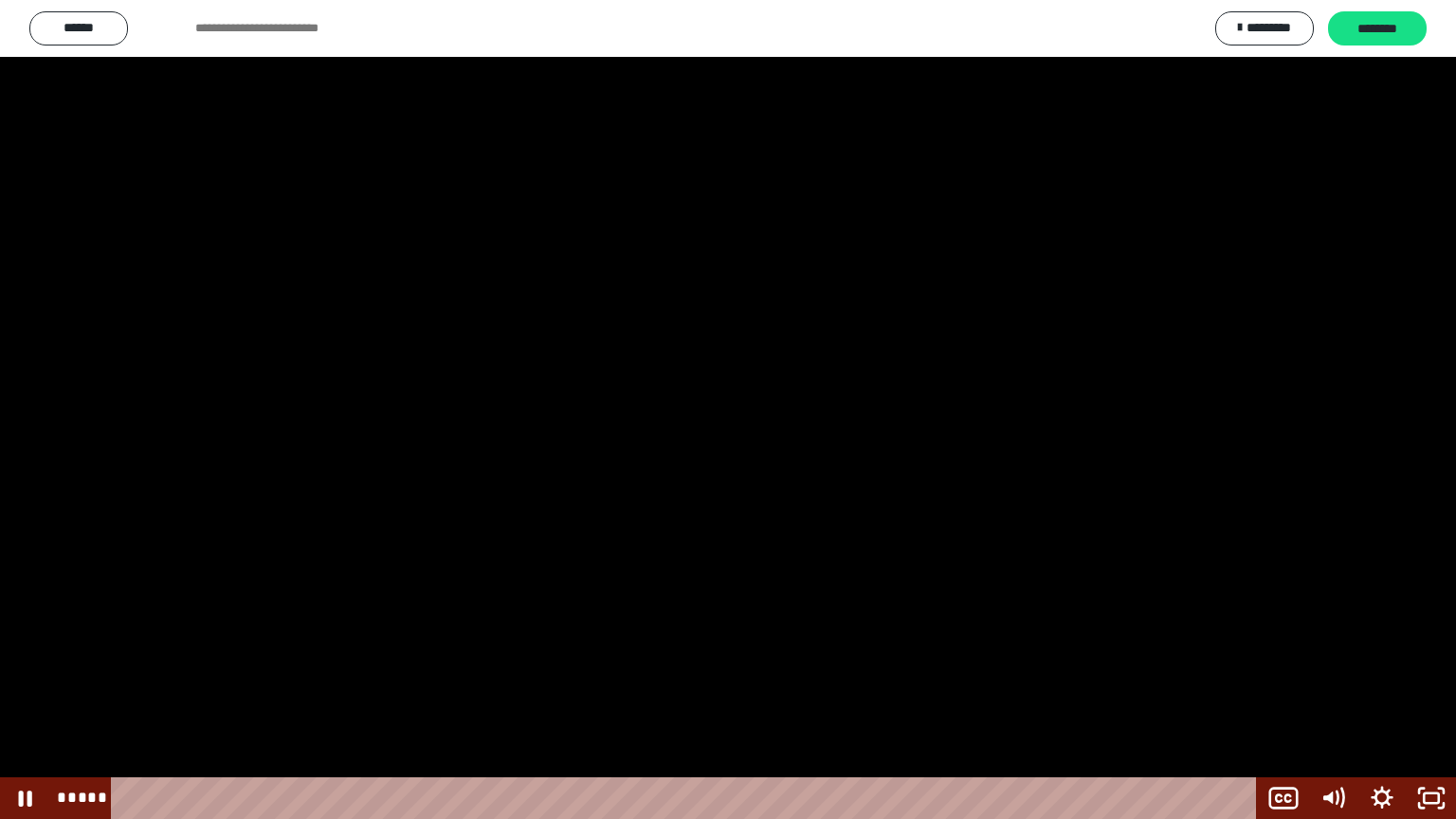 drag, startPoint x: 1073, startPoint y: 566, endPoint x: 1067, endPoint y: 574, distance: 10 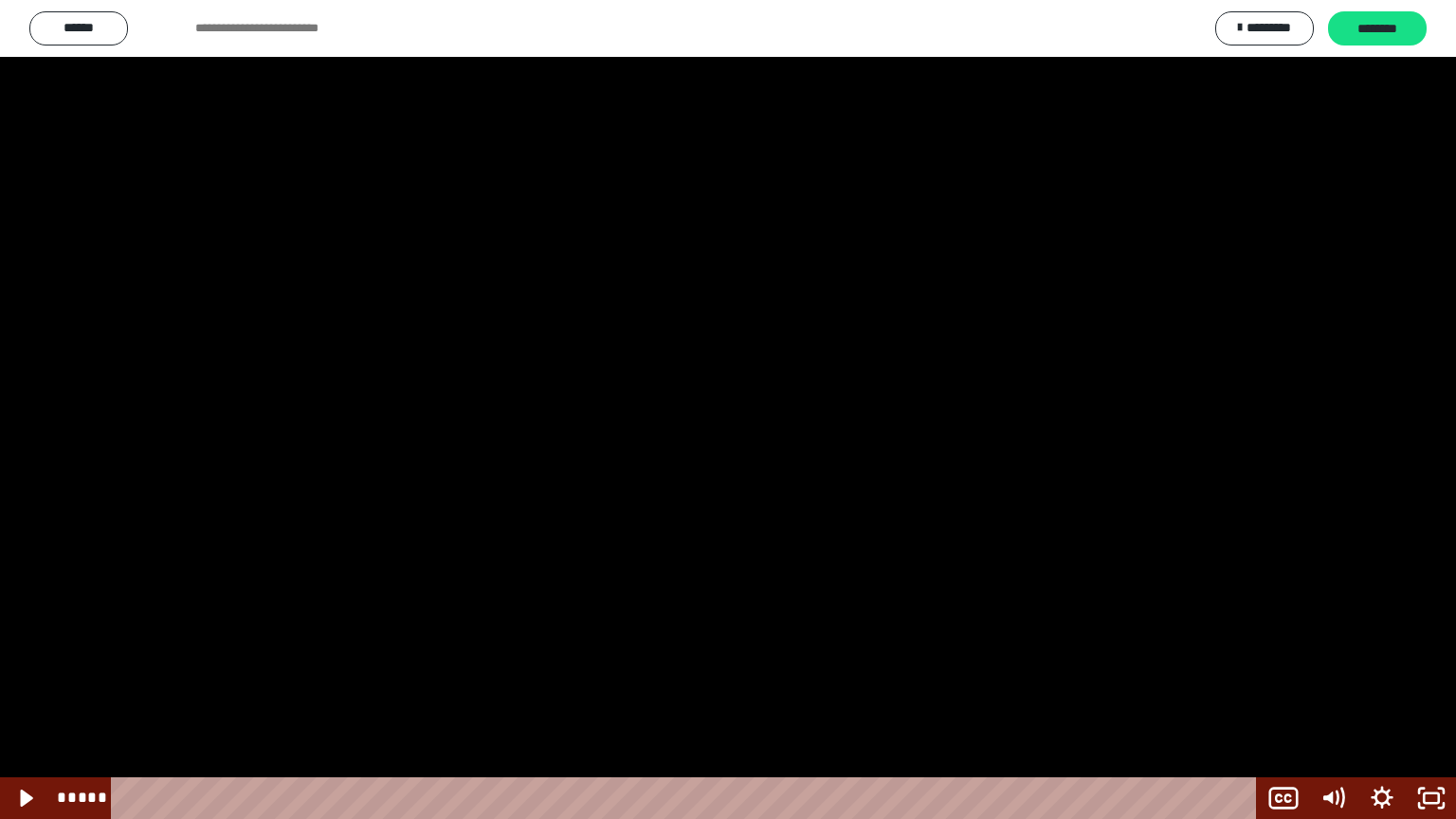click at bounding box center [728, 410] 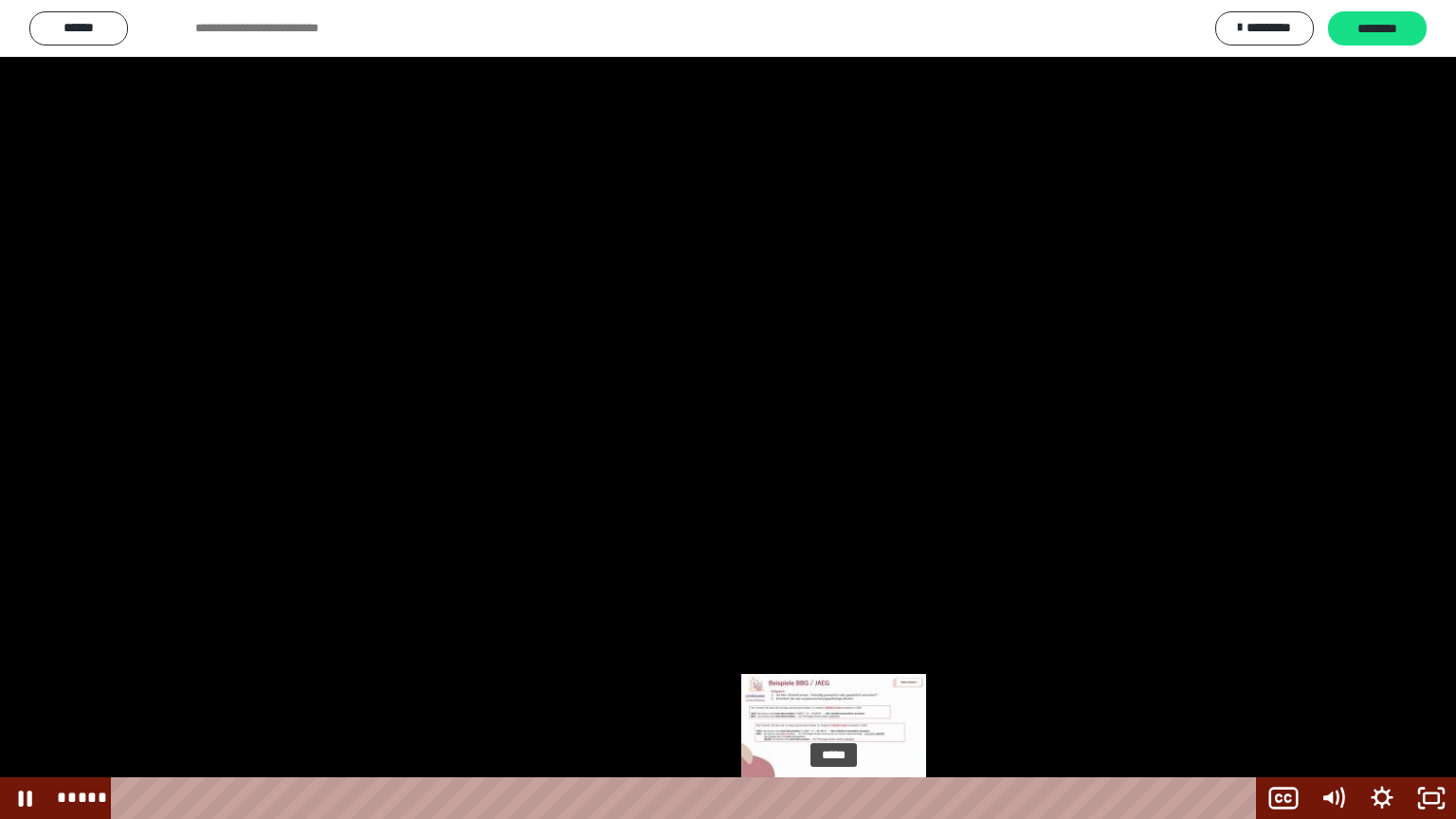 click on "*****" at bounding box center [687, 798] 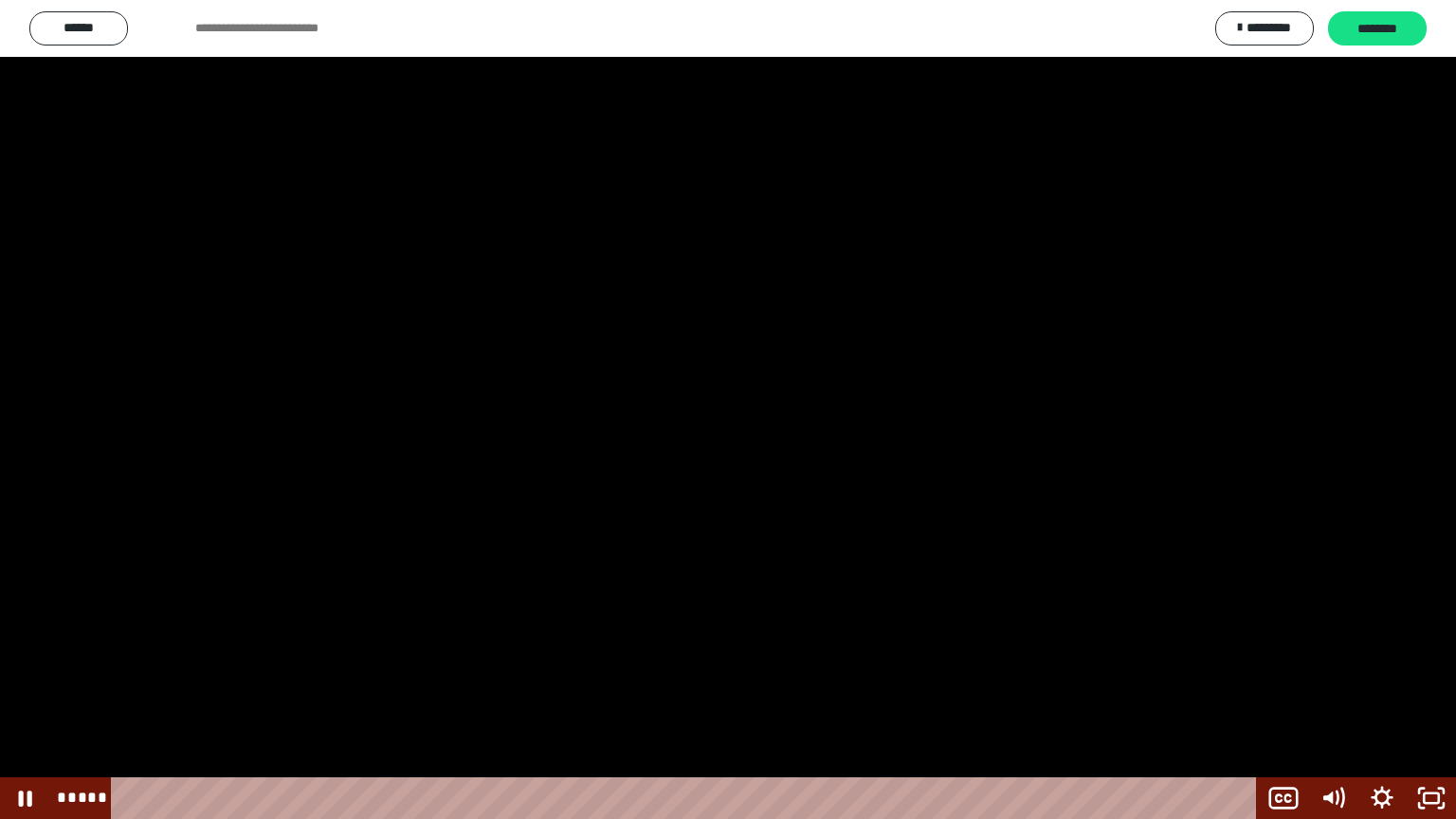 click at bounding box center [728, 410] 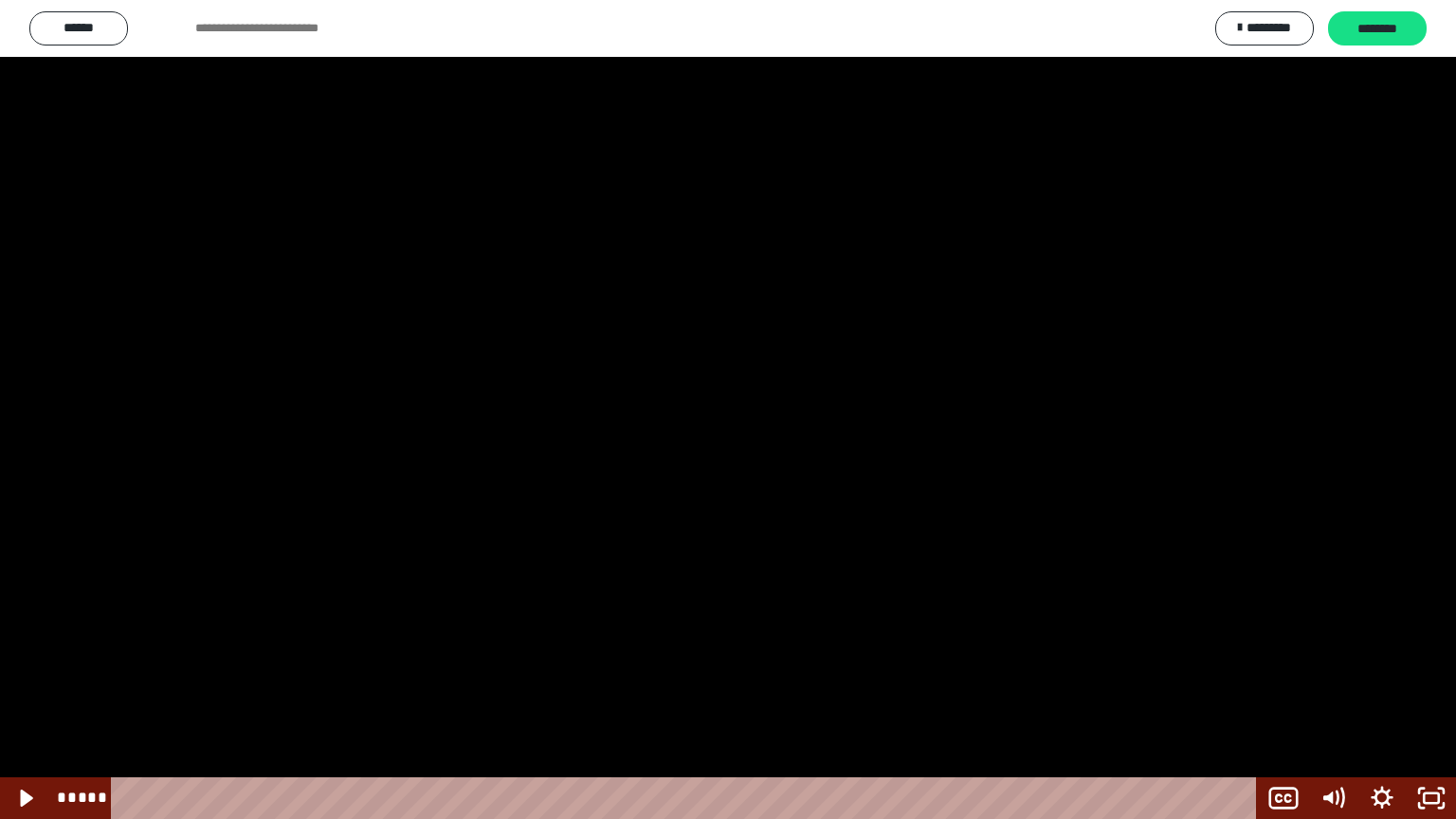 click at bounding box center [728, 410] 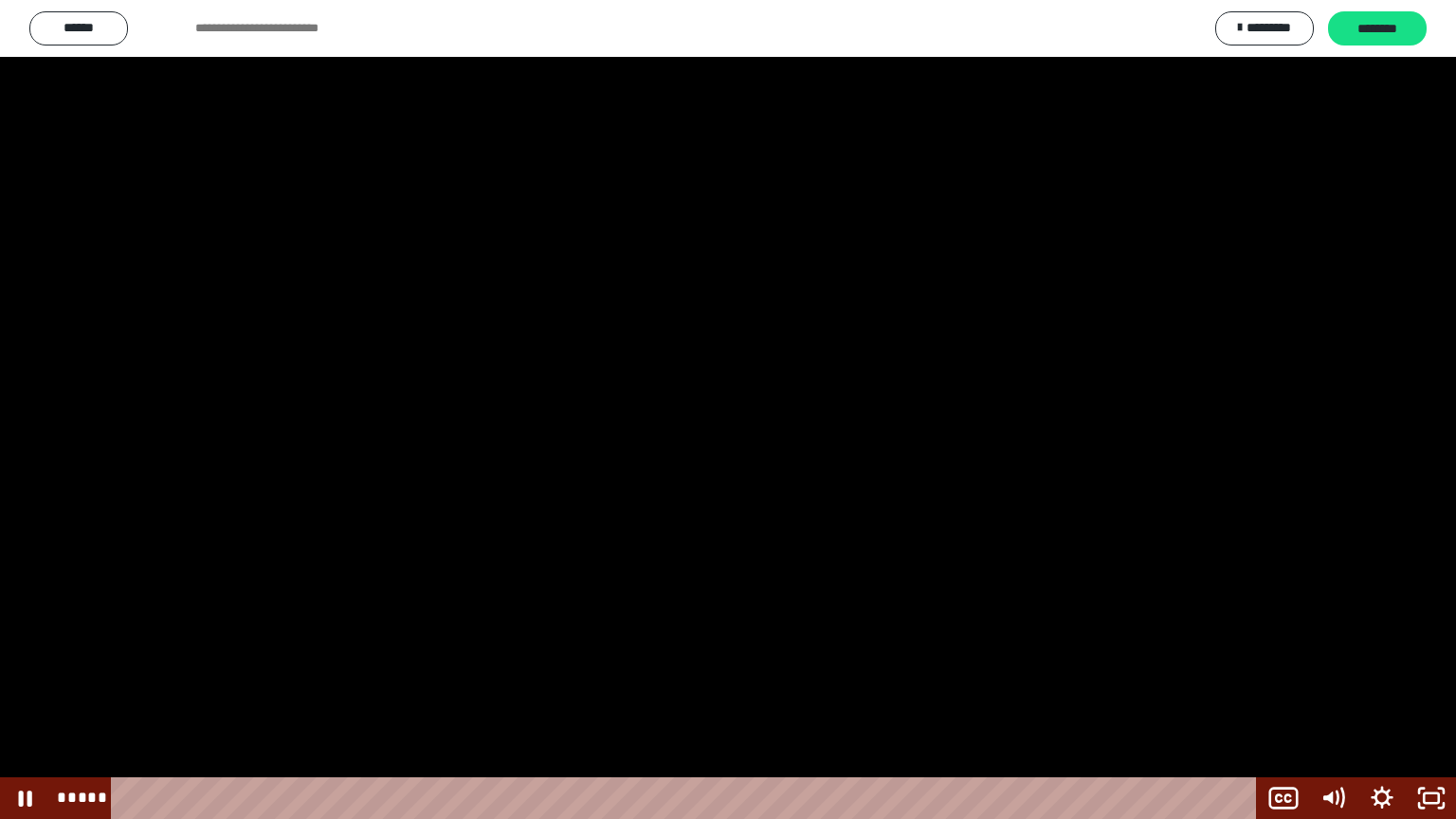 click at bounding box center [728, 410] 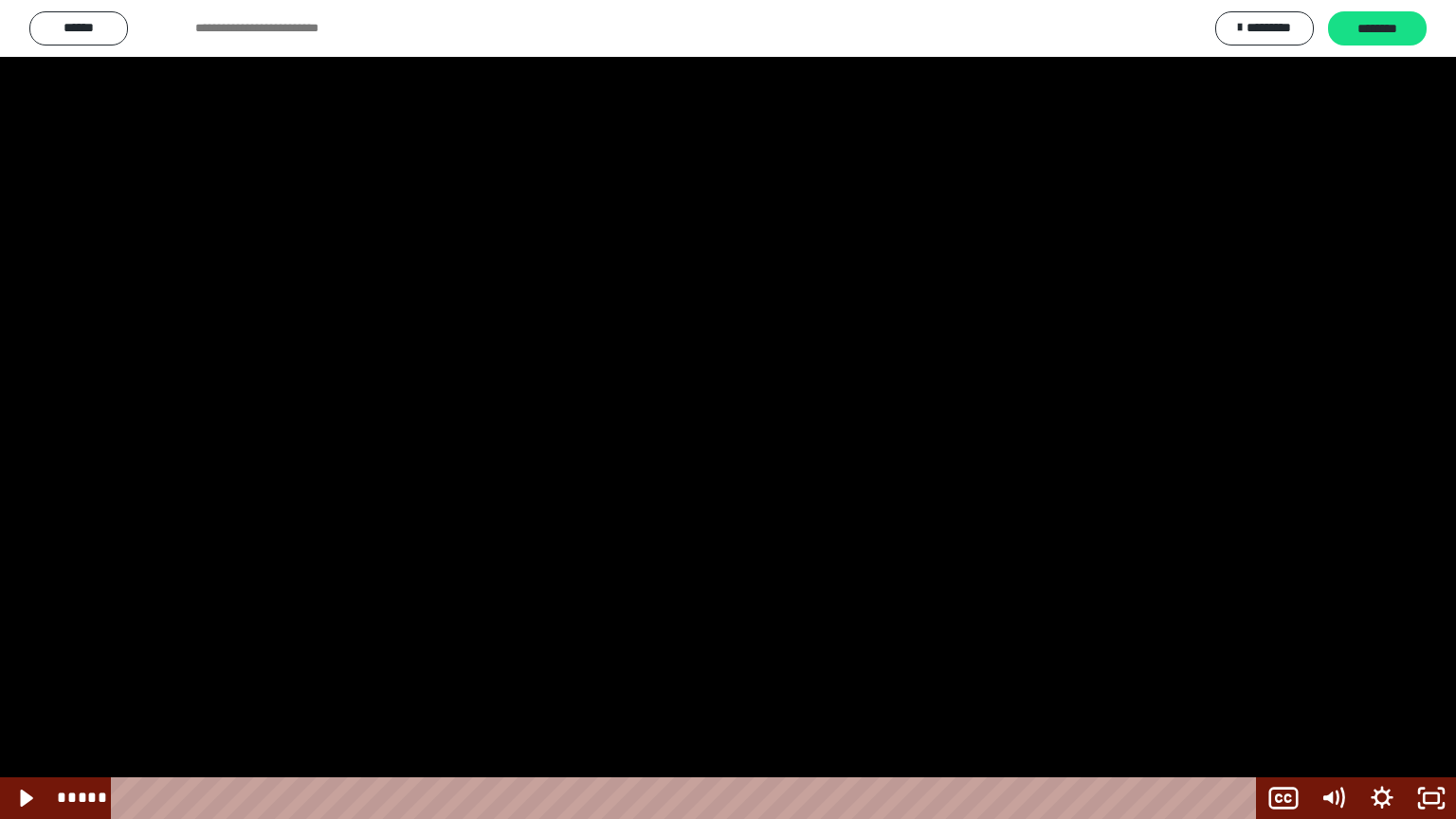 click at bounding box center (728, 410) 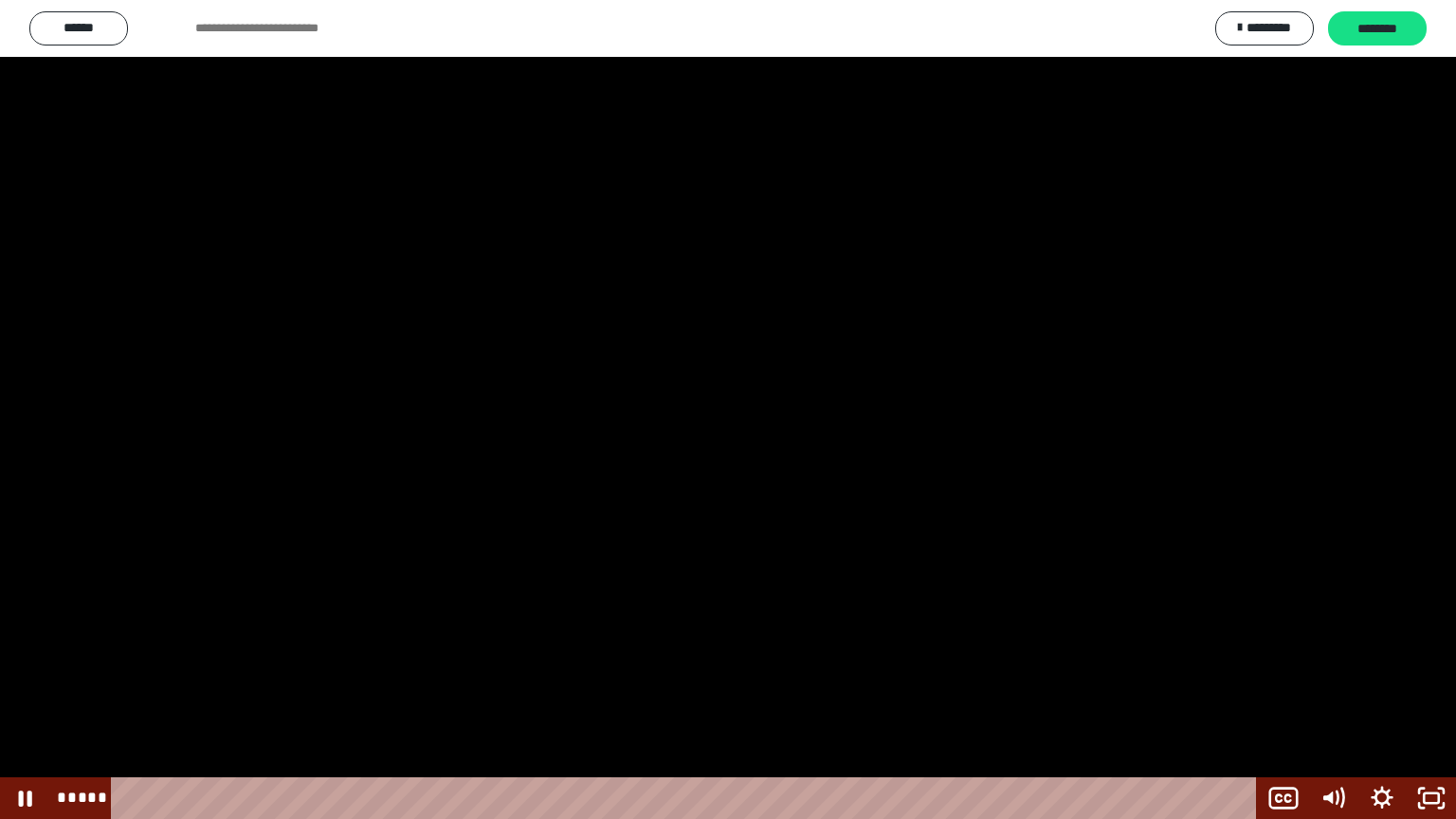 click at bounding box center (728, 410) 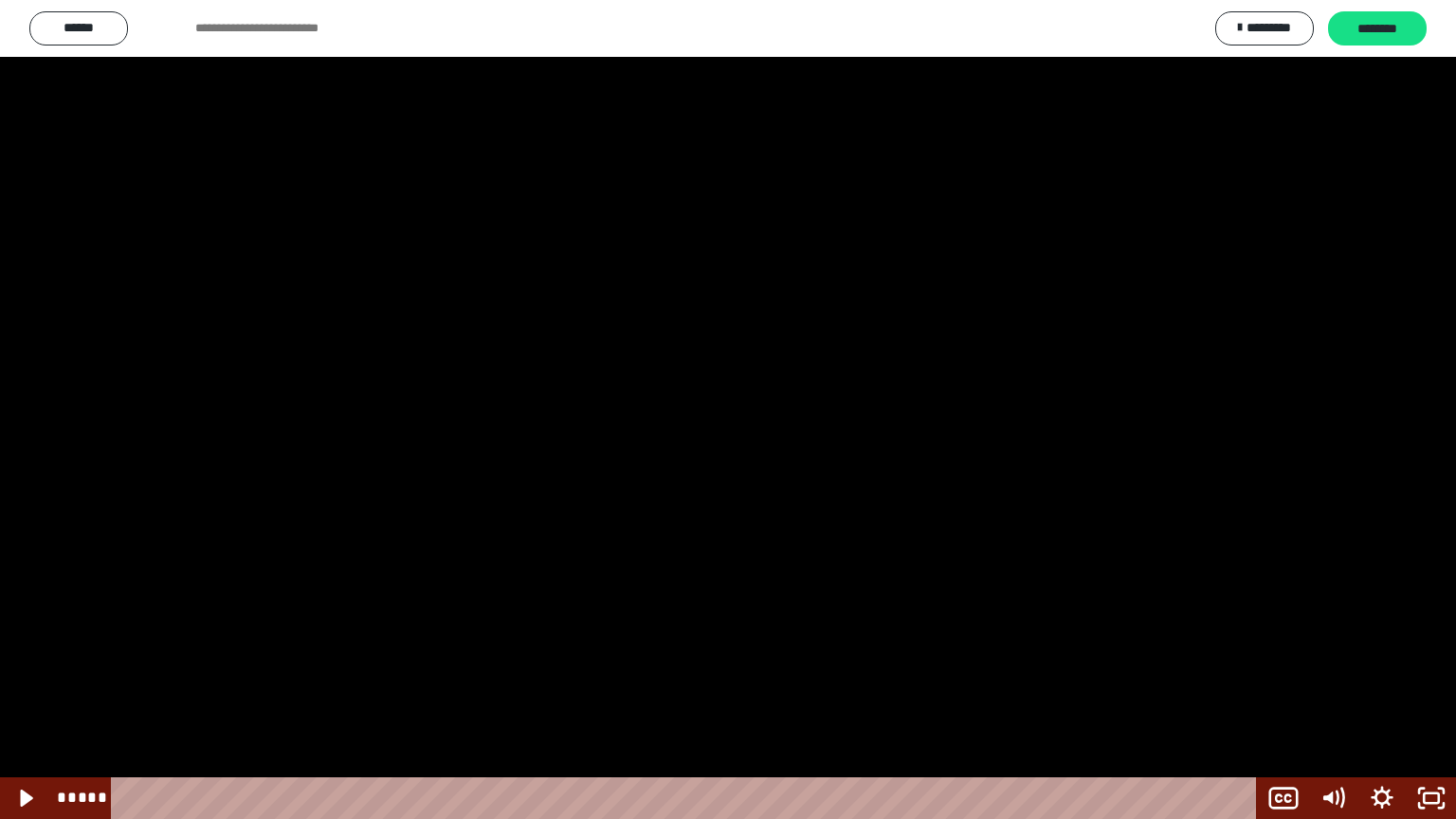click at bounding box center (728, 410) 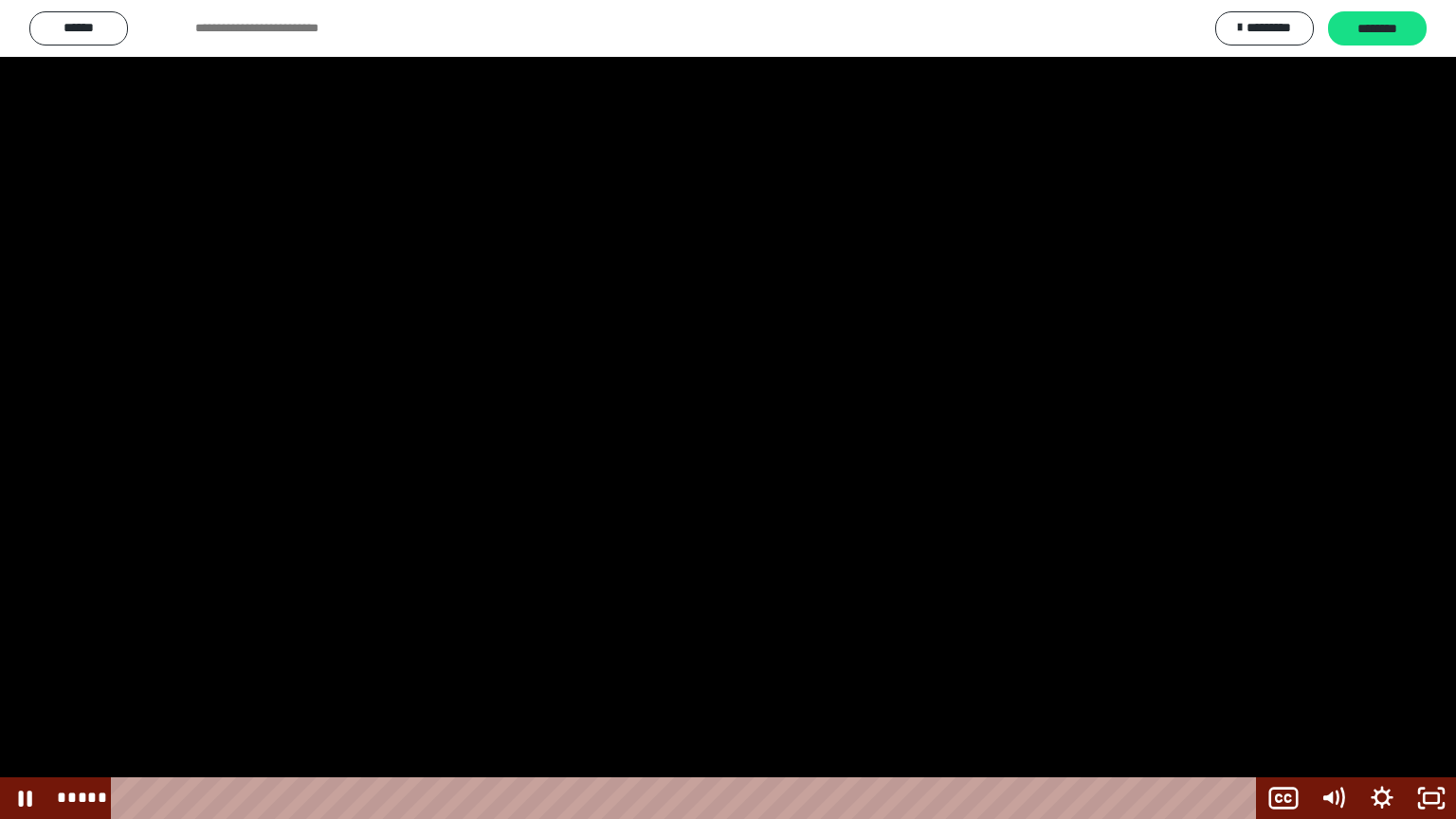 click at bounding box center [728, 410] 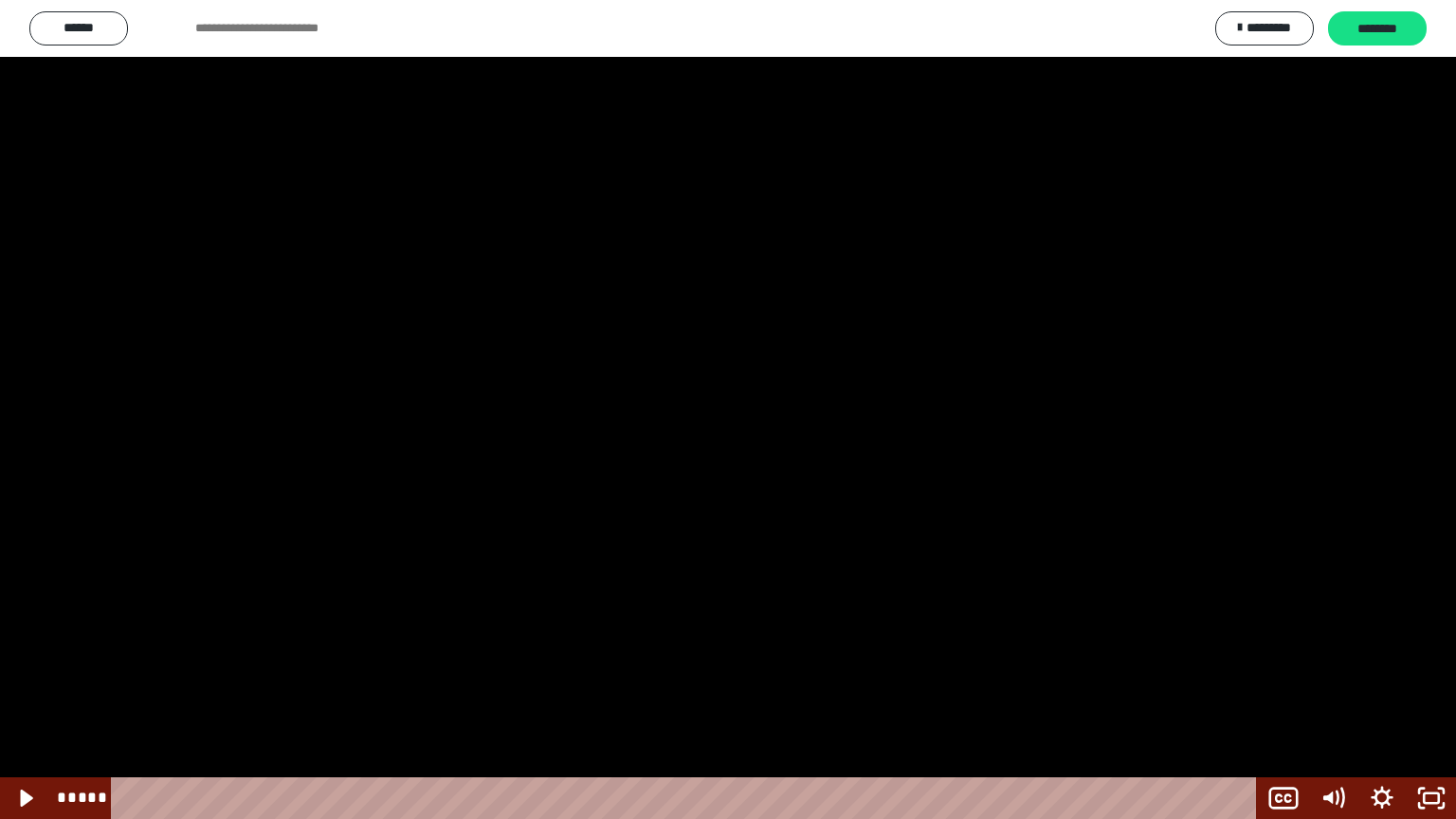 click at bounding box center (728, 410) 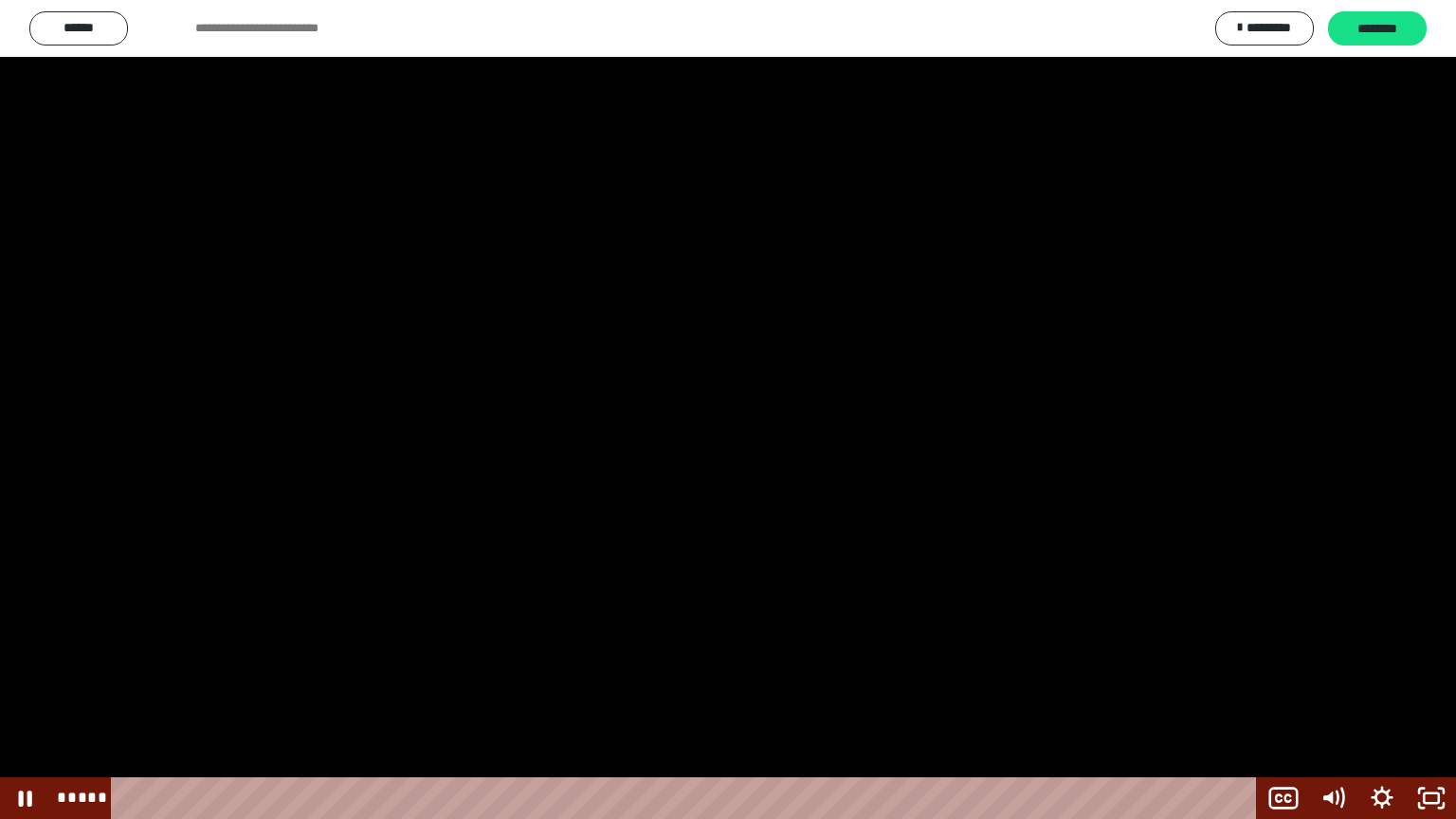 click at bounding box center (728, 410) 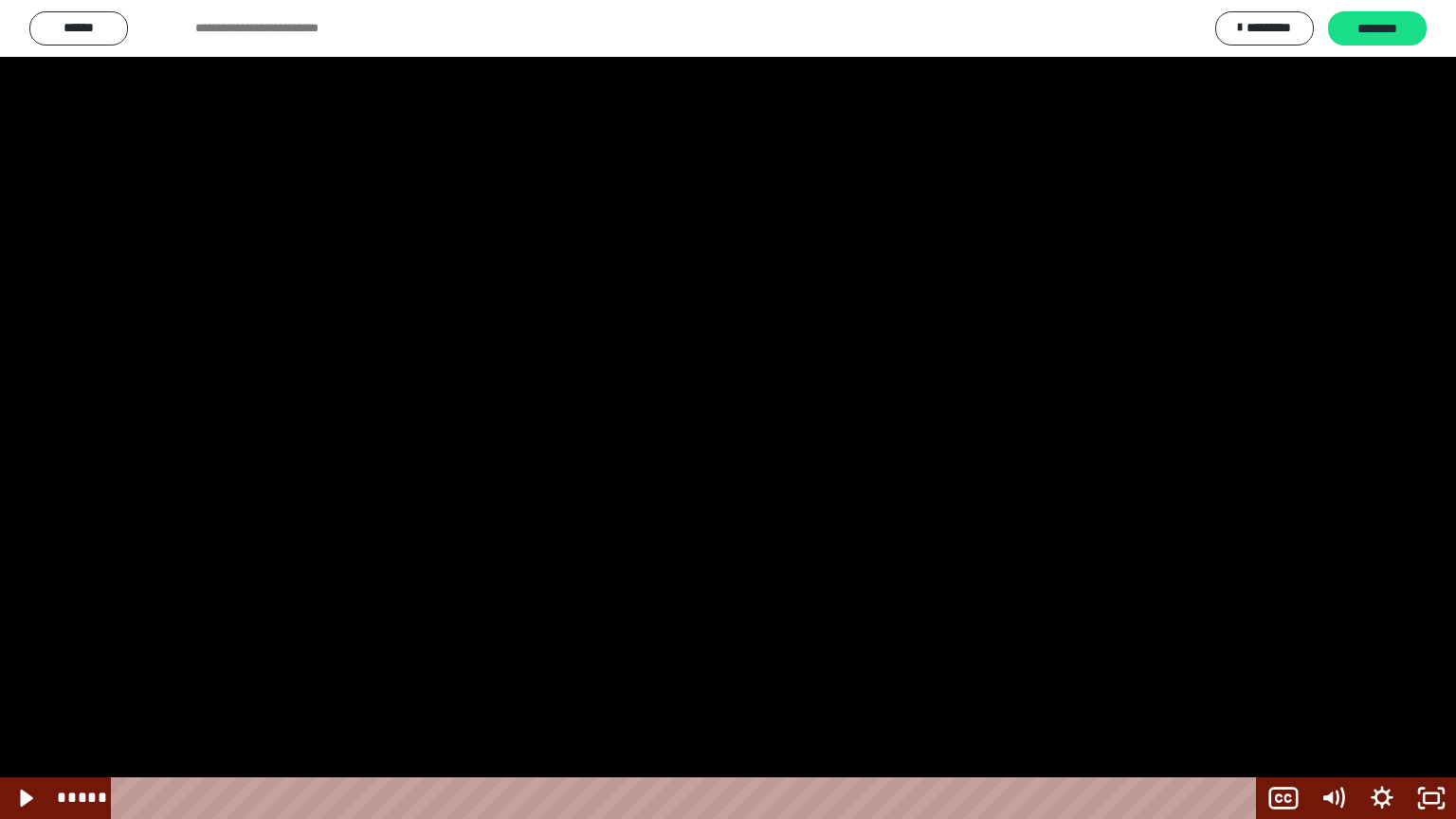 click at bounding box center (728, 410) 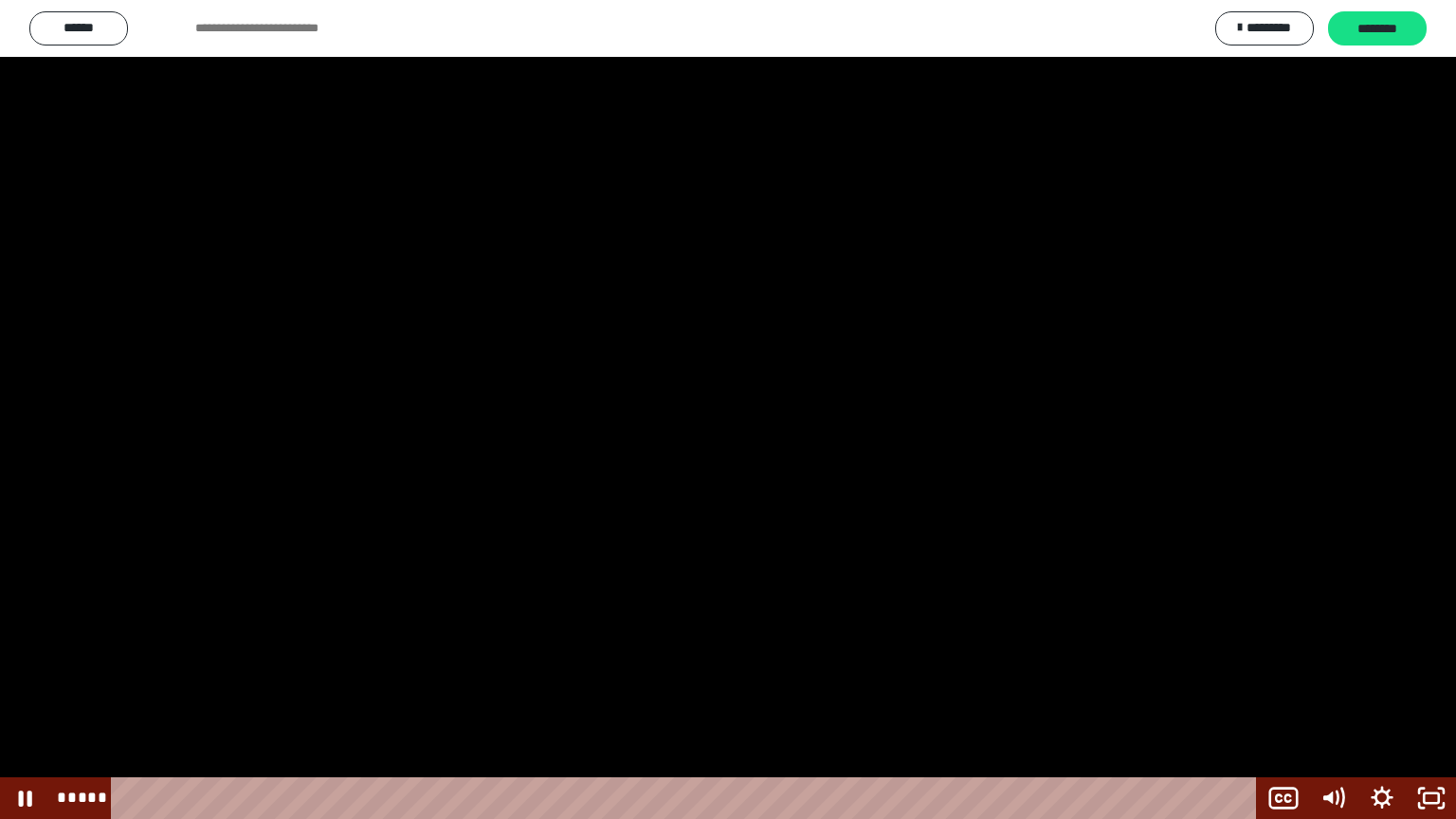 click at bounding box center (728, 410) 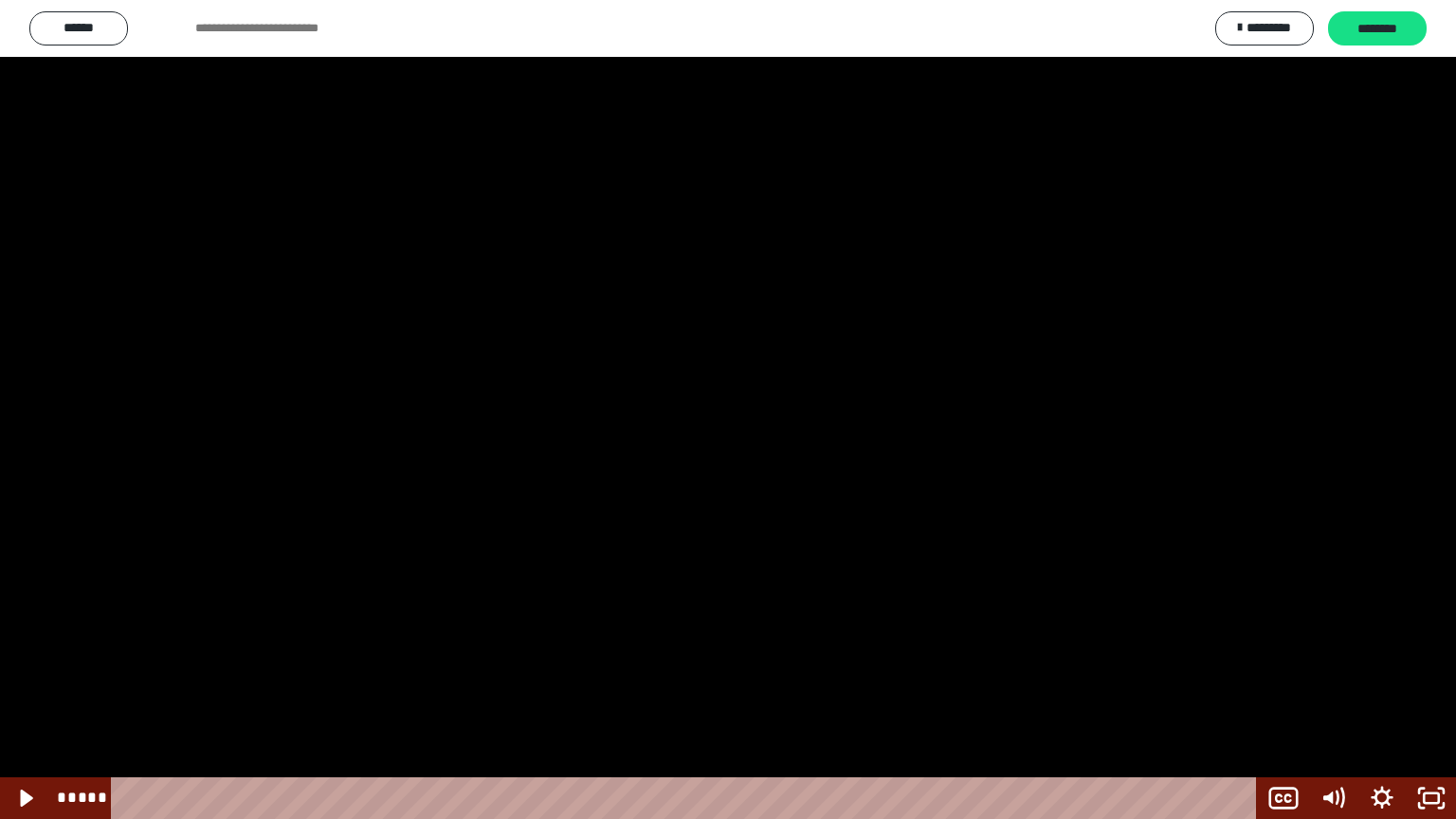 click at bounding box center [728, 410] 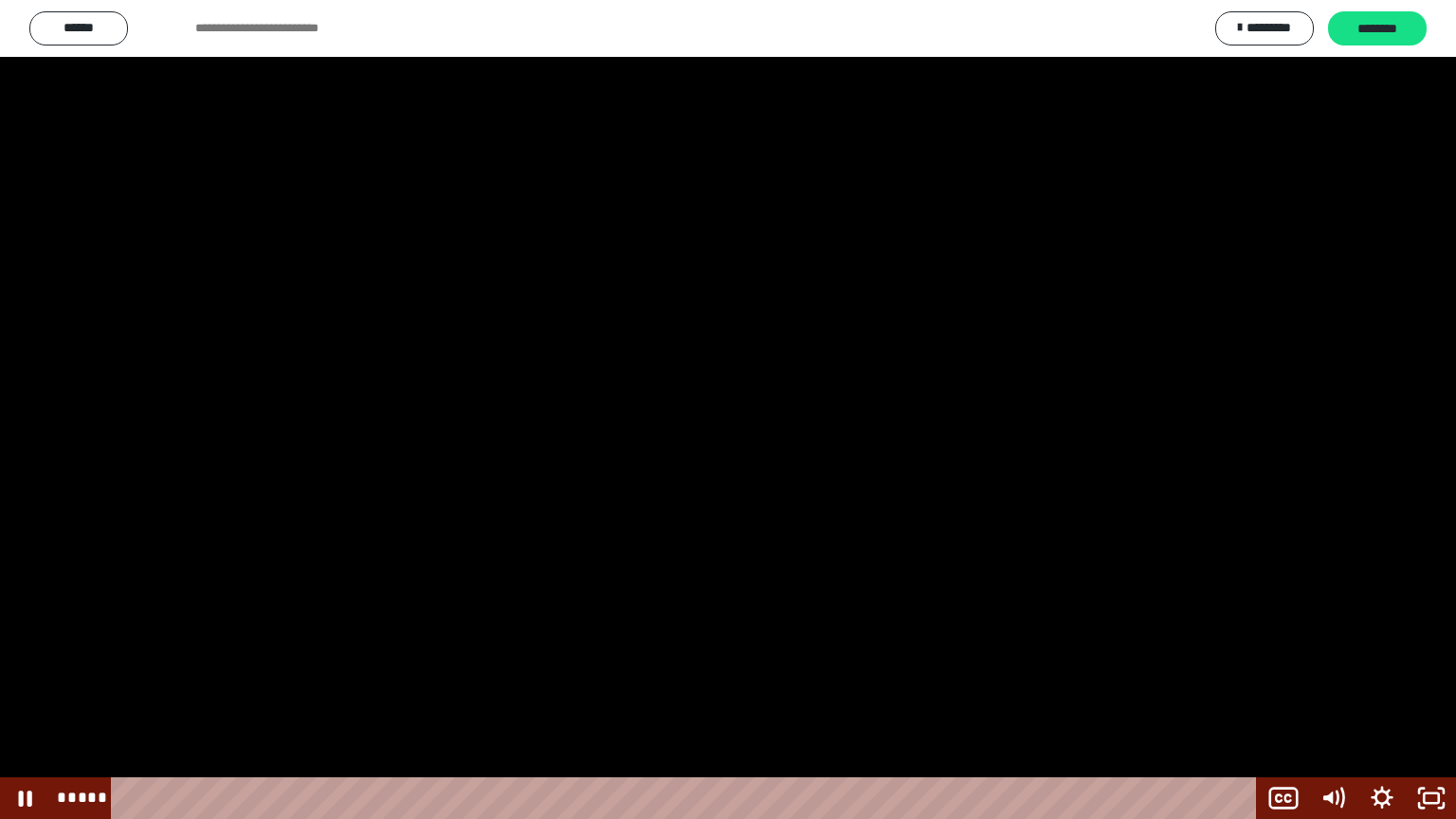 click at bounding box center (728, 410) 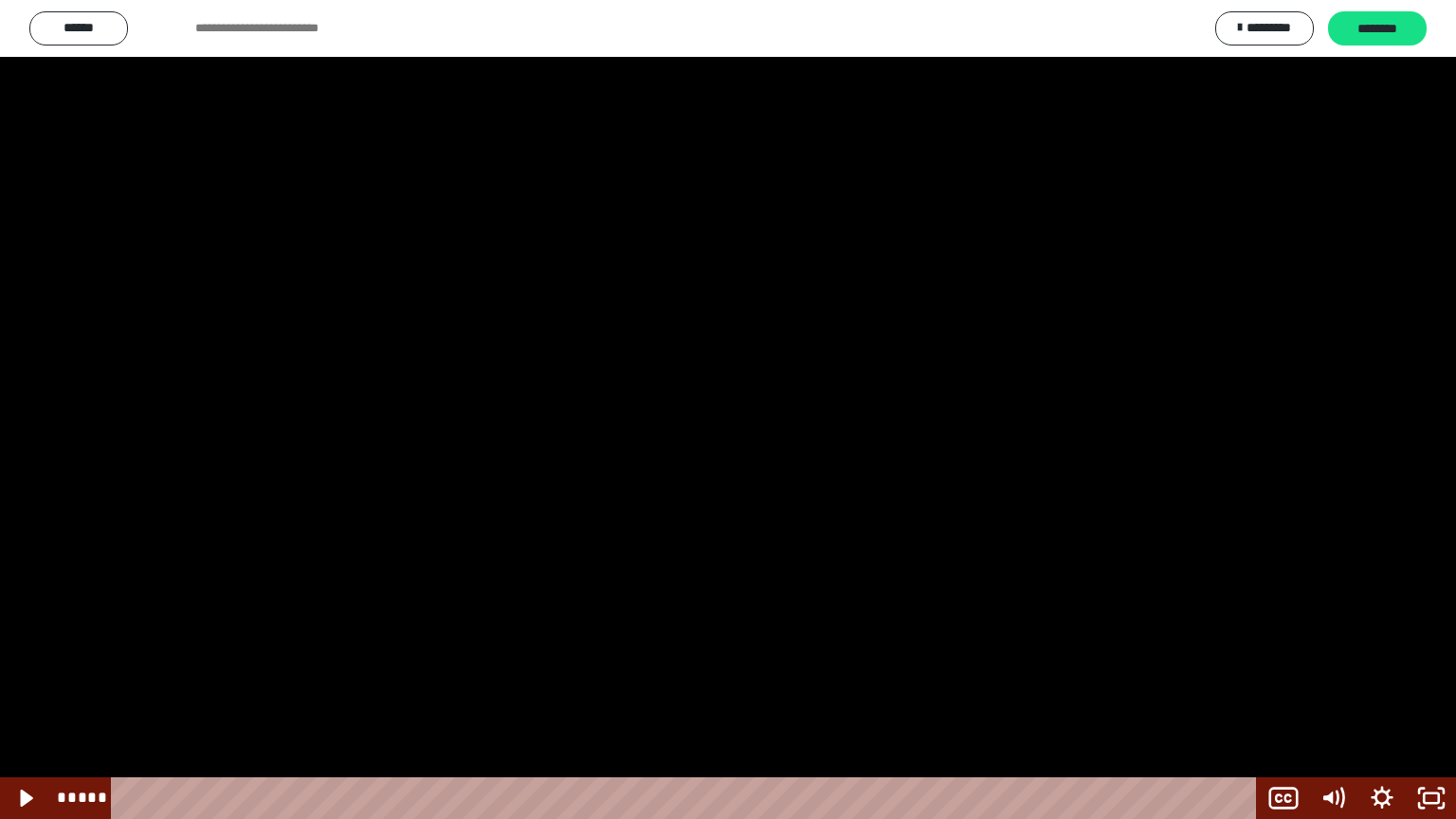 click at bounding box center [728, 410] 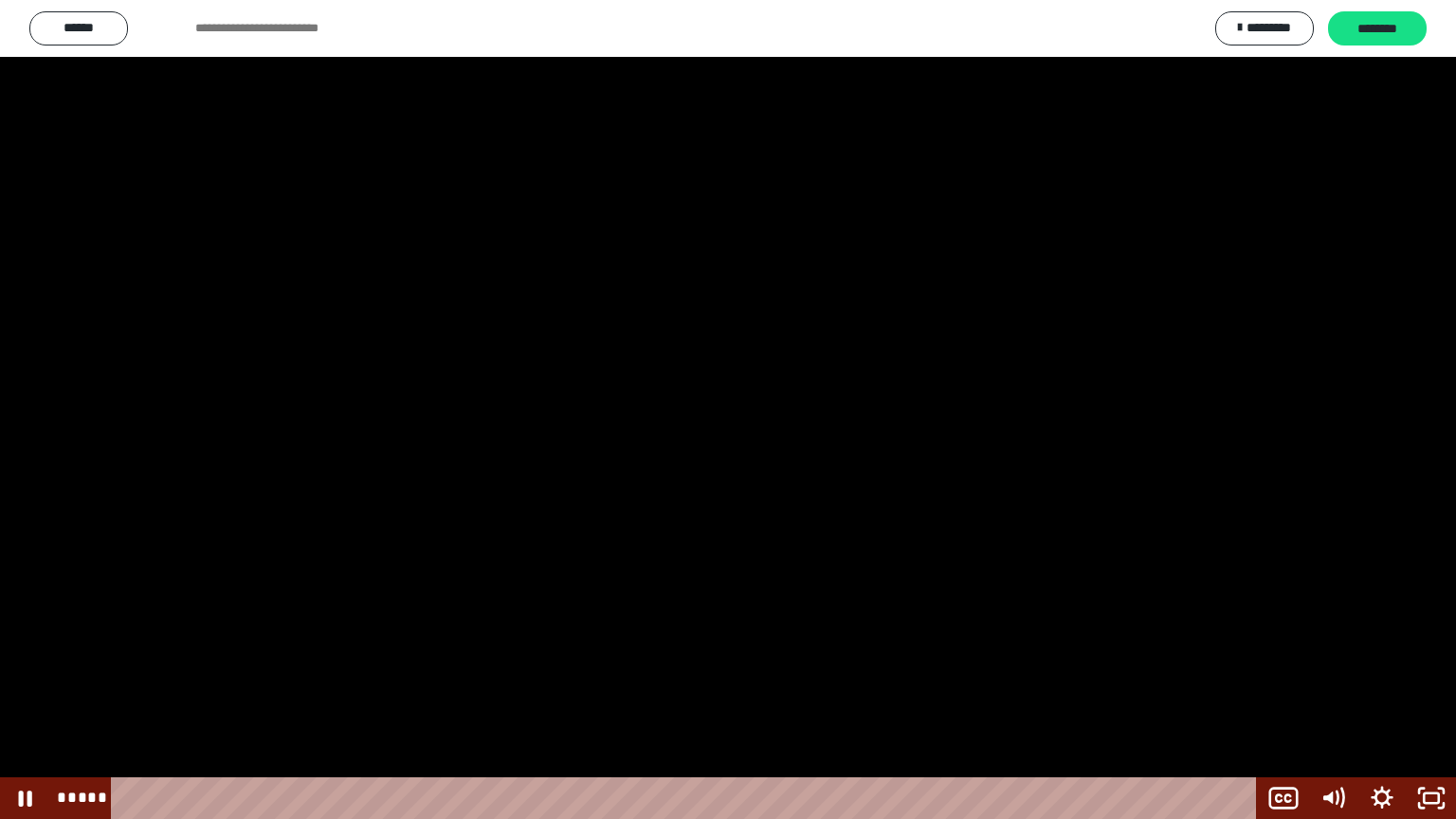 click at bounding box center (728, 410) 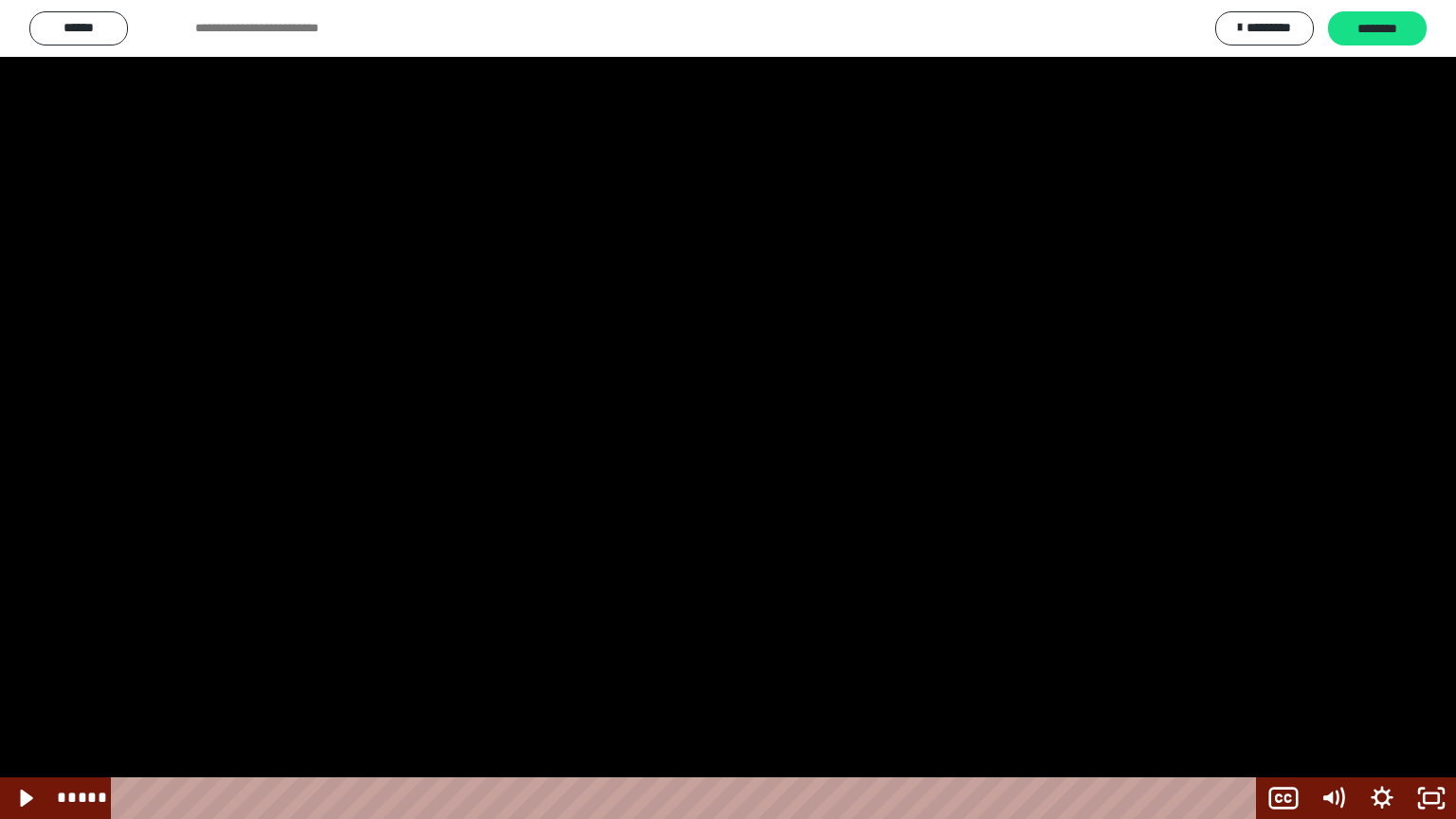click at bounding box center (728, 410) 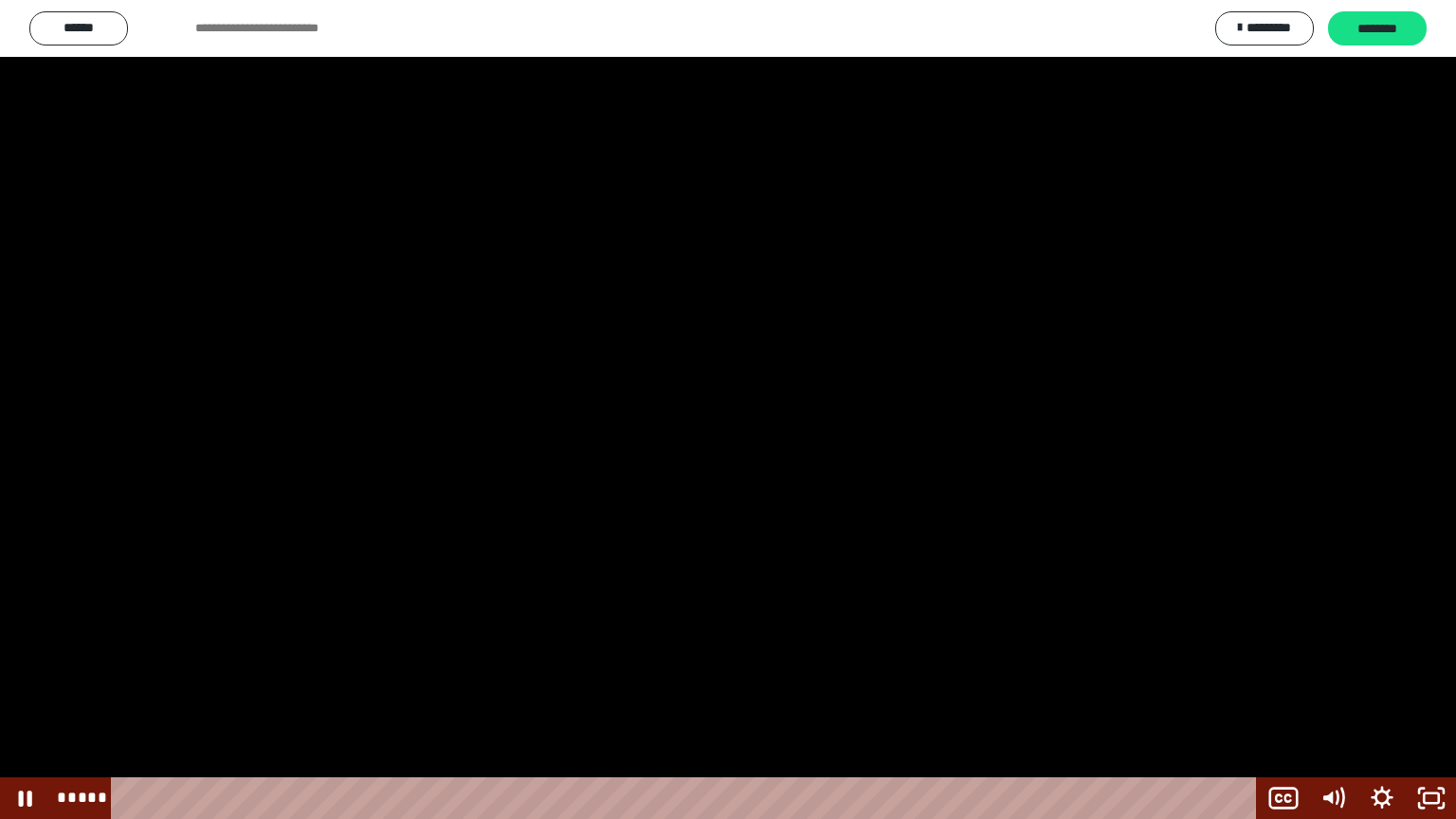 click at bounding box center (728, 410) 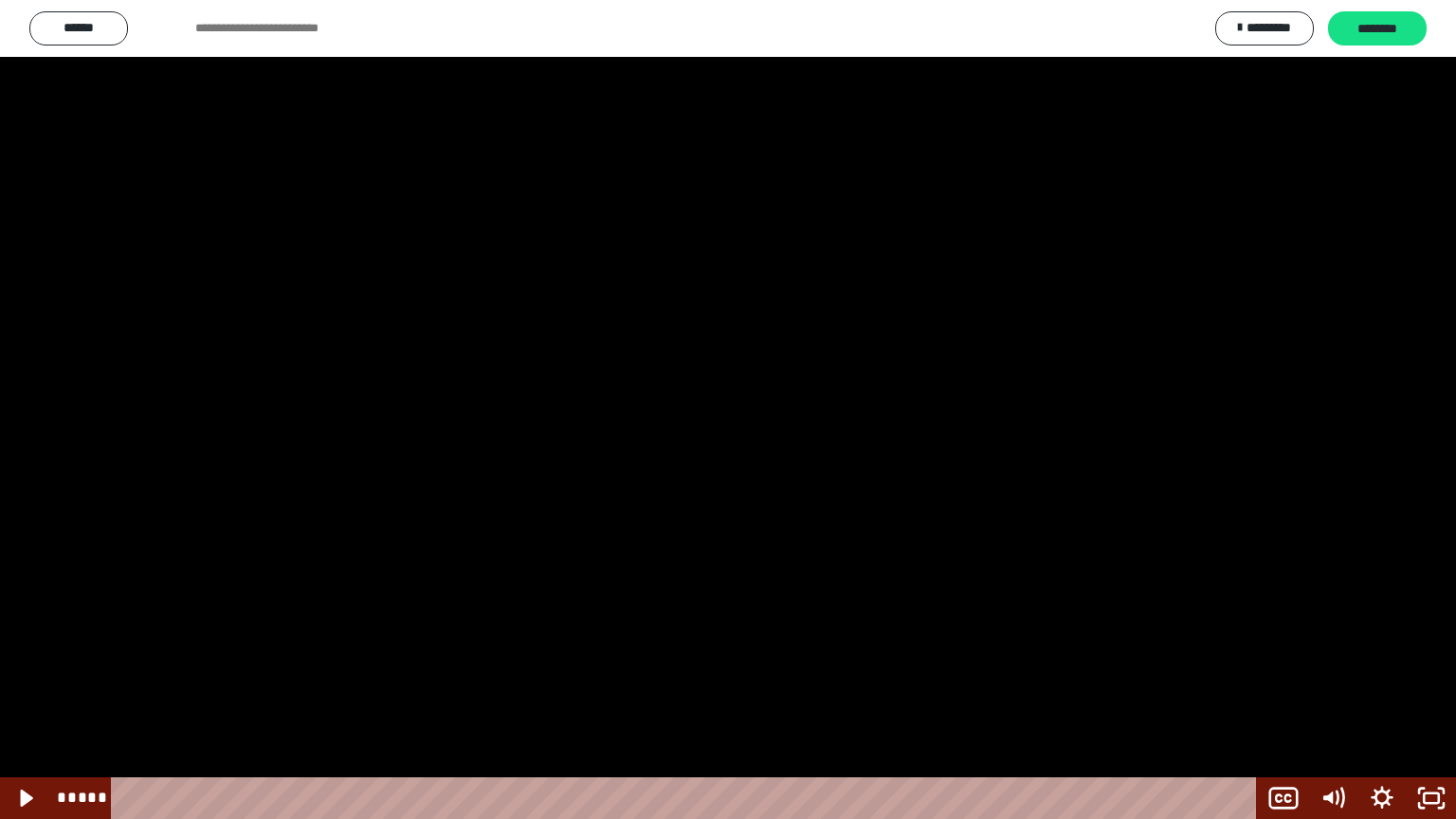 click at bounding box center [728, 410] 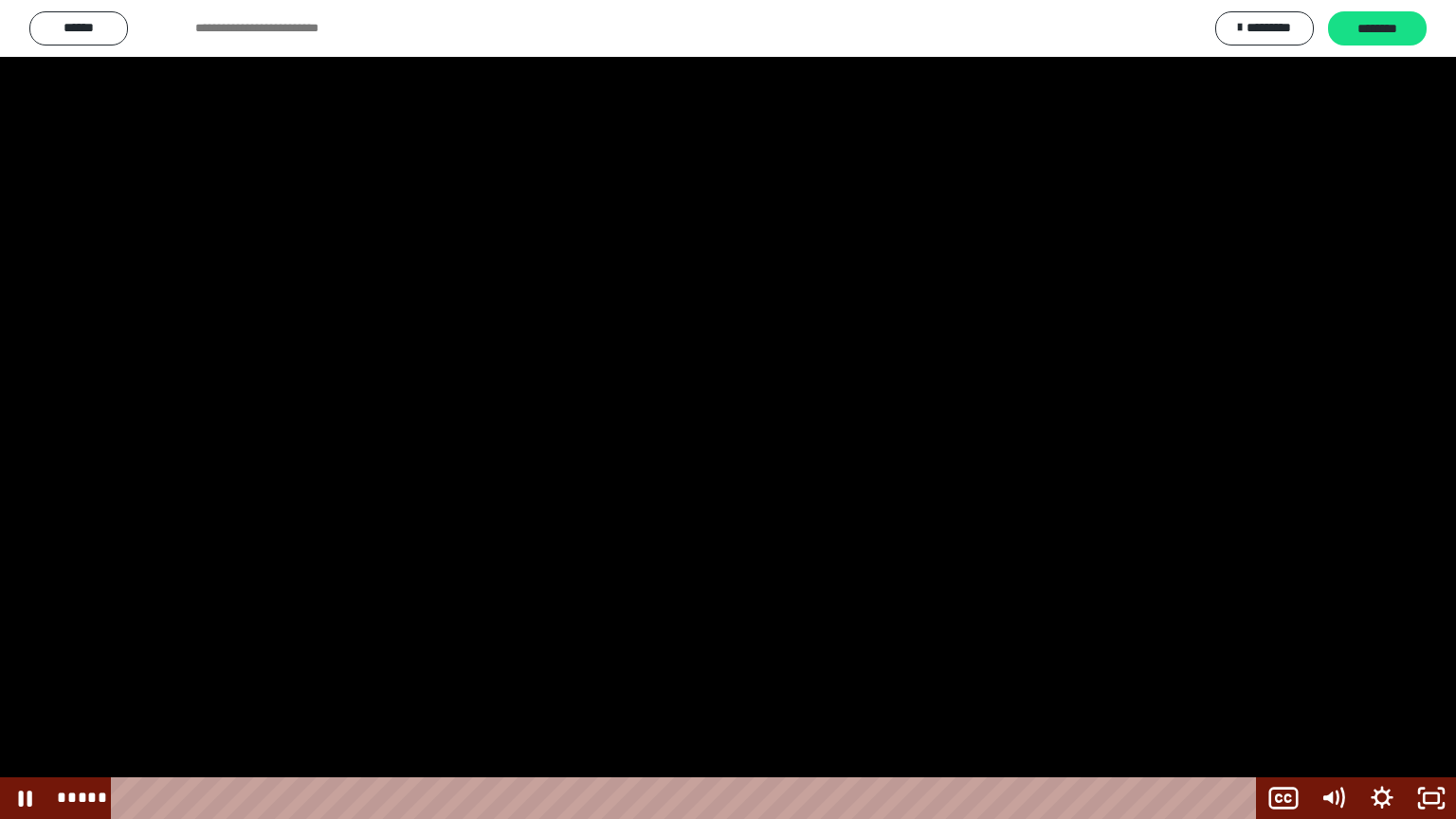 click at bounding box center (728, 410) 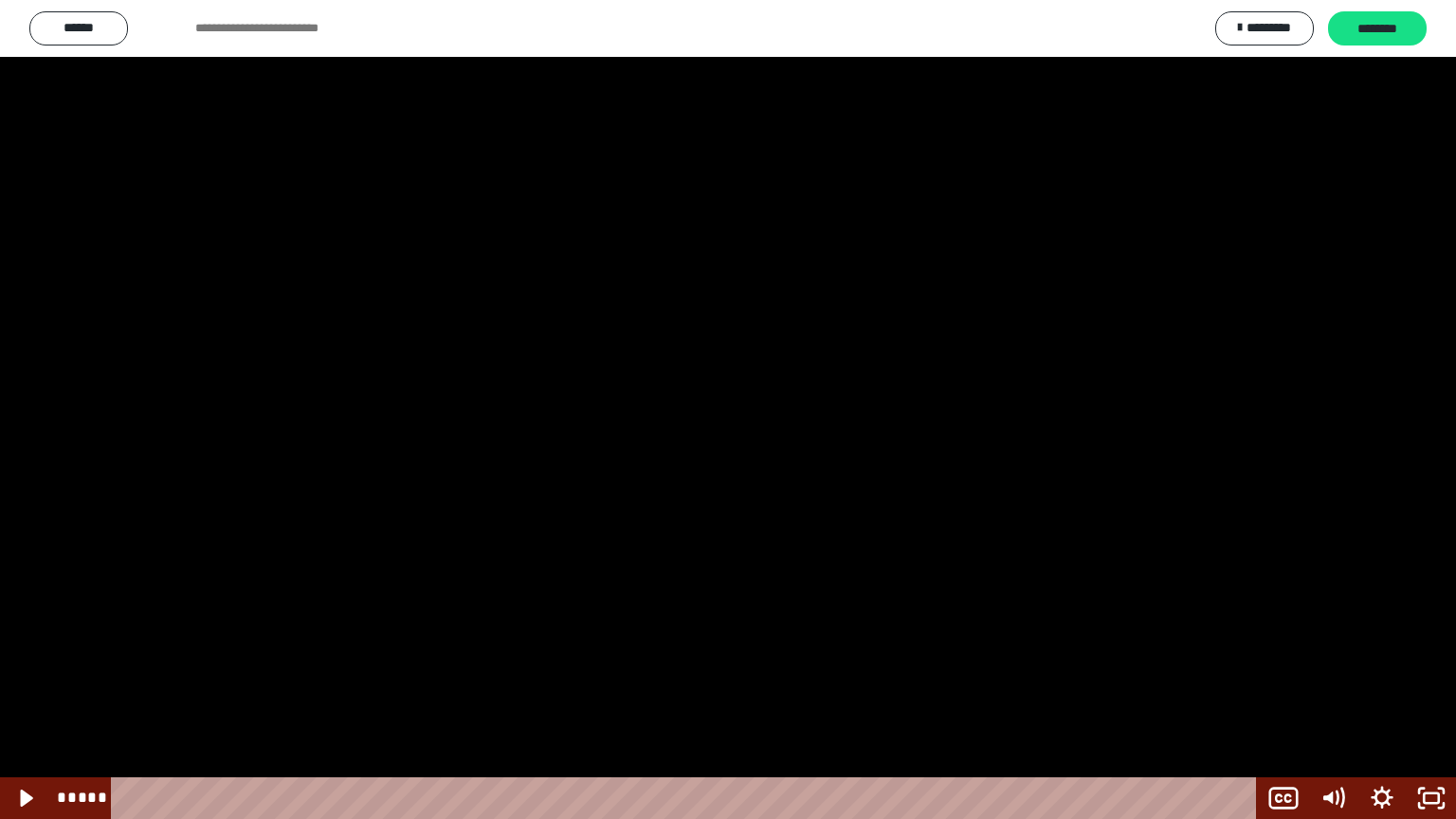 click at bounding box center [728, 410] 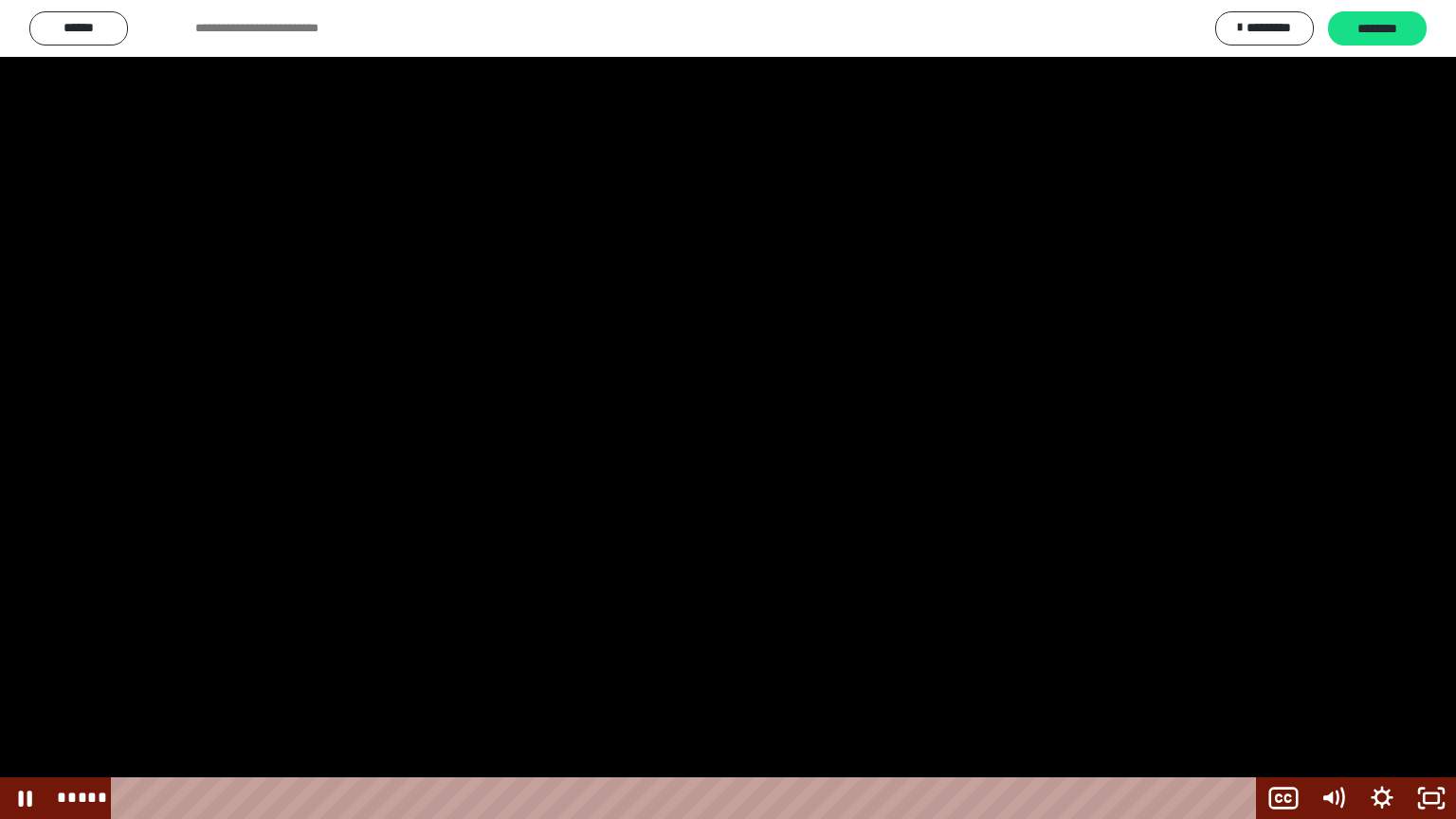 click at bounding box center [728, 410] 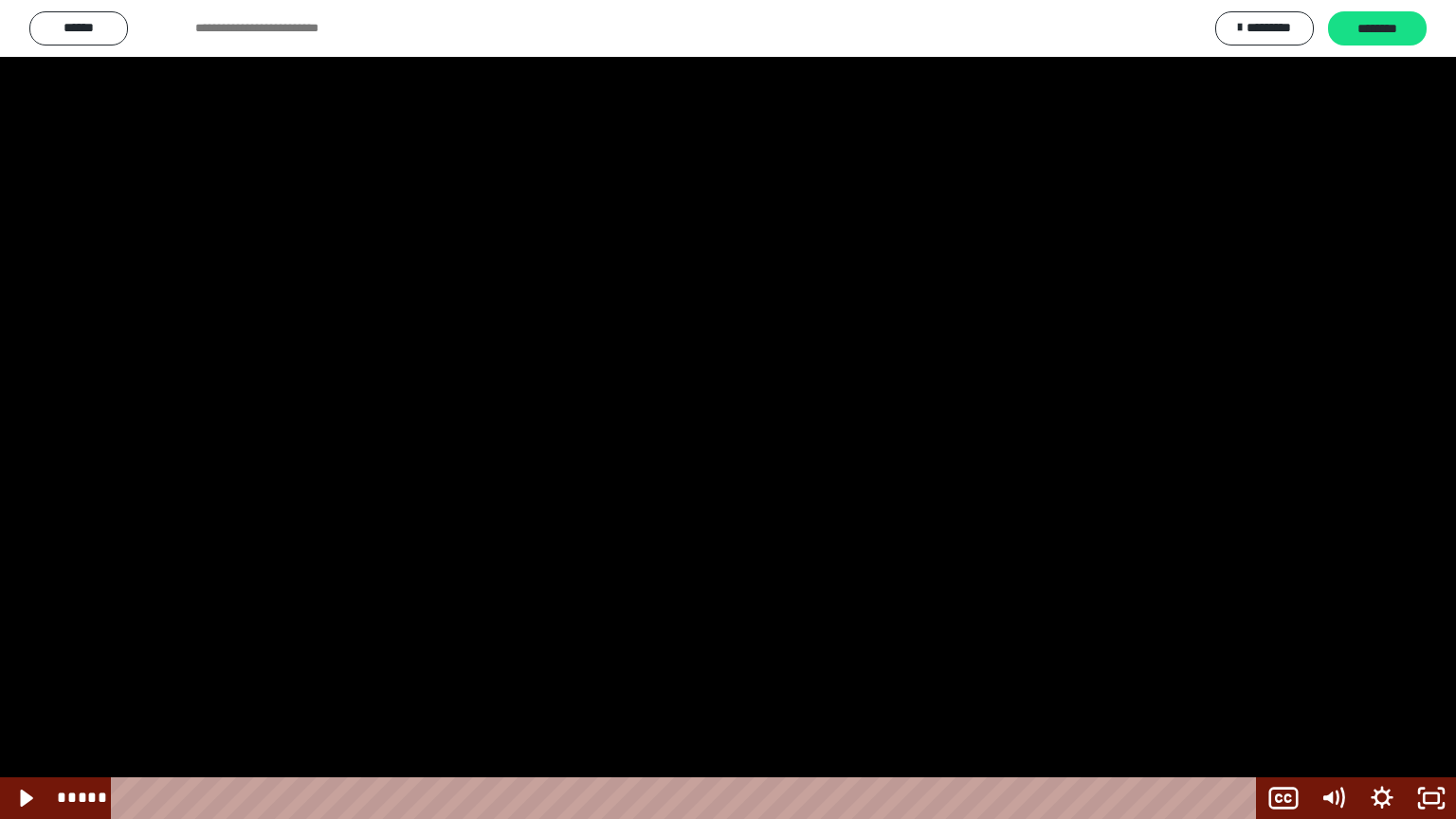 click at bounding box center (728, 410) 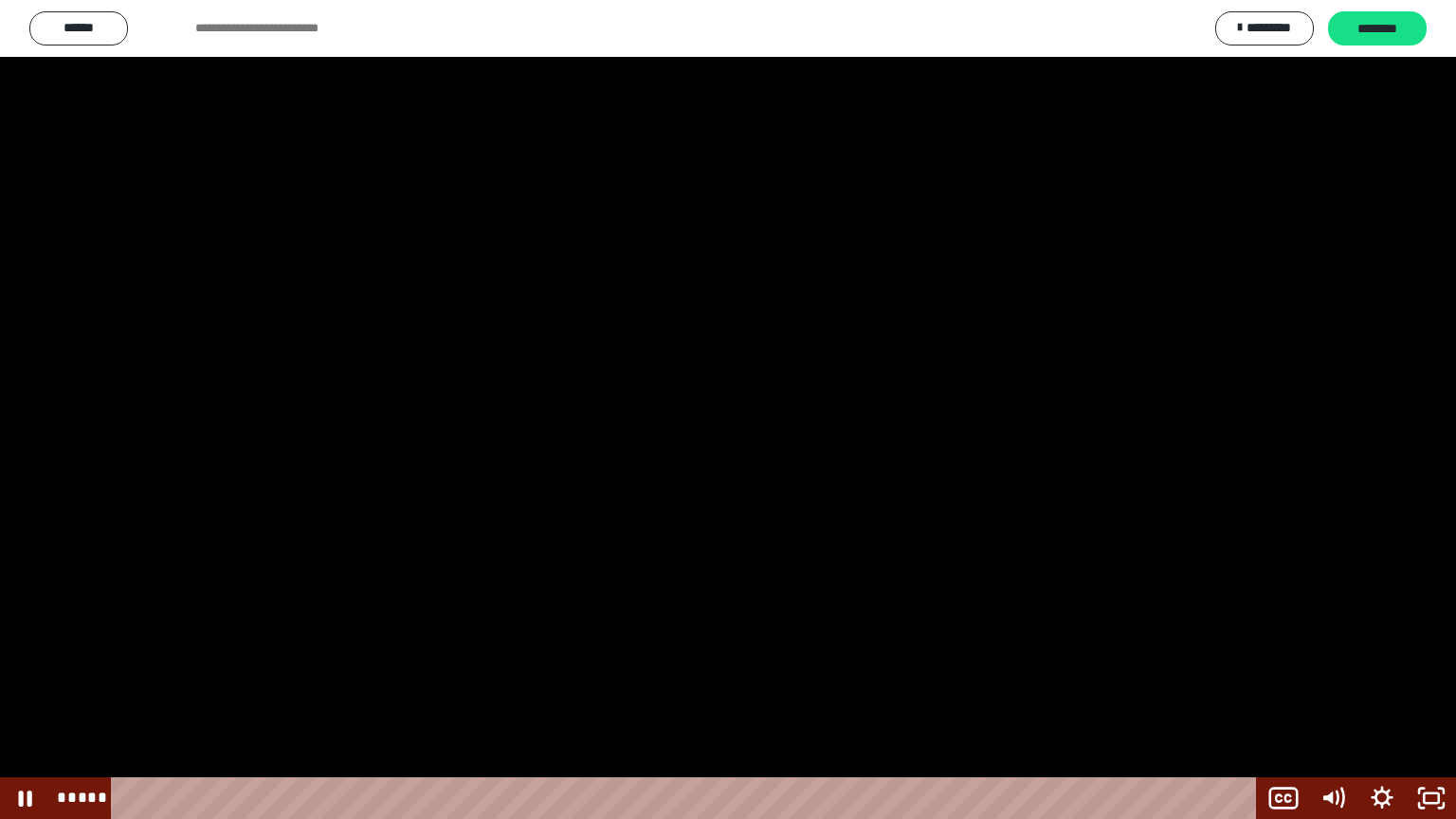click at bounding box center (728, 410) 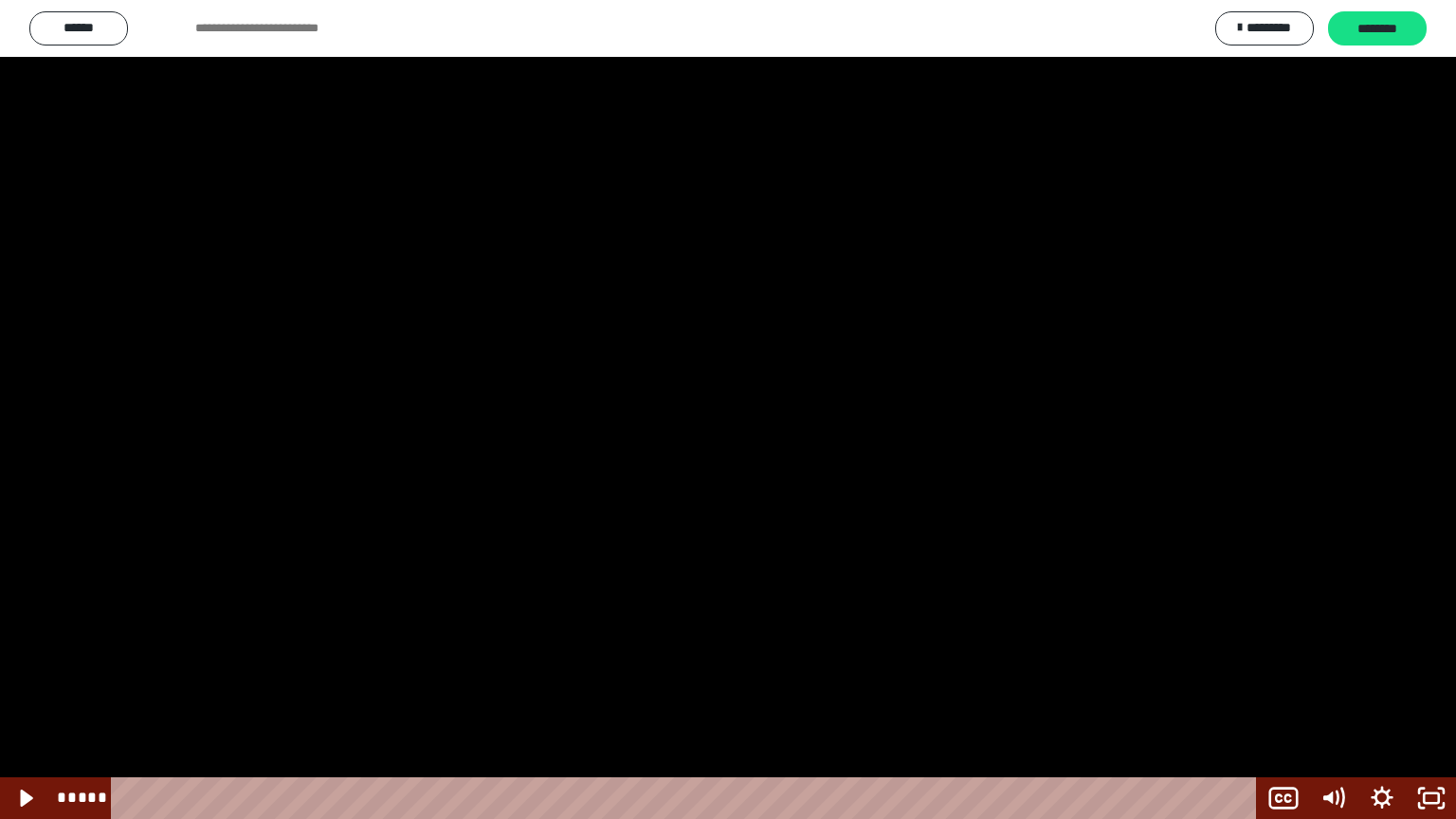 click at bounding box center [728, 410] 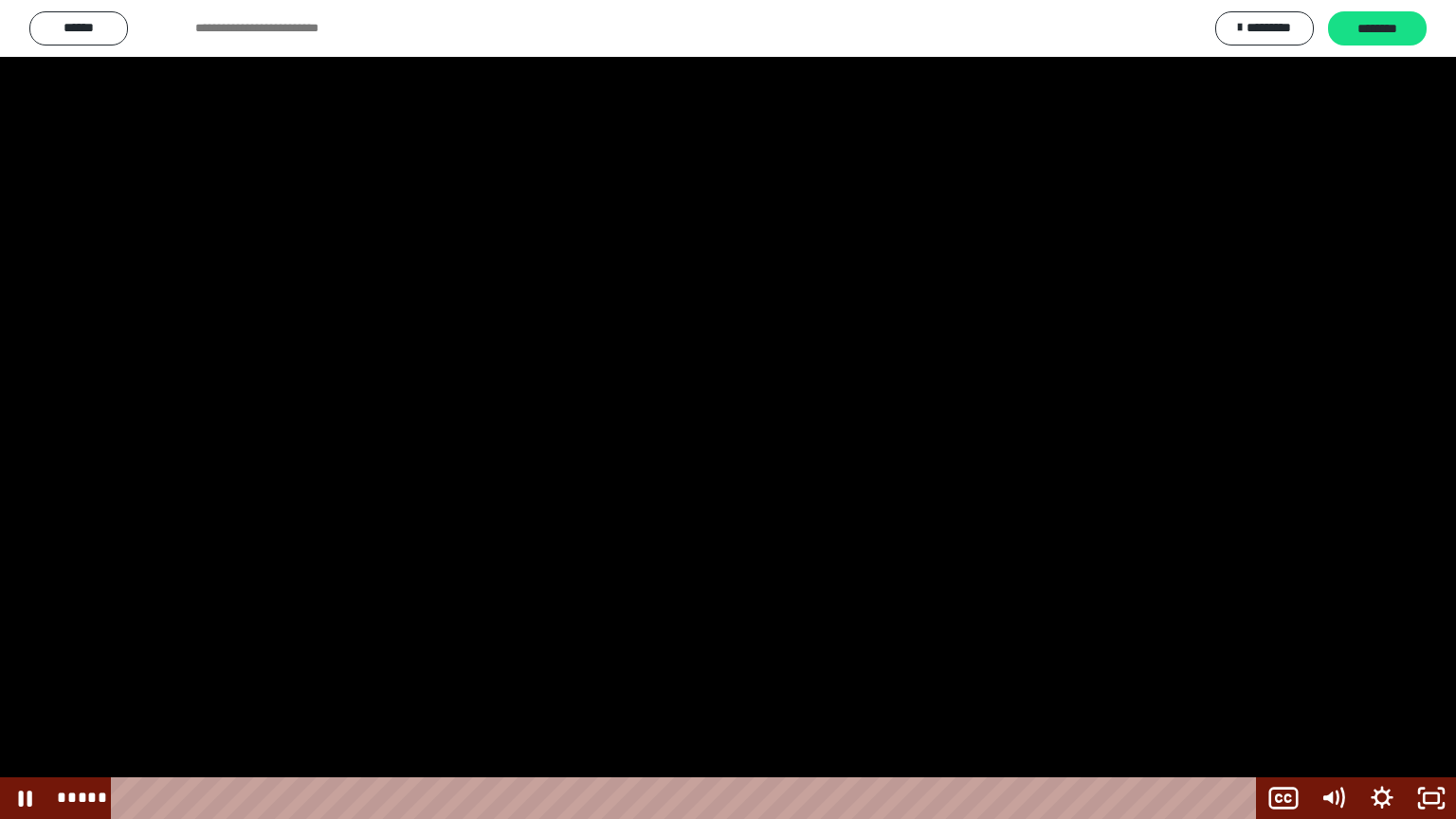 click at bounding box center [728, 410] 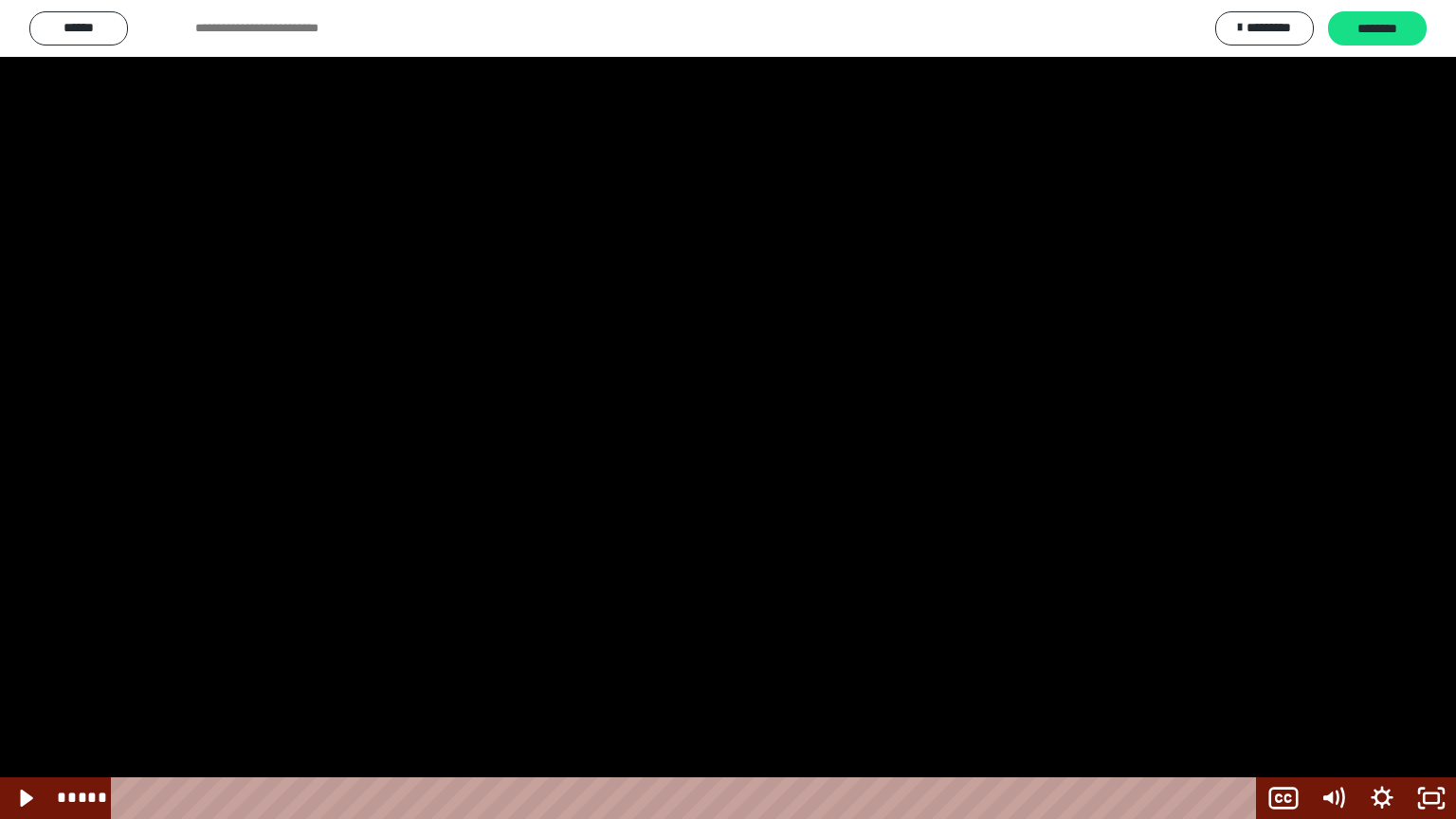 click at bounding box center (728, 410) 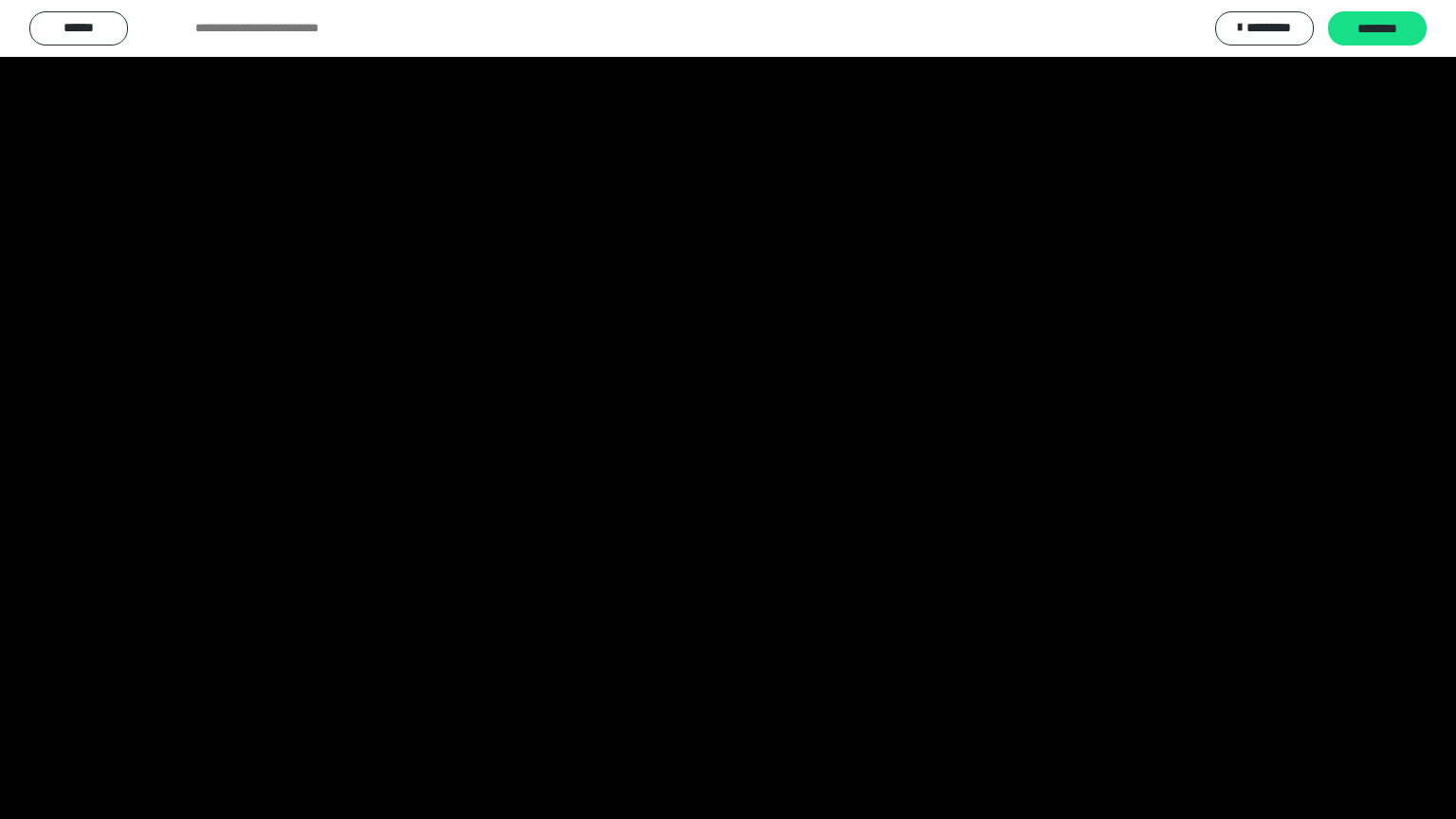 click at bounding box center [728, 410] 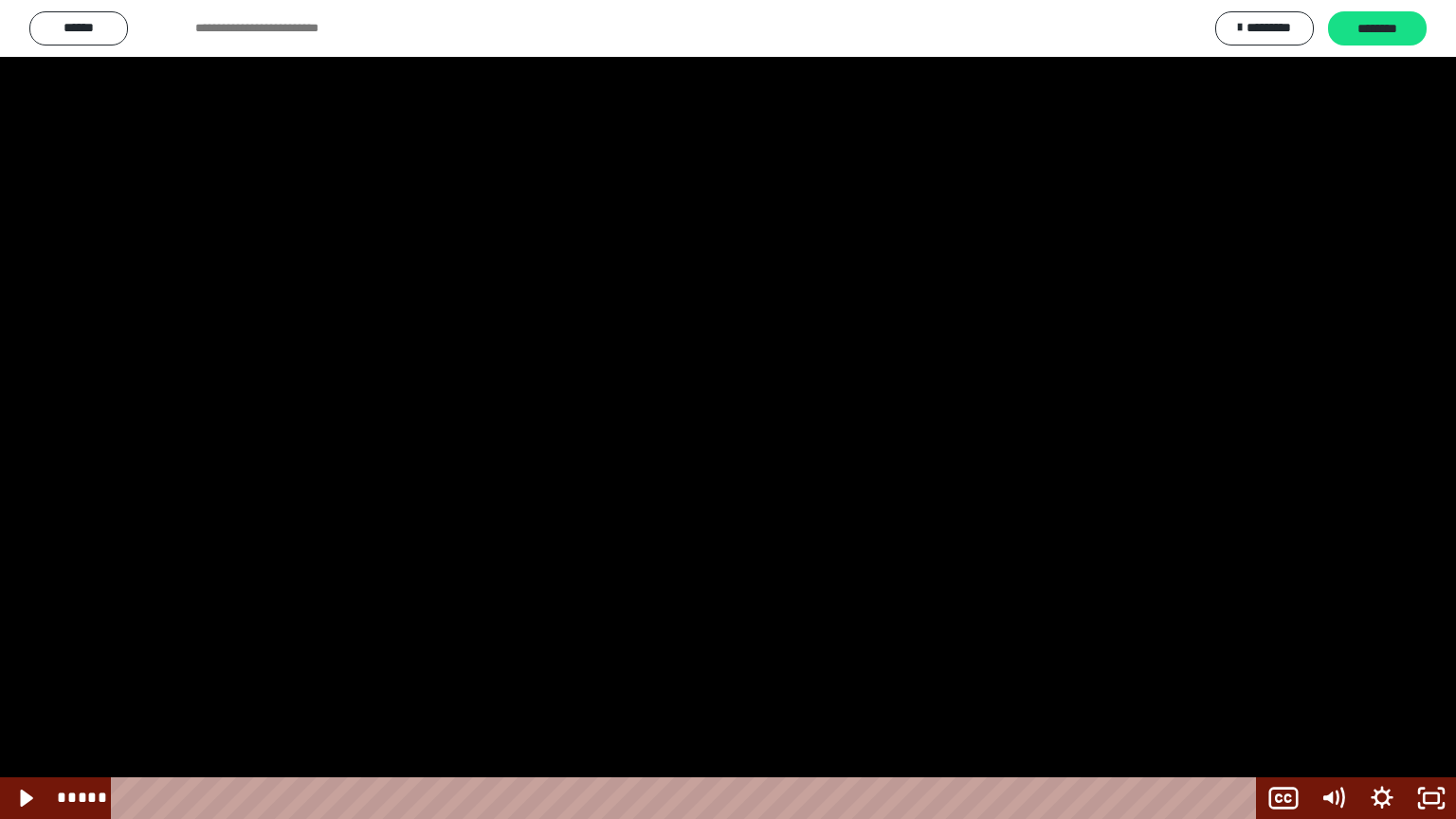click at bounding box center (728, 410) 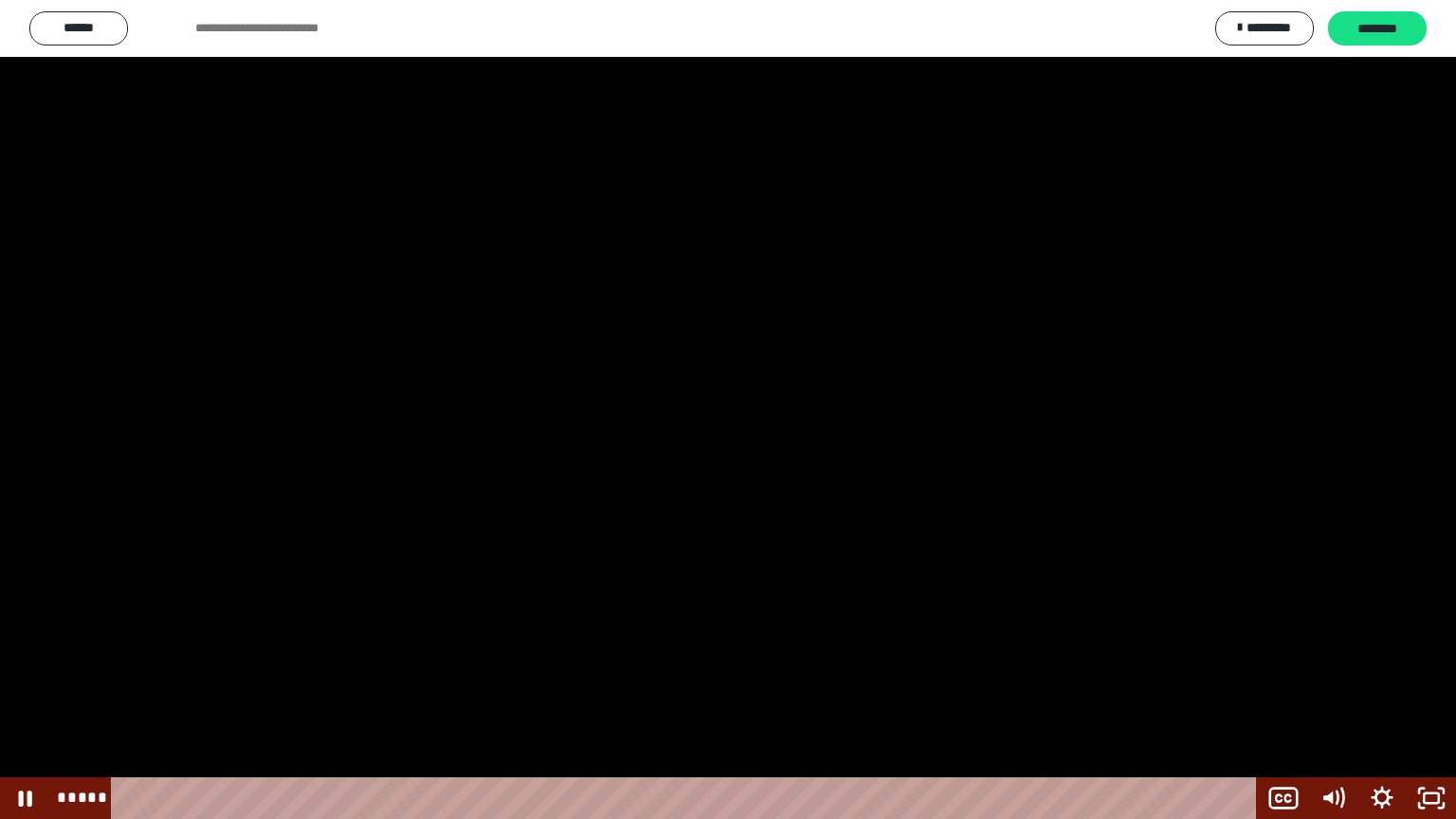 click at bounding box center (728, 410) 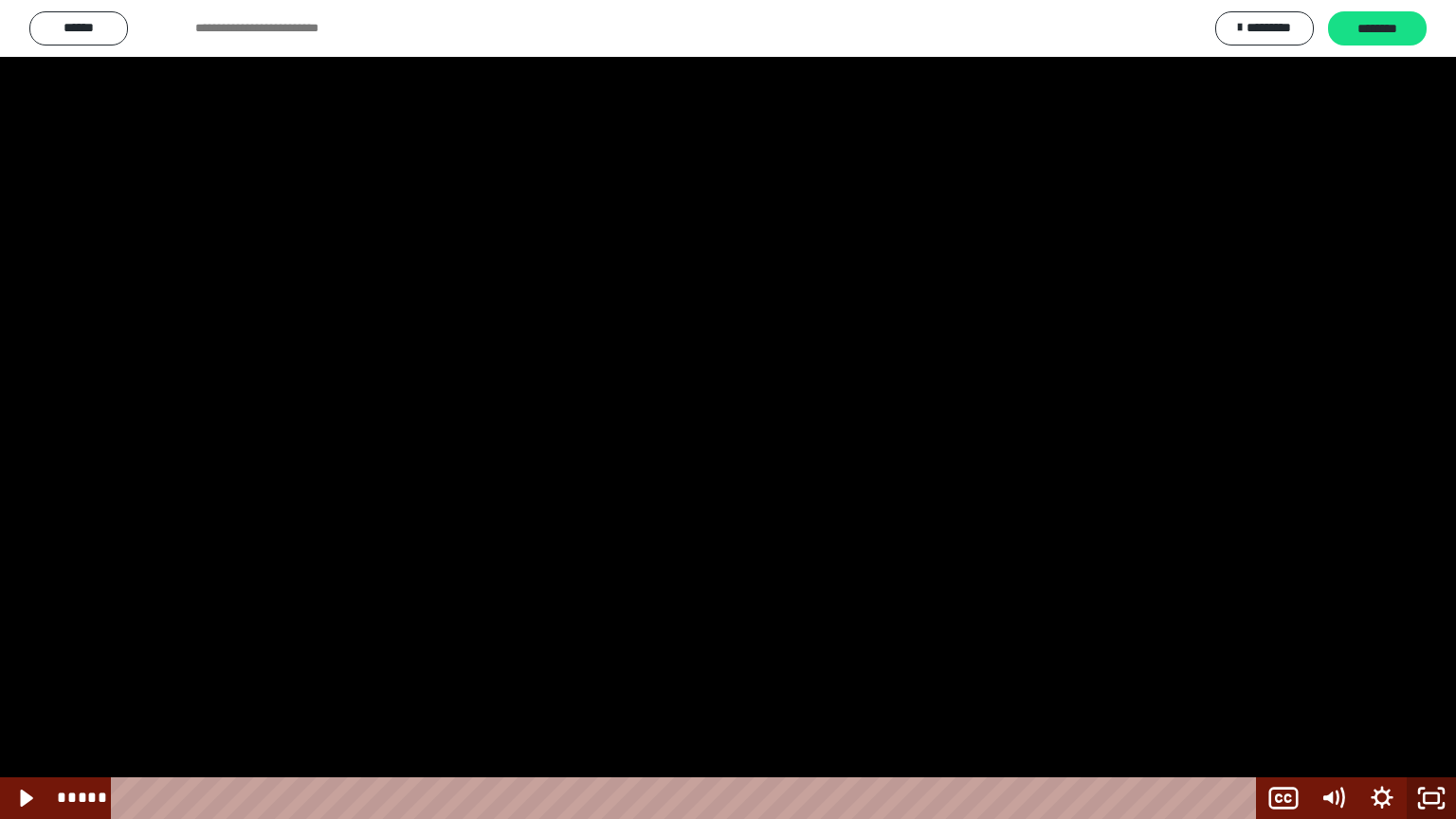 click 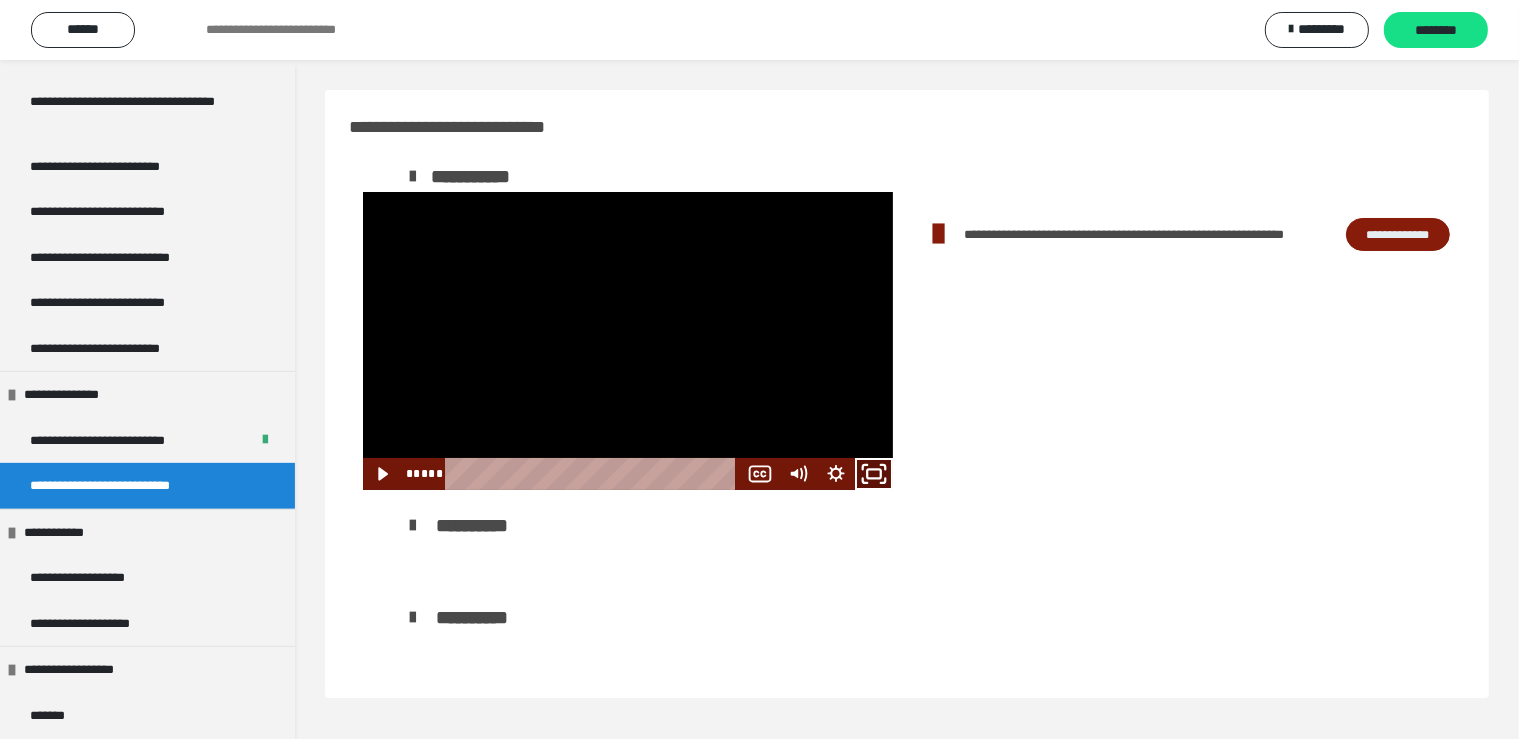 click 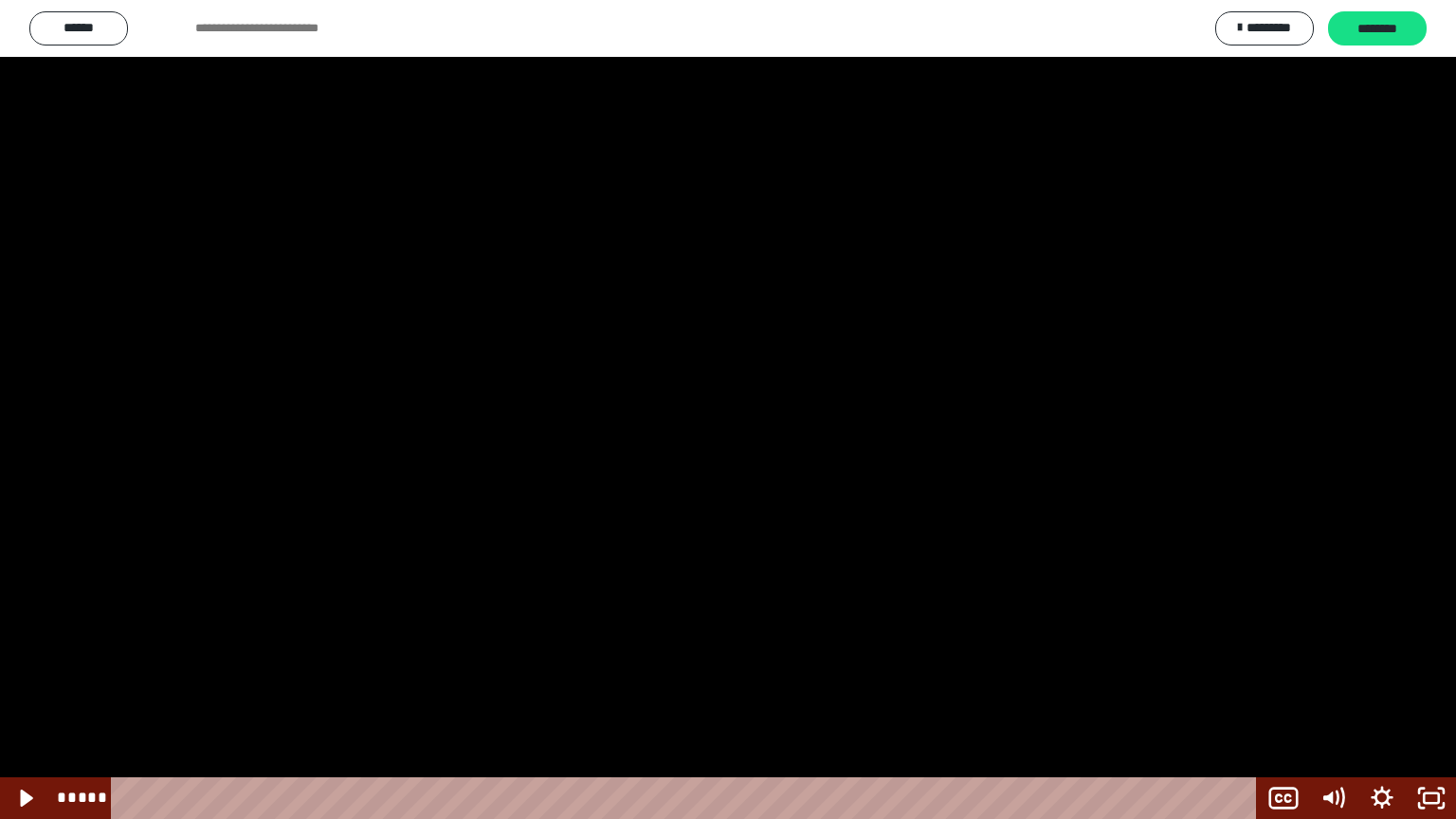 click at bounding box center [728, 410] 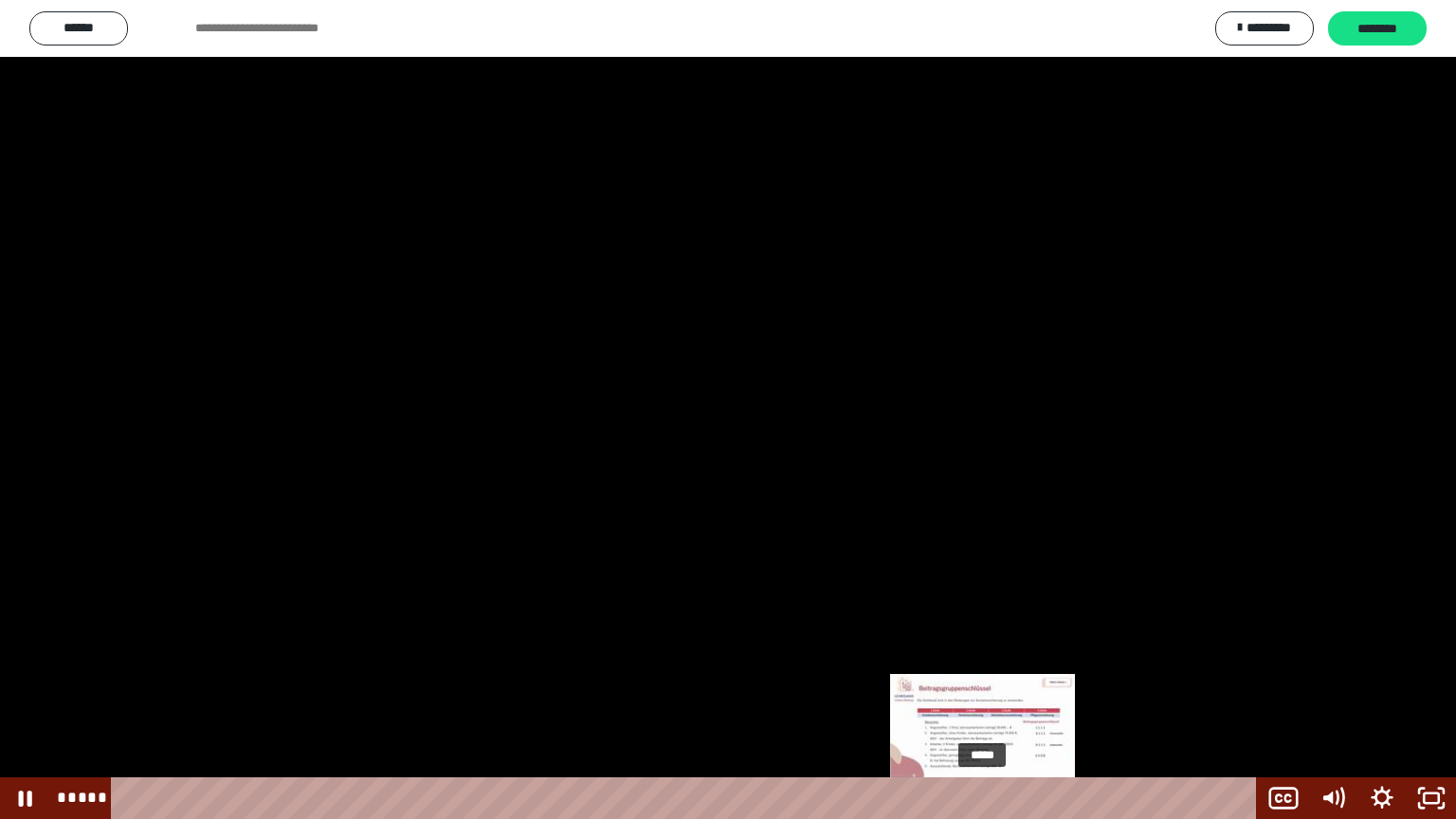 click on "*****" at bounding box center [687, 798] 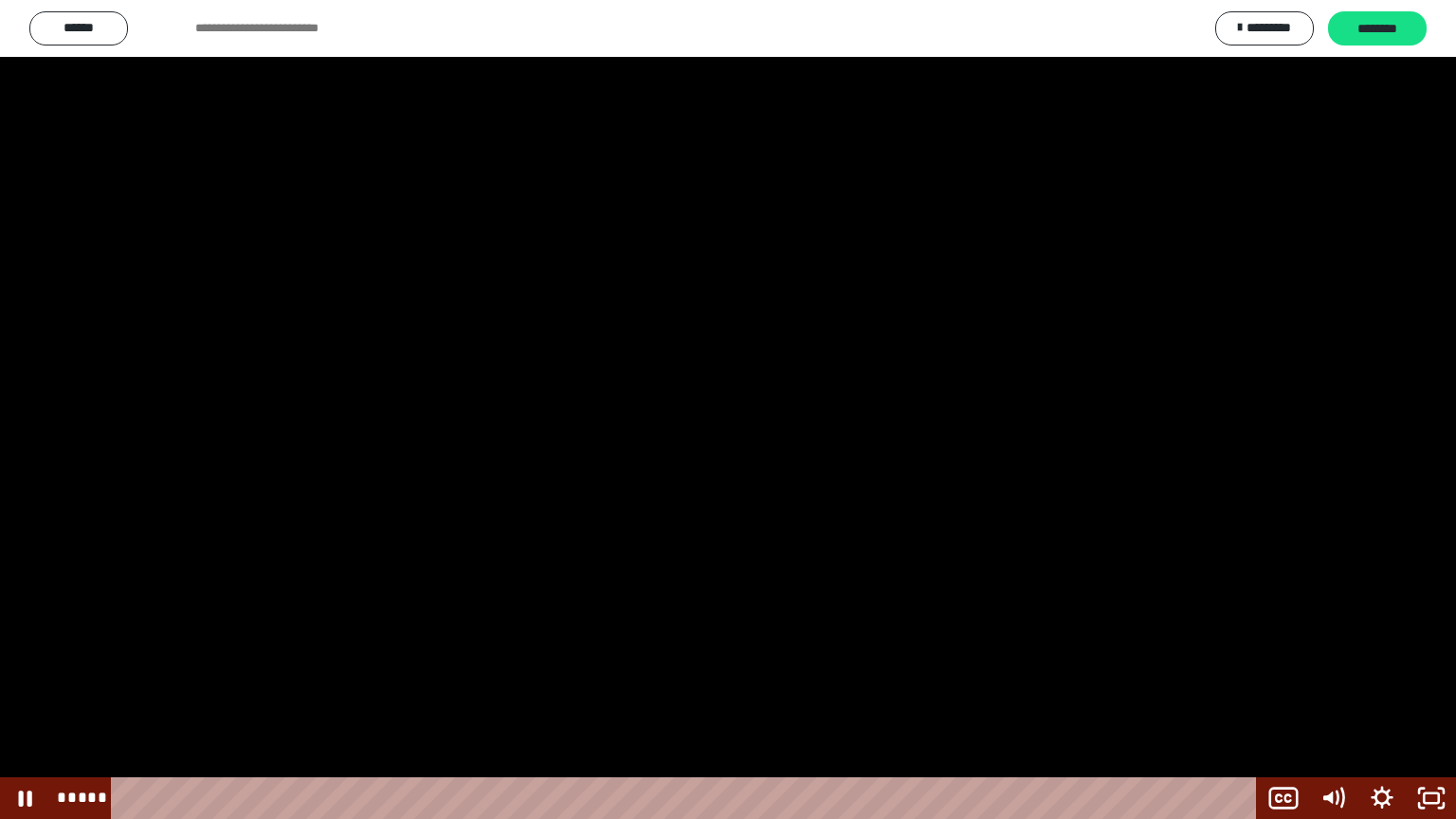 click at bounding box center [728, 410] 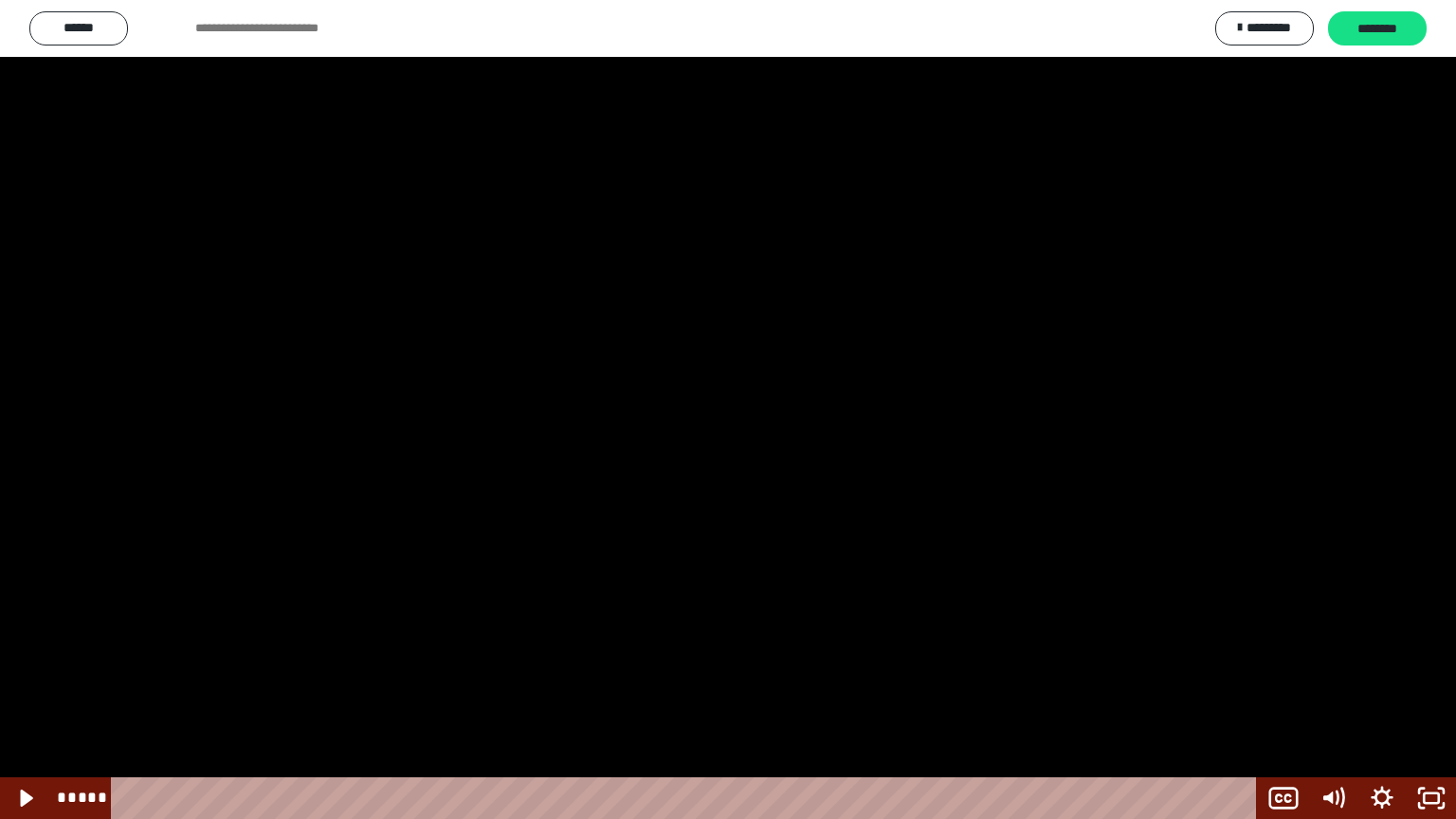 click at bounding box center (728, 410) 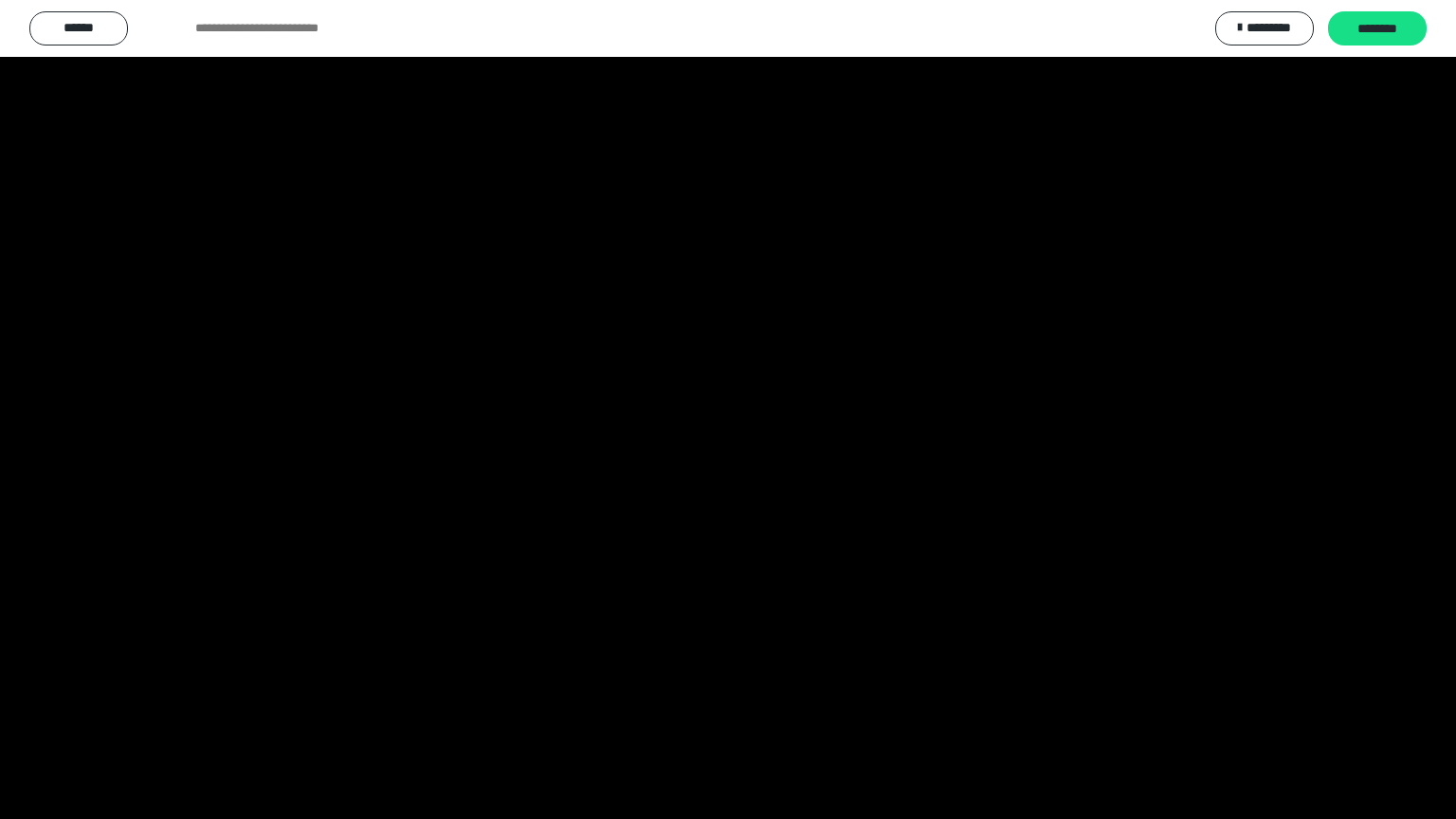 click at bounding box center [728, 410] 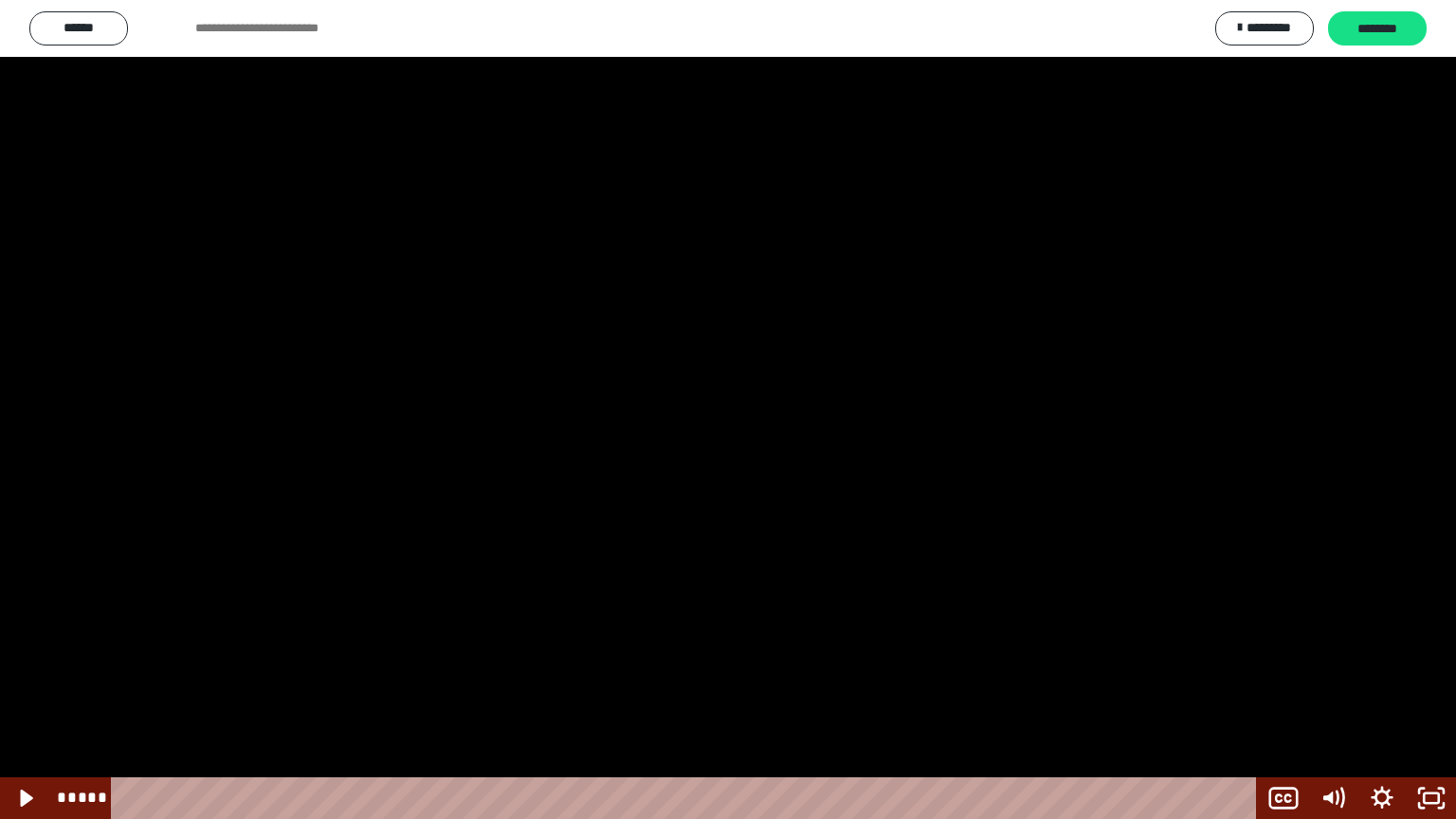 click at bounding box center [728, 410] 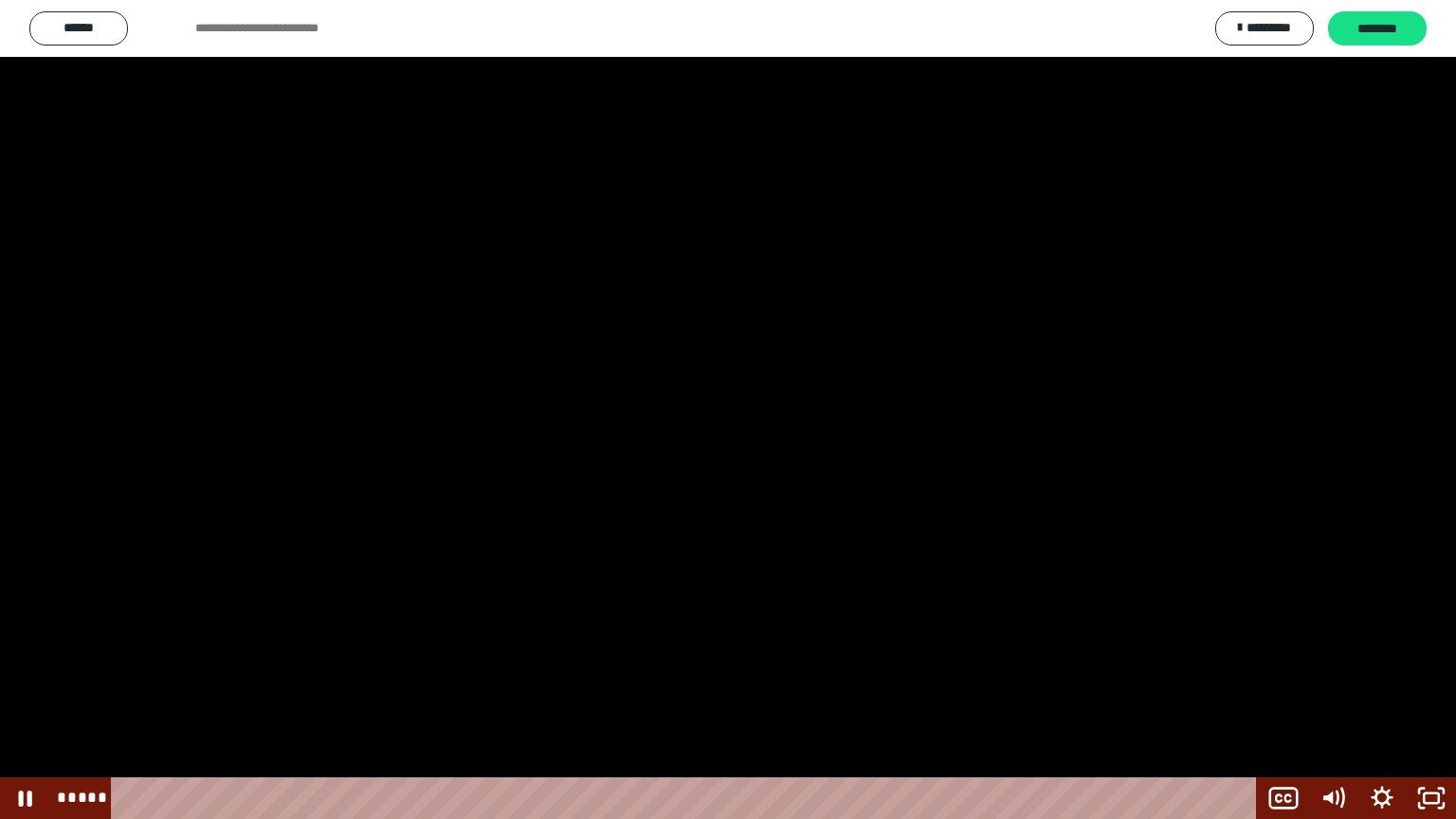 click at bounding box center (728, 410) 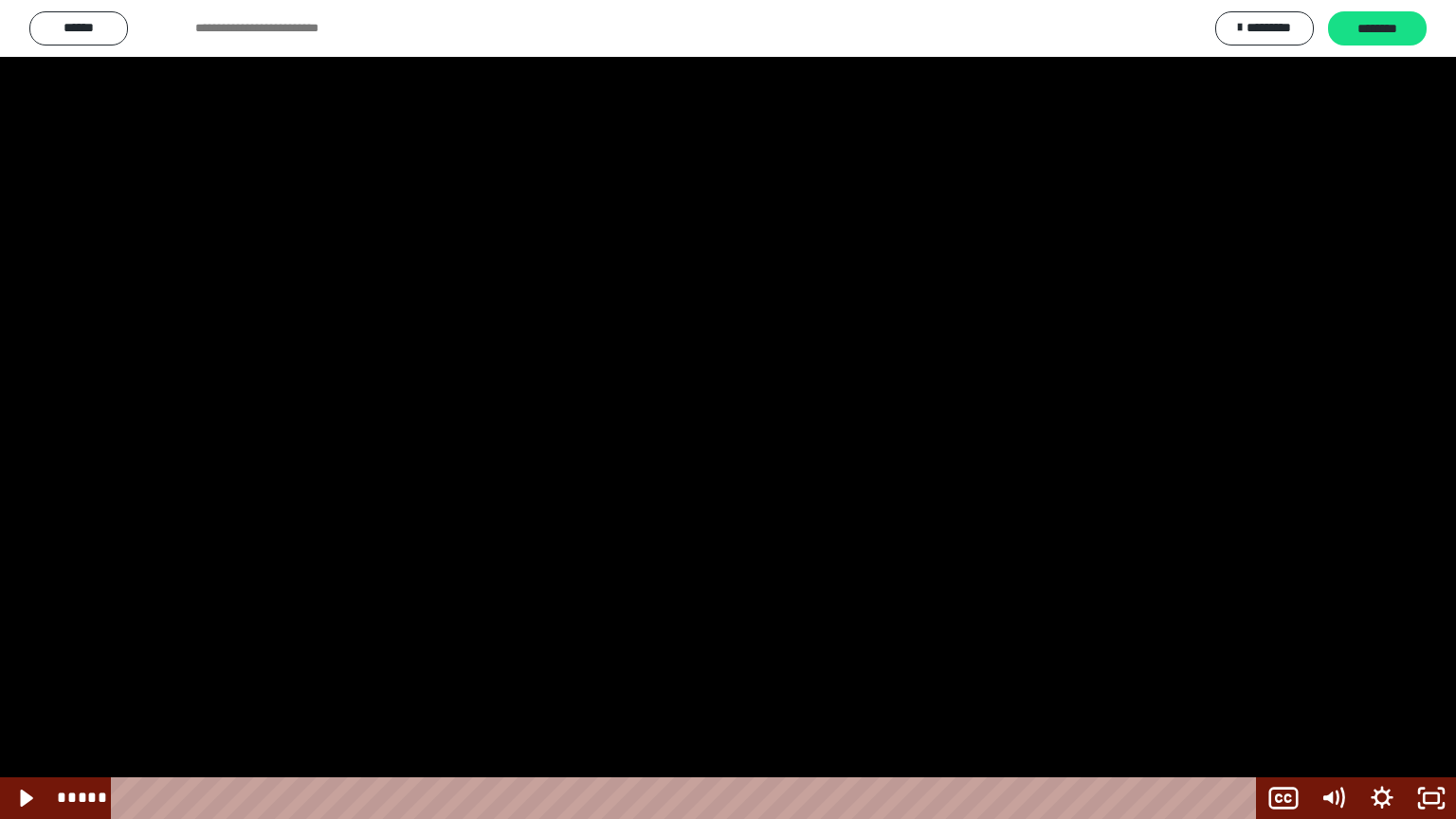 click at bounding box center [728, 410] 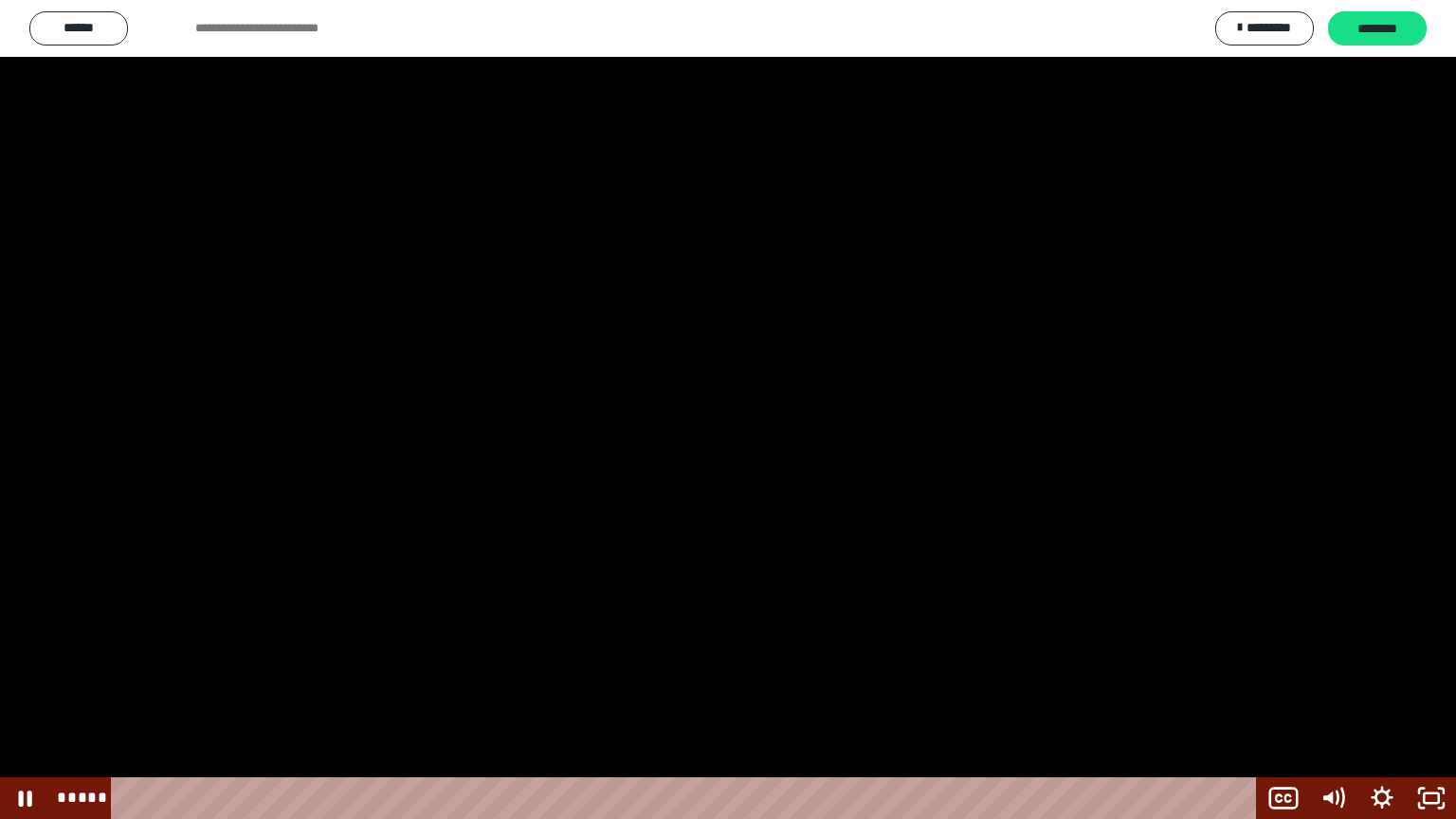click at bounding box center (728, 410) 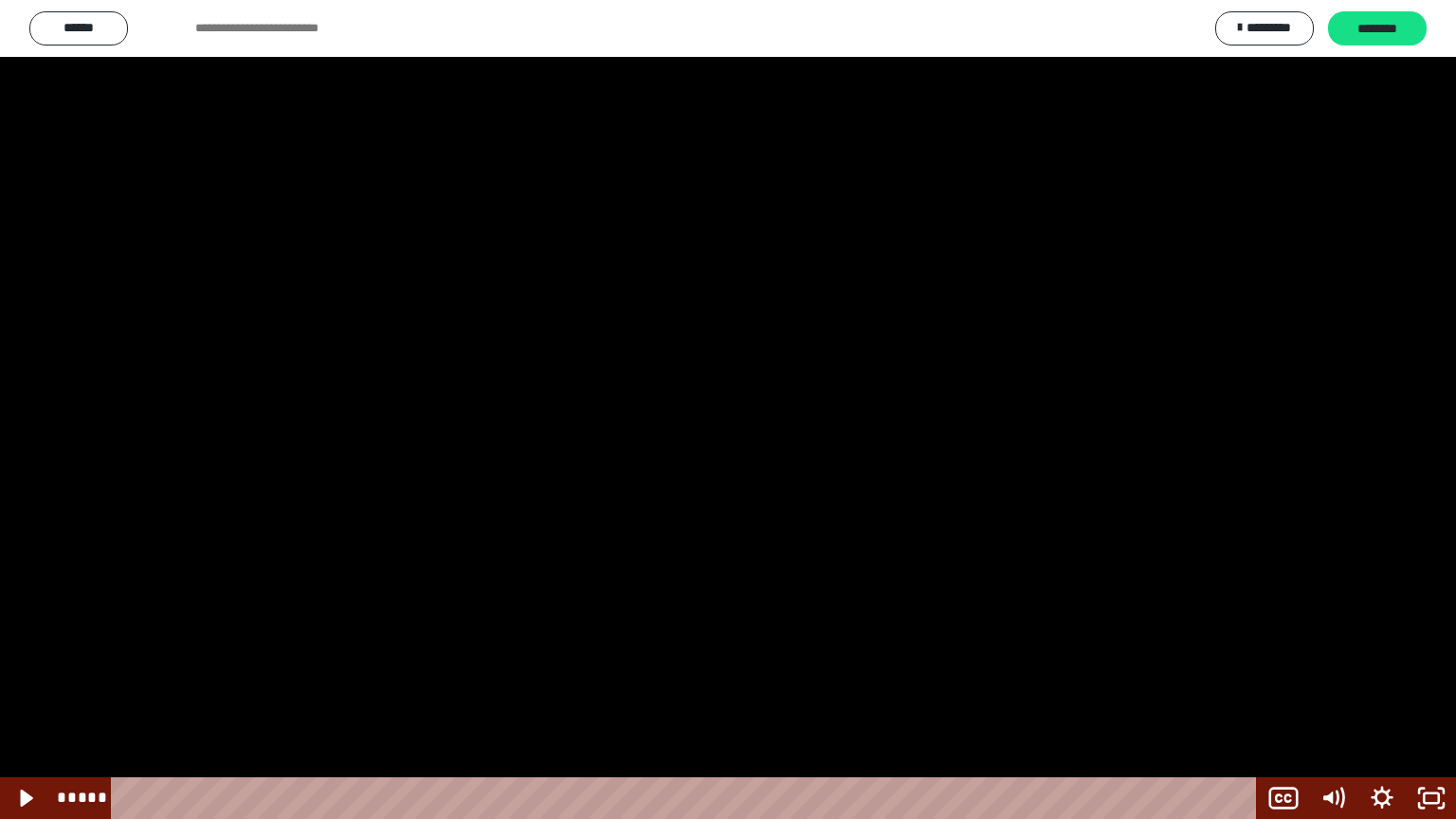 click at bounding box center [728, 410] 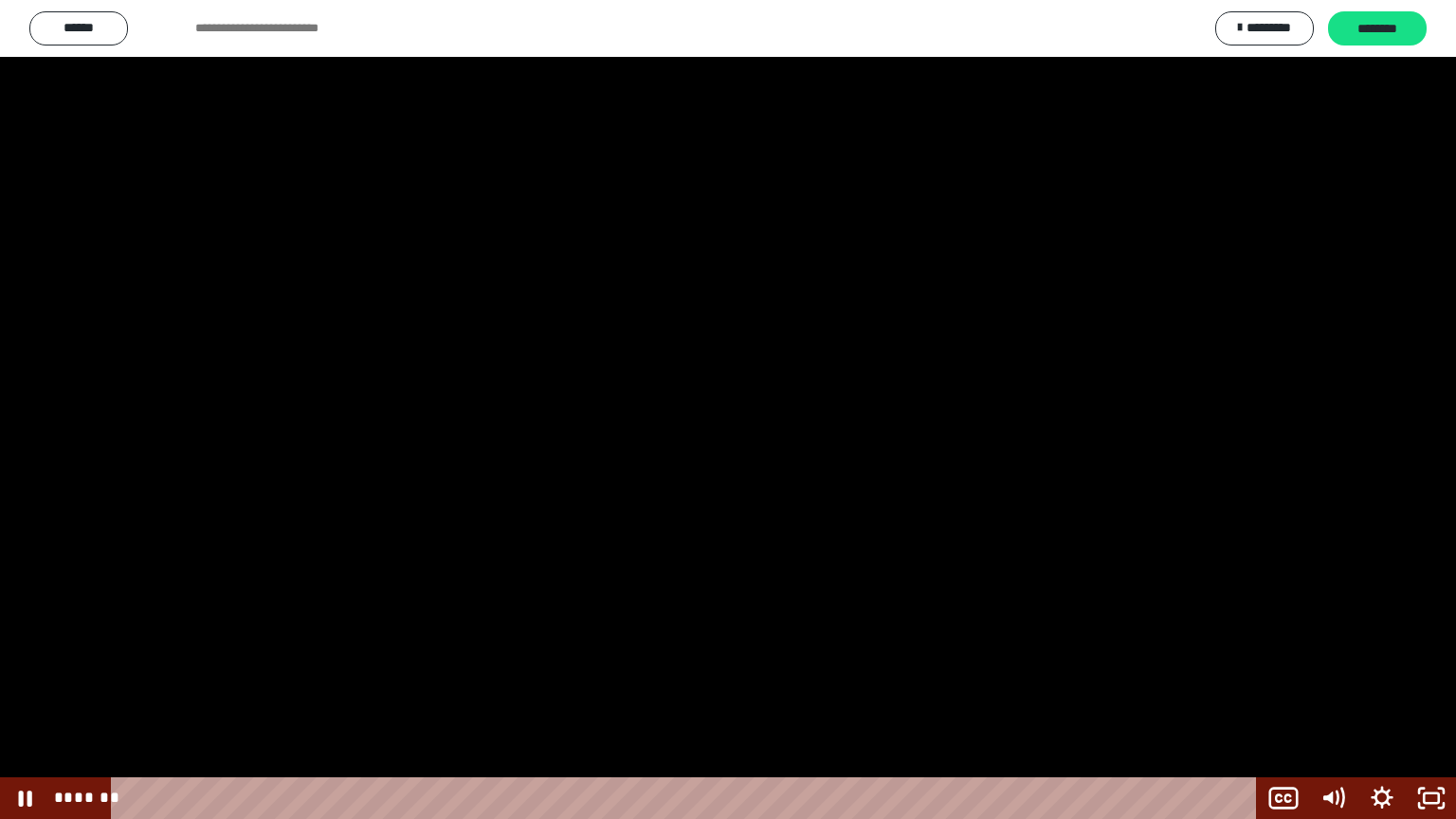click at bounding box center [728, 410] 